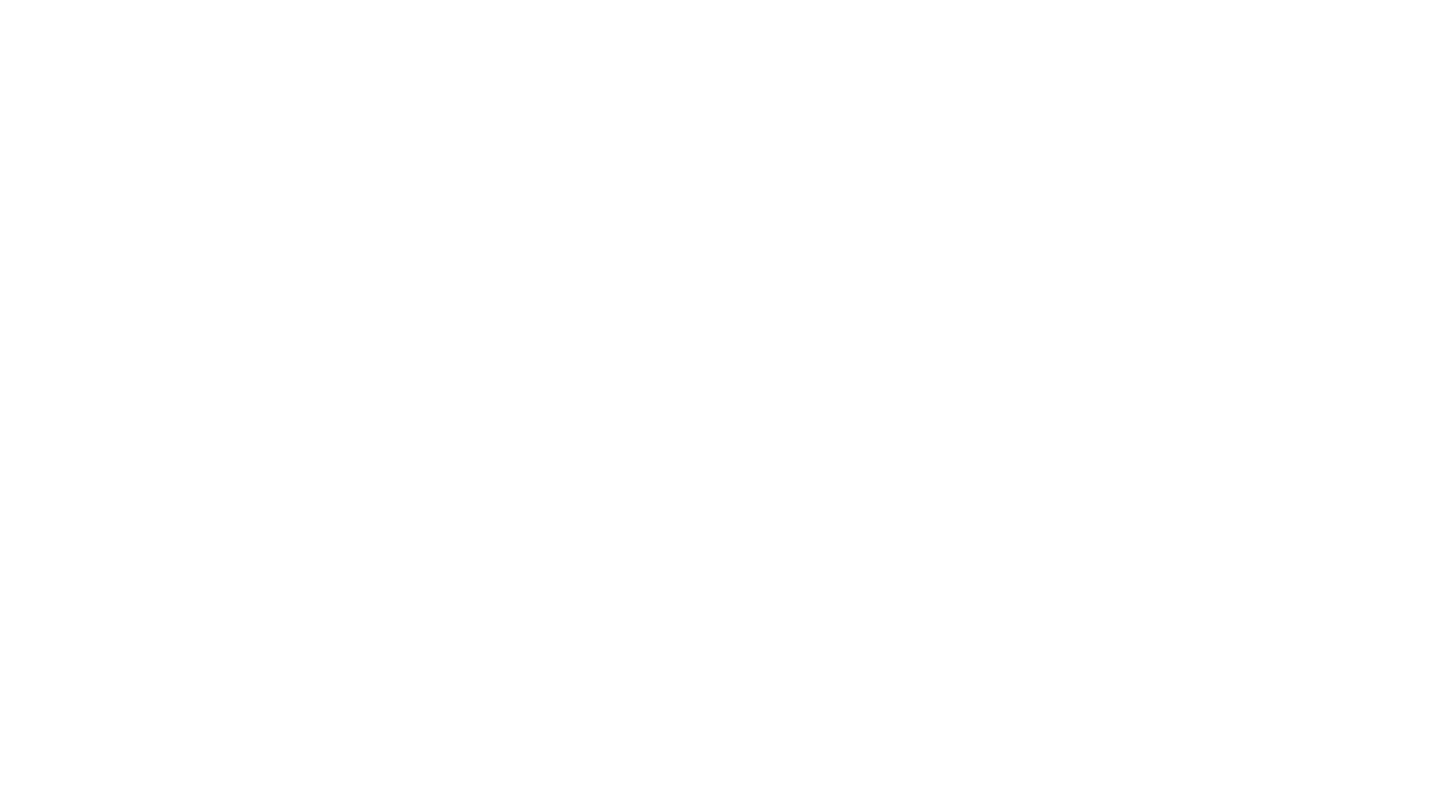 scroll, scrollTop: 0, scrollLeft: 0, axis: both 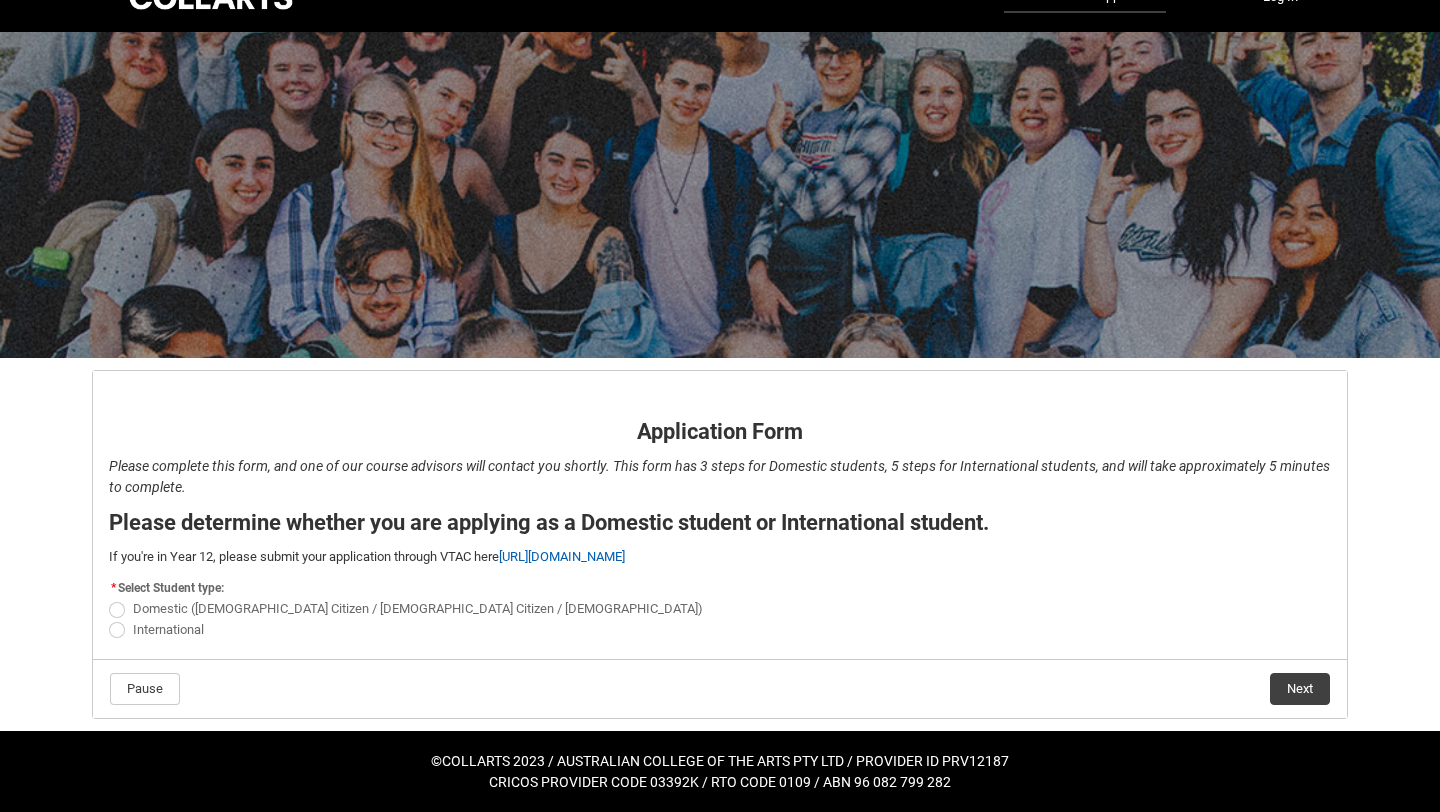 click at bounding box center (117, 610) 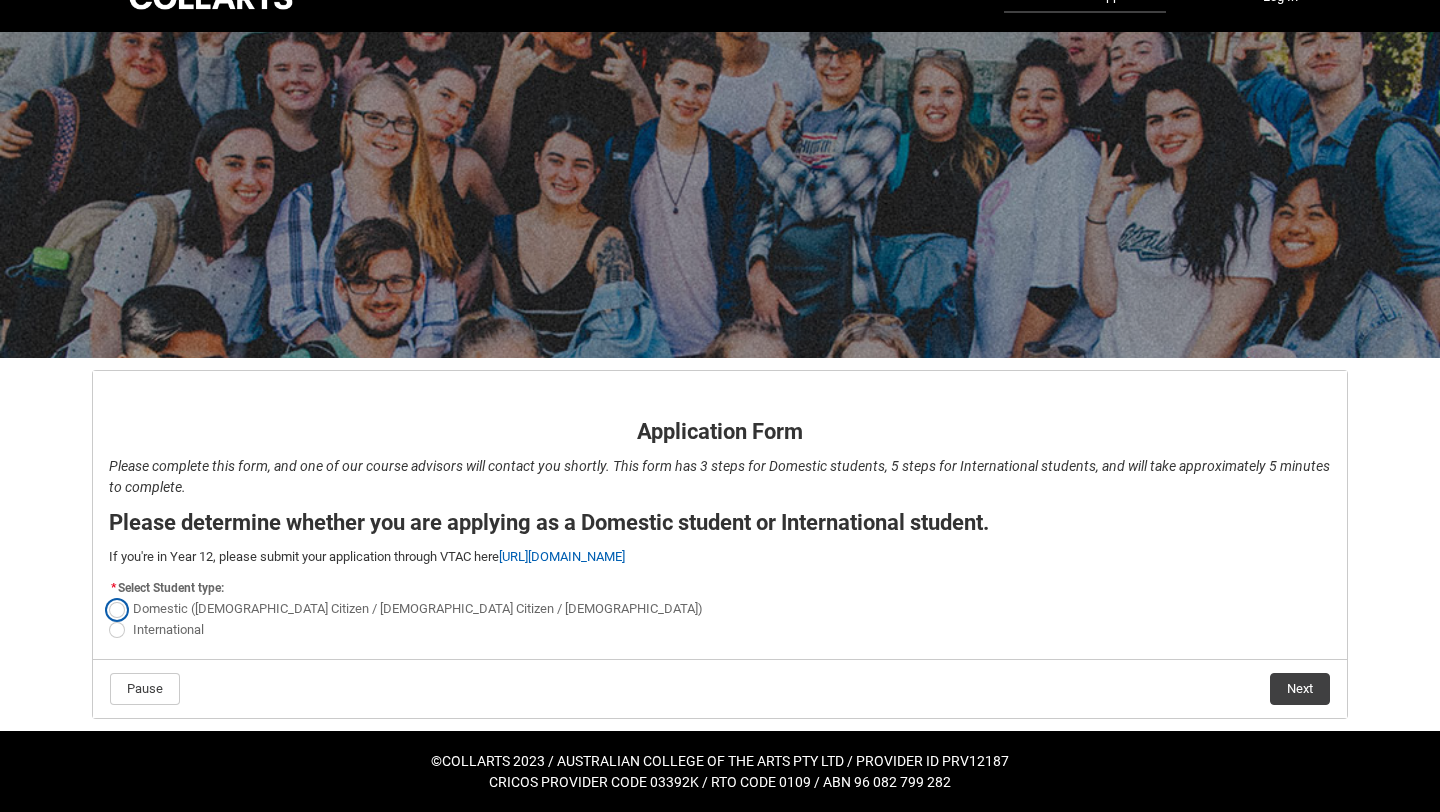 click on "Domestic ([DEMOGRAPHIC_DATA] Citizen / [DEMOGRAPHIC_DATA] Citizen / [DEMOGRAPHIC_DATA])" at bounding box center [108, 598] 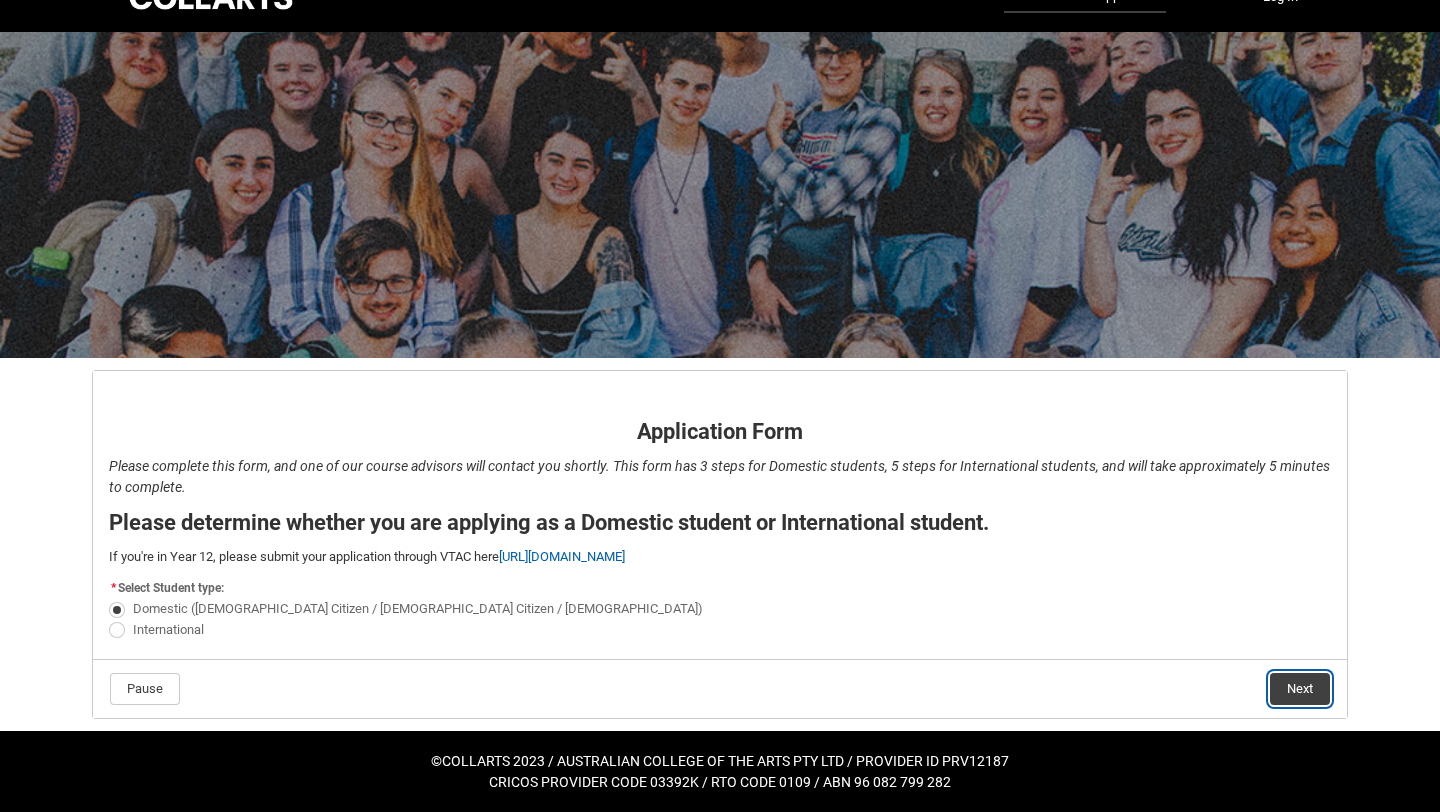 click on "Next" 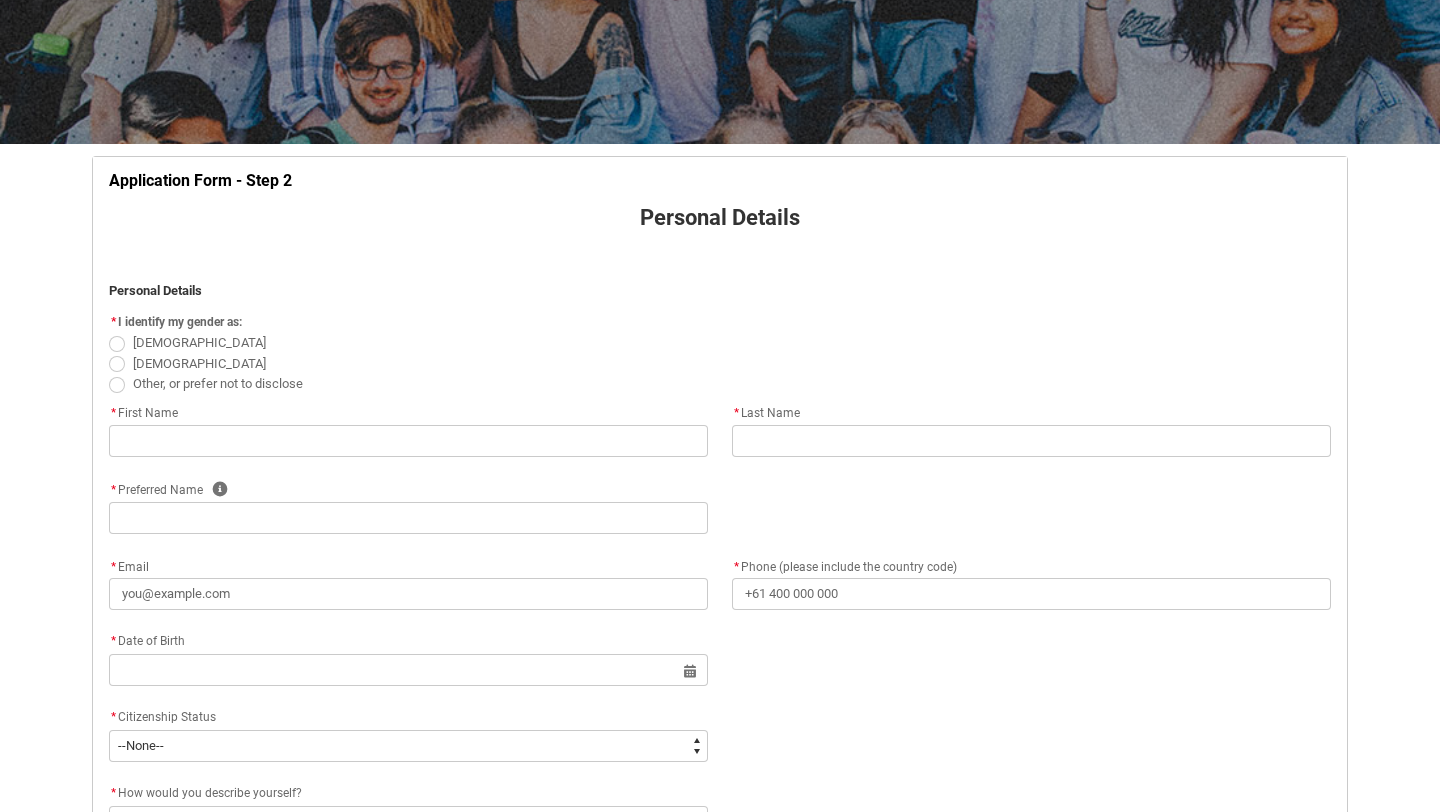 scroll, scrollTop: 269, scrollLeft: 0, axis: vertical 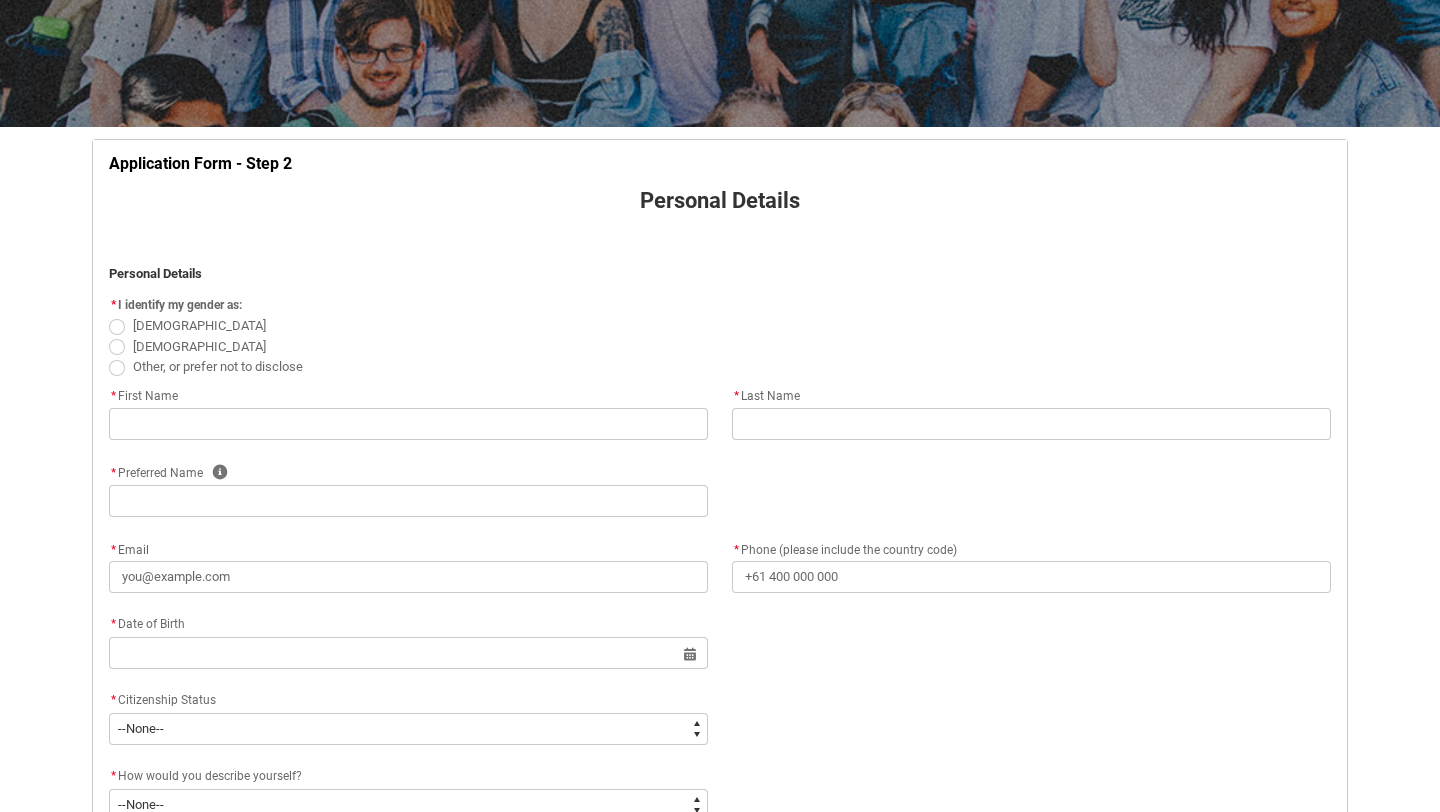 click at bounding box center [117, 347] 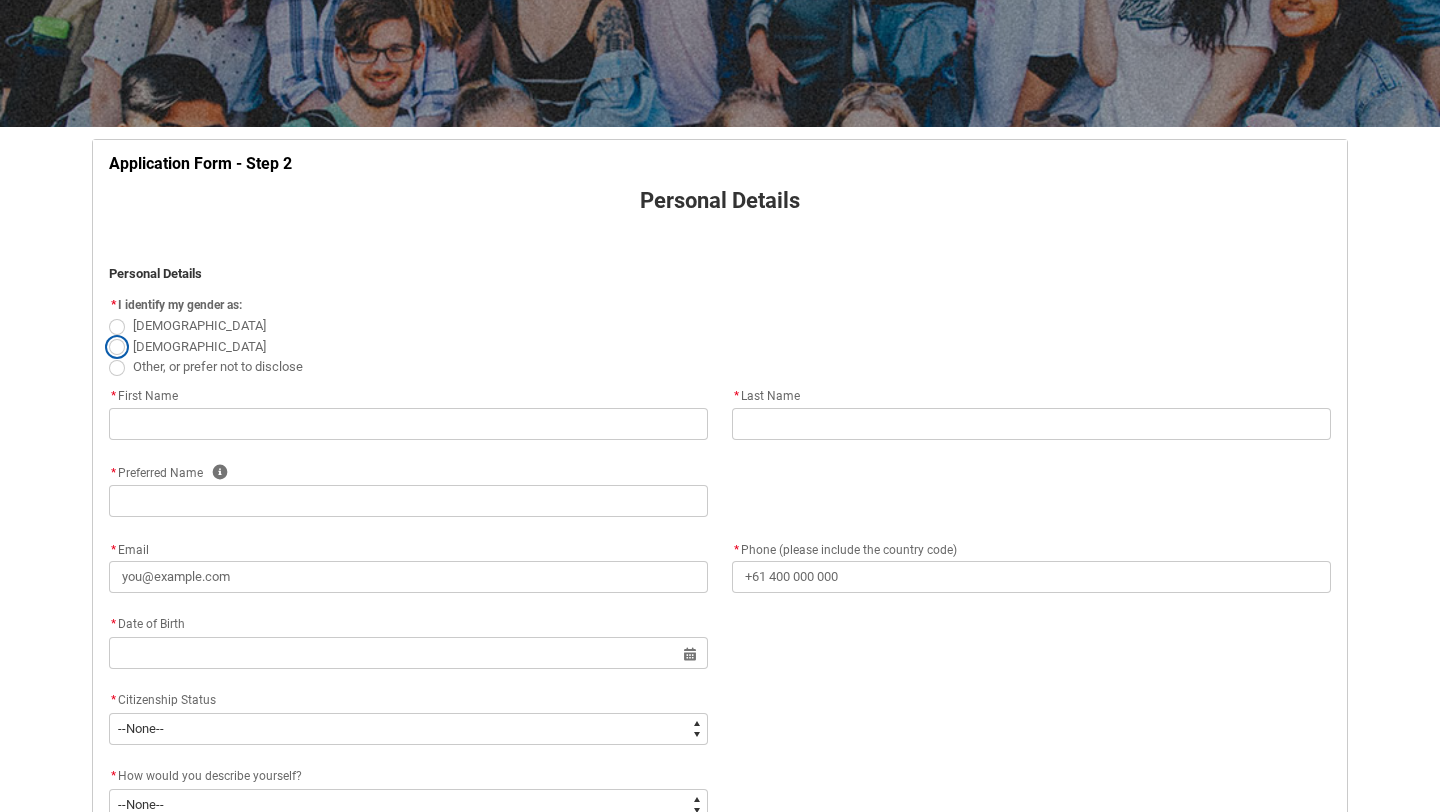 click on "[DEMOGRAPHIC_DATA]" at bounding box center (108, 335) 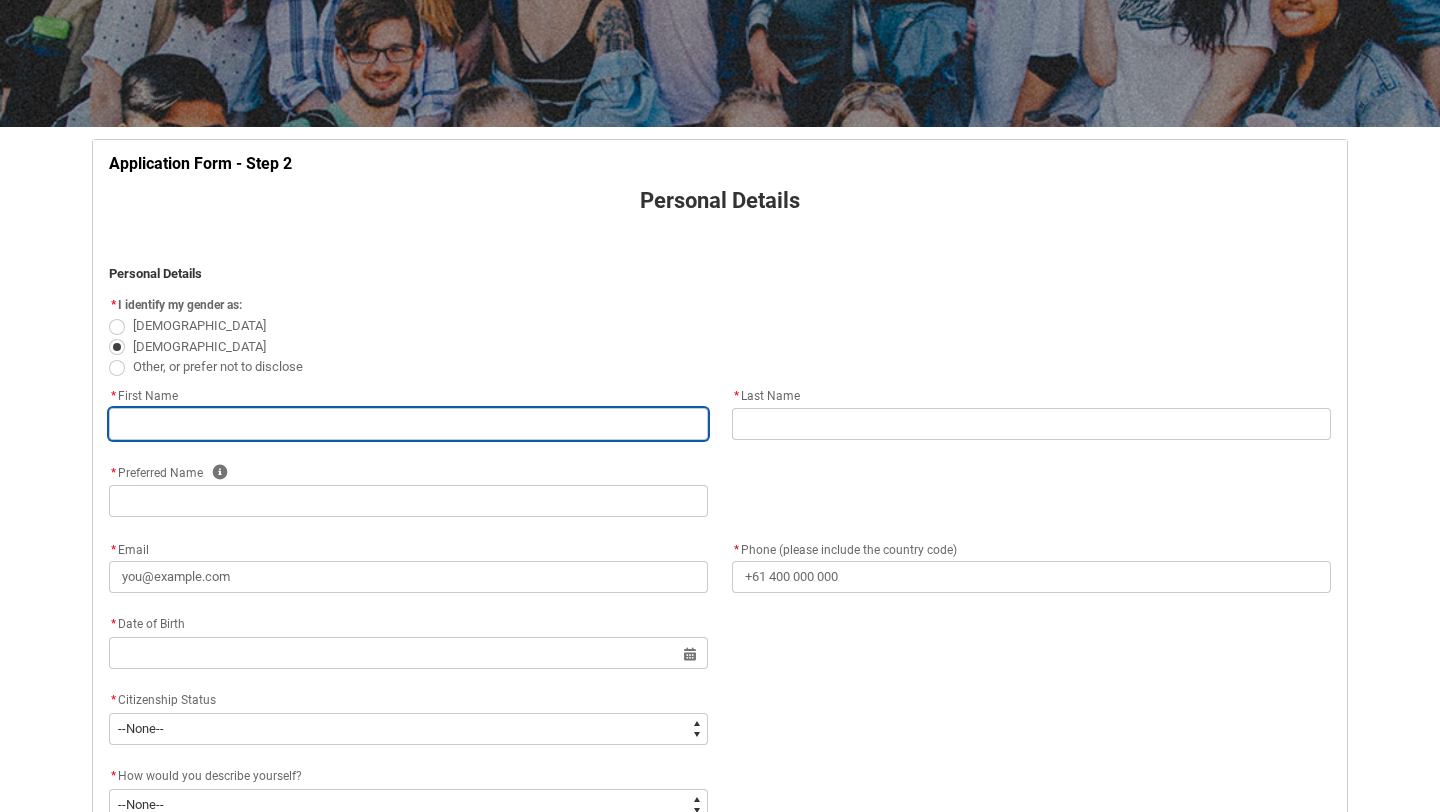 click at bounding box center (408, 424) 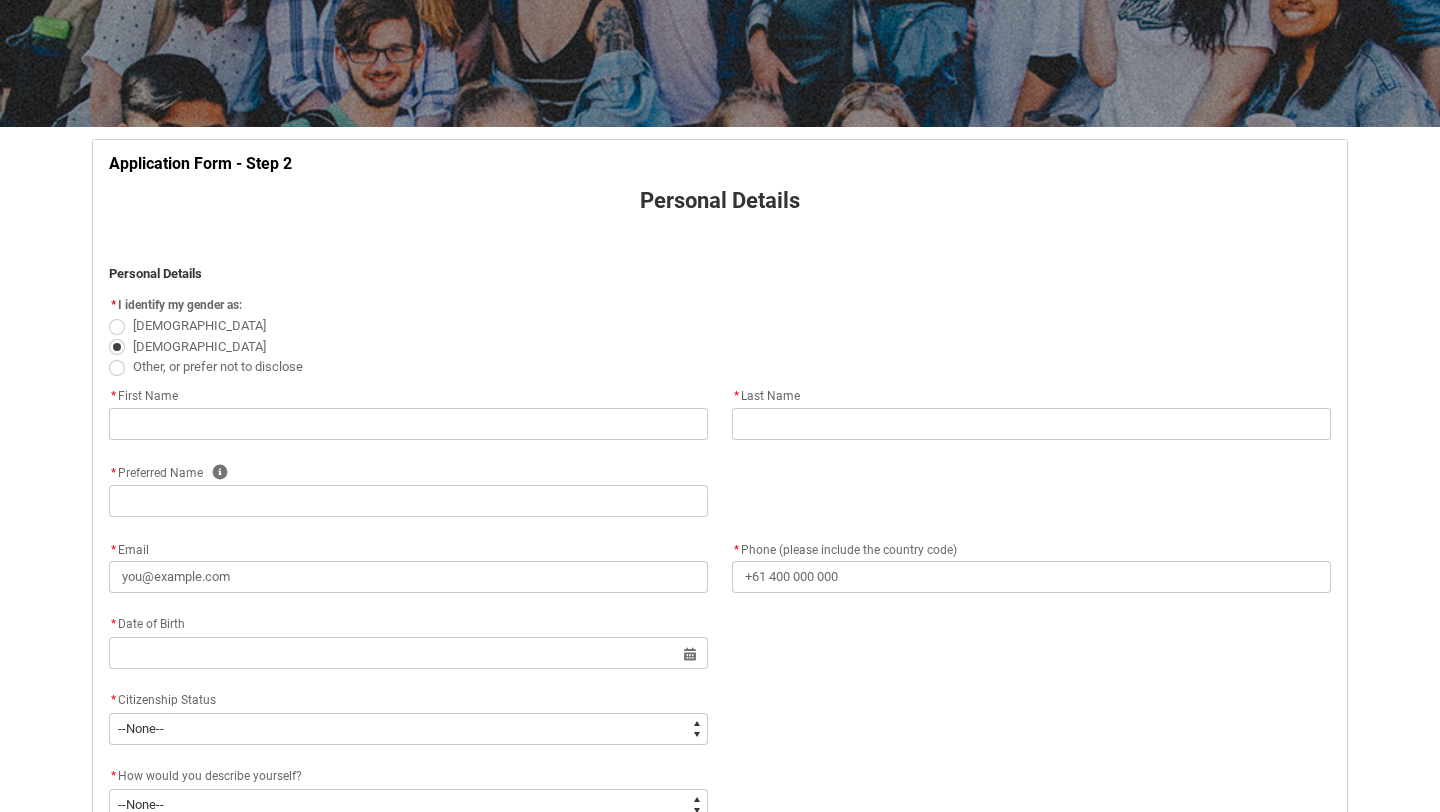 type on "[PERSON_NAME]" 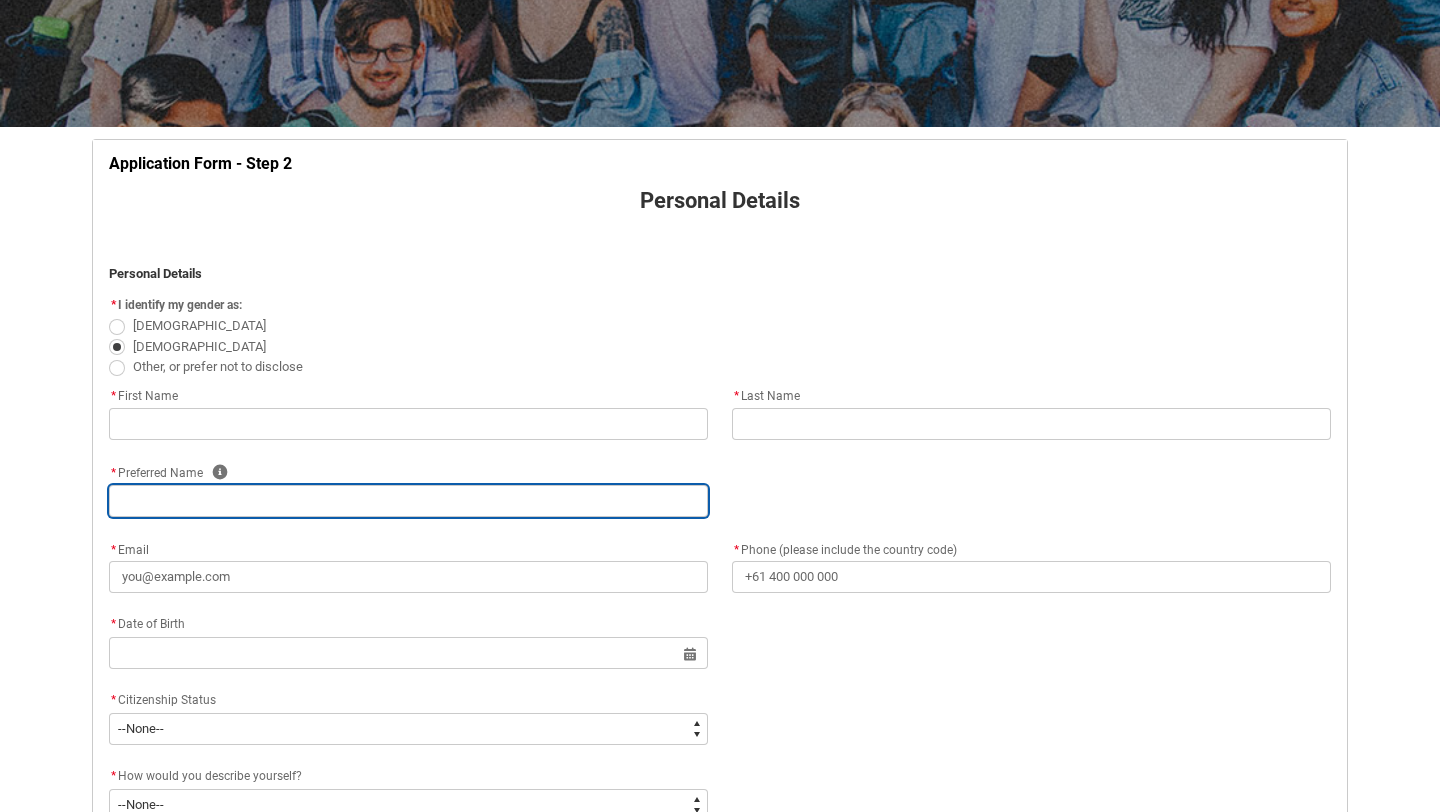 type on "[PERSON_NAME]" 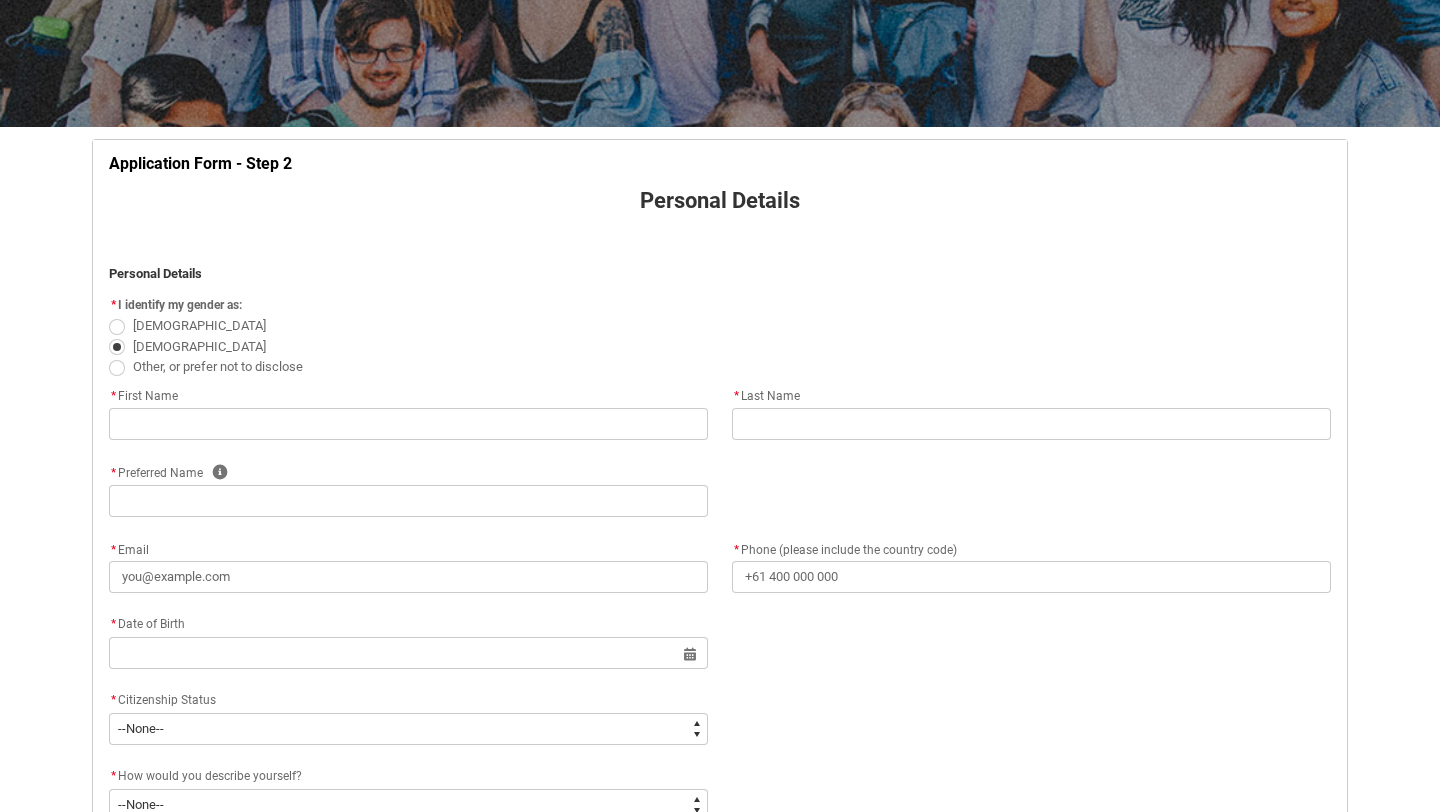 type on "[PHONE_NUMBER]" 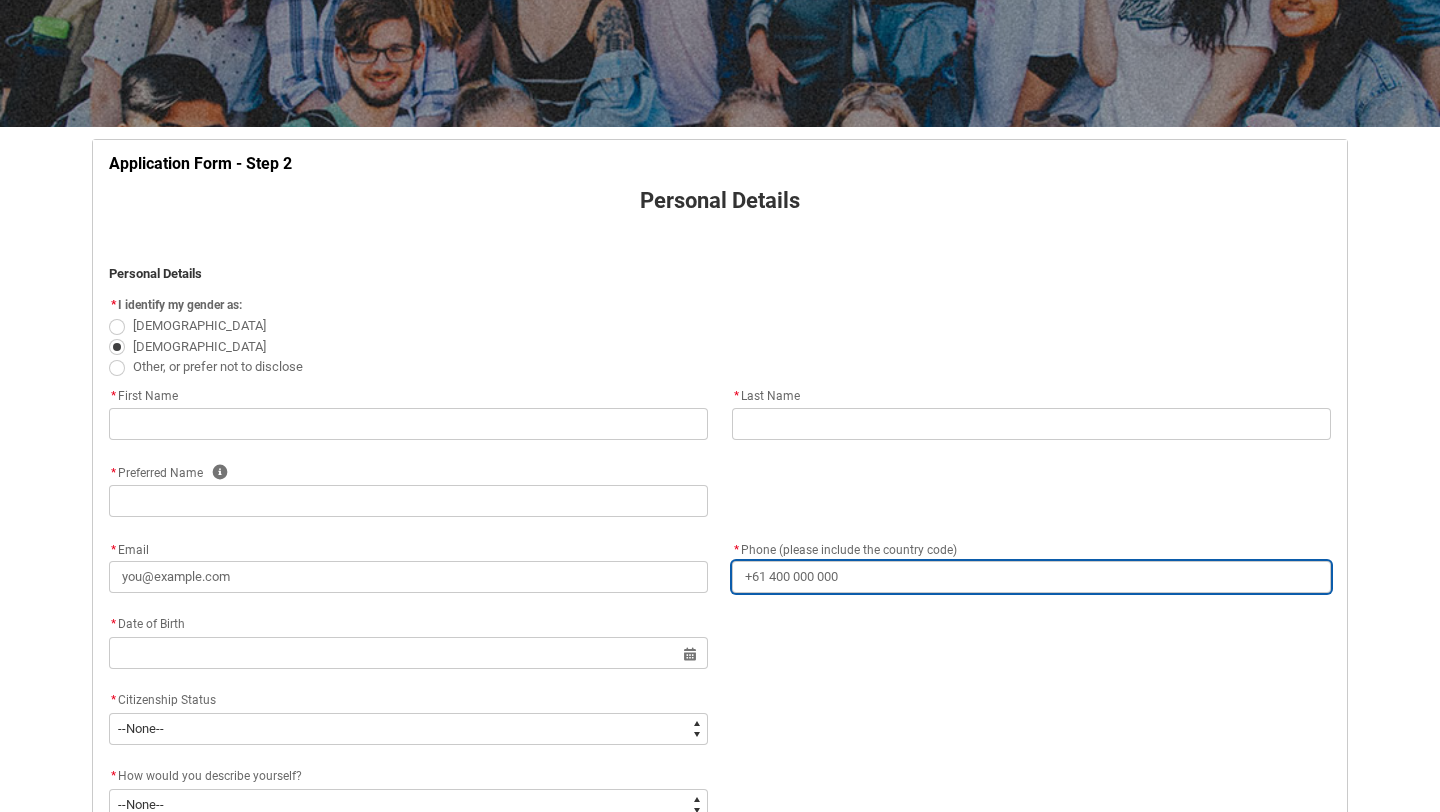 type on "9/28 the [PERSON_NAME]" 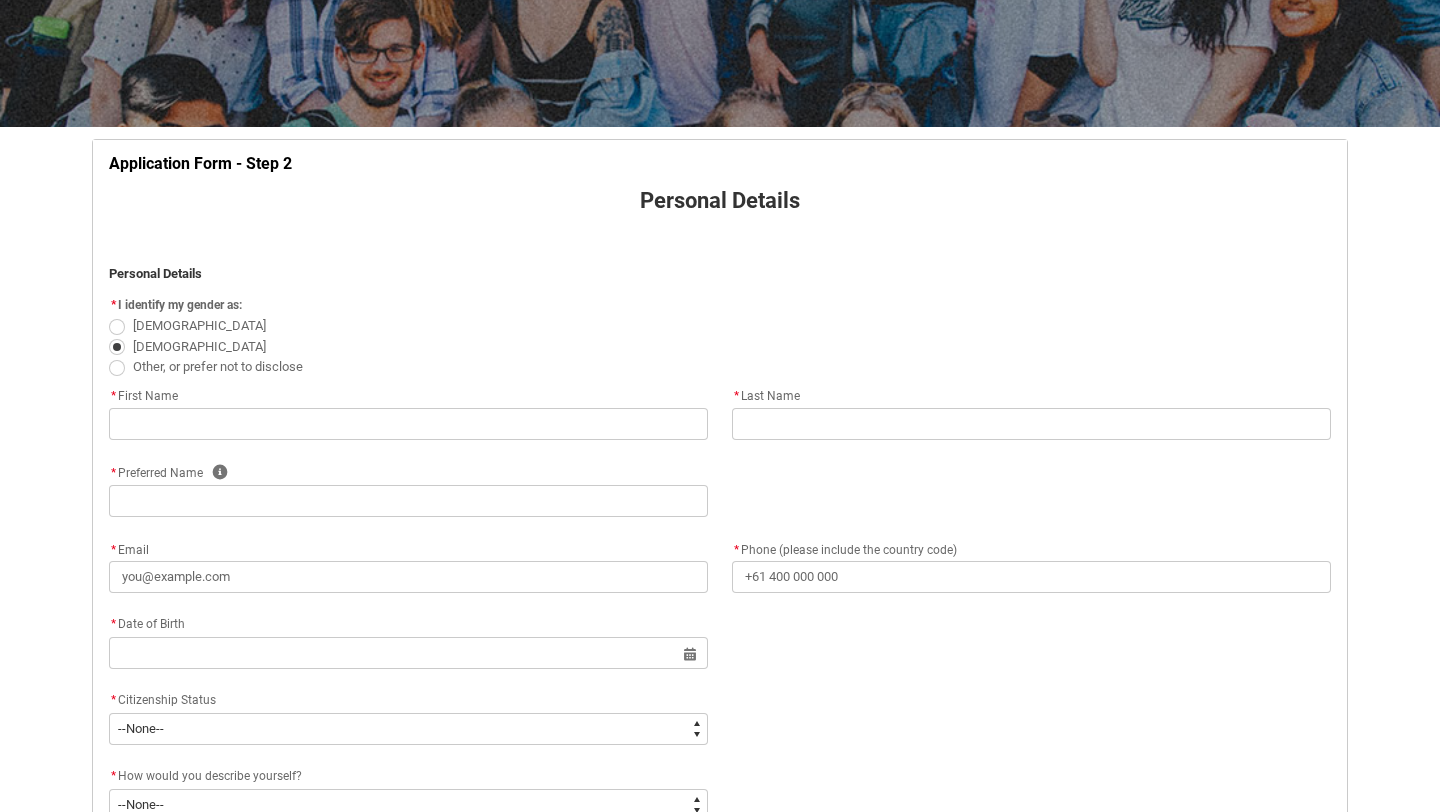 type on "south yarra" 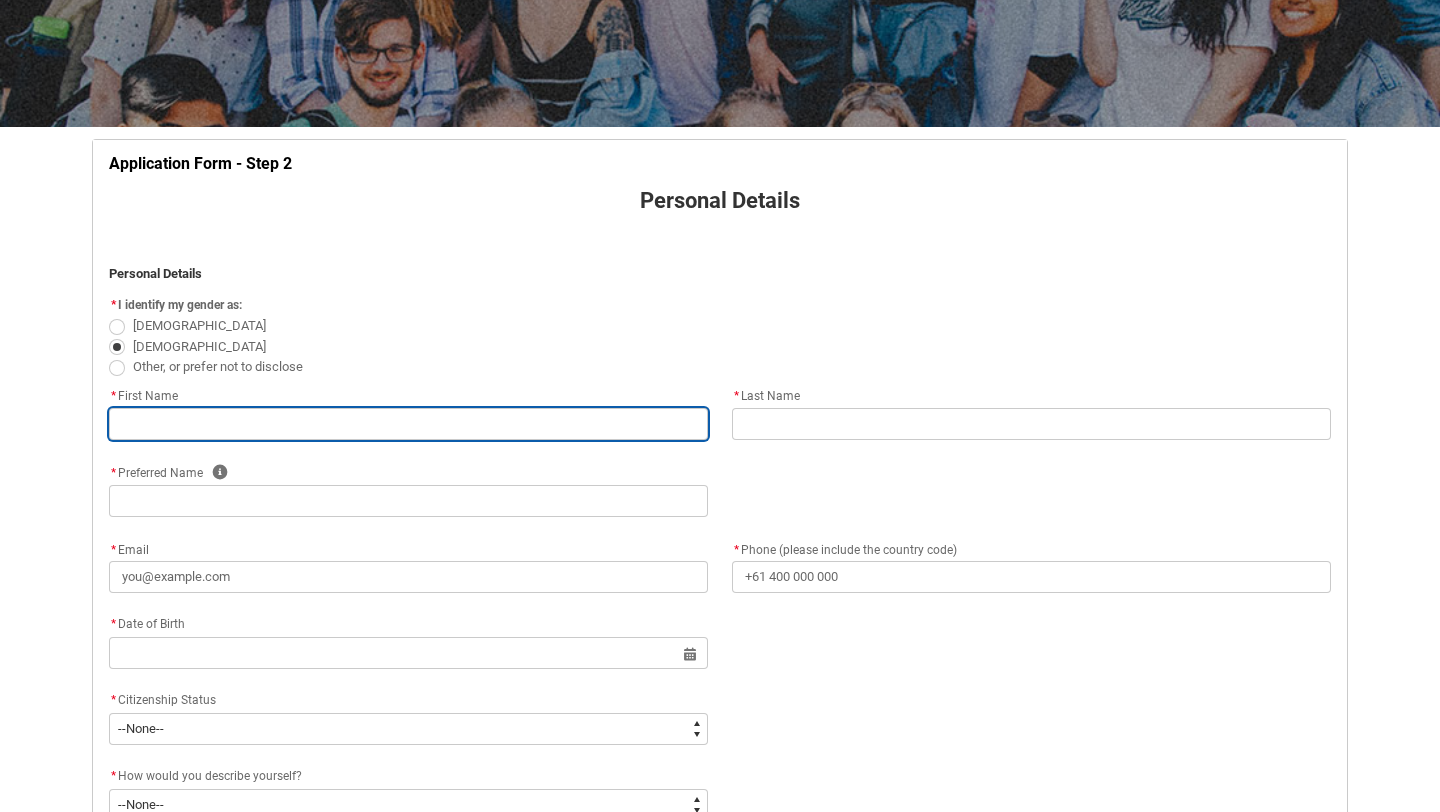 type on "[PERSON_NAME]" 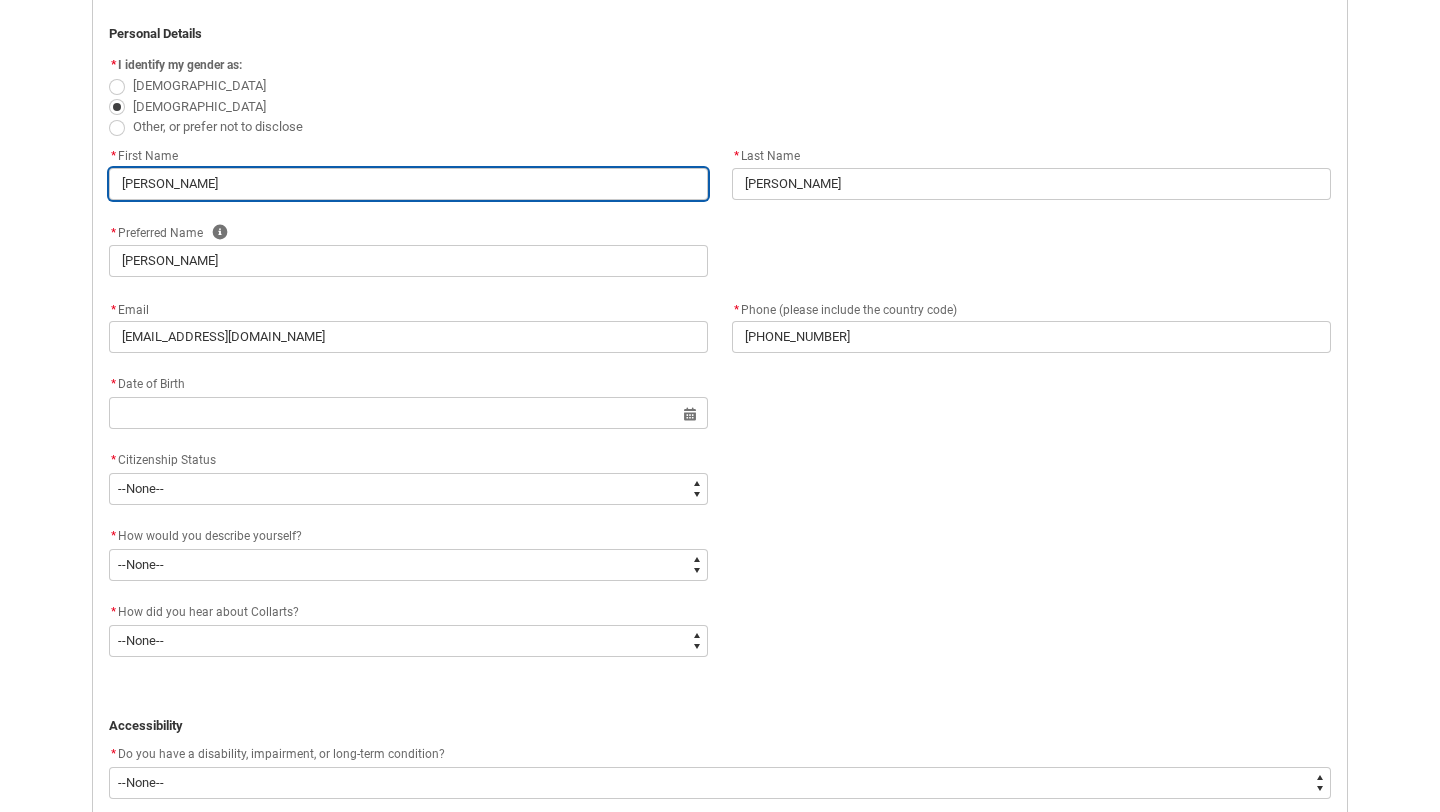 scroll, scrollTop: 511, scrollLeft: 0, axis: vertical 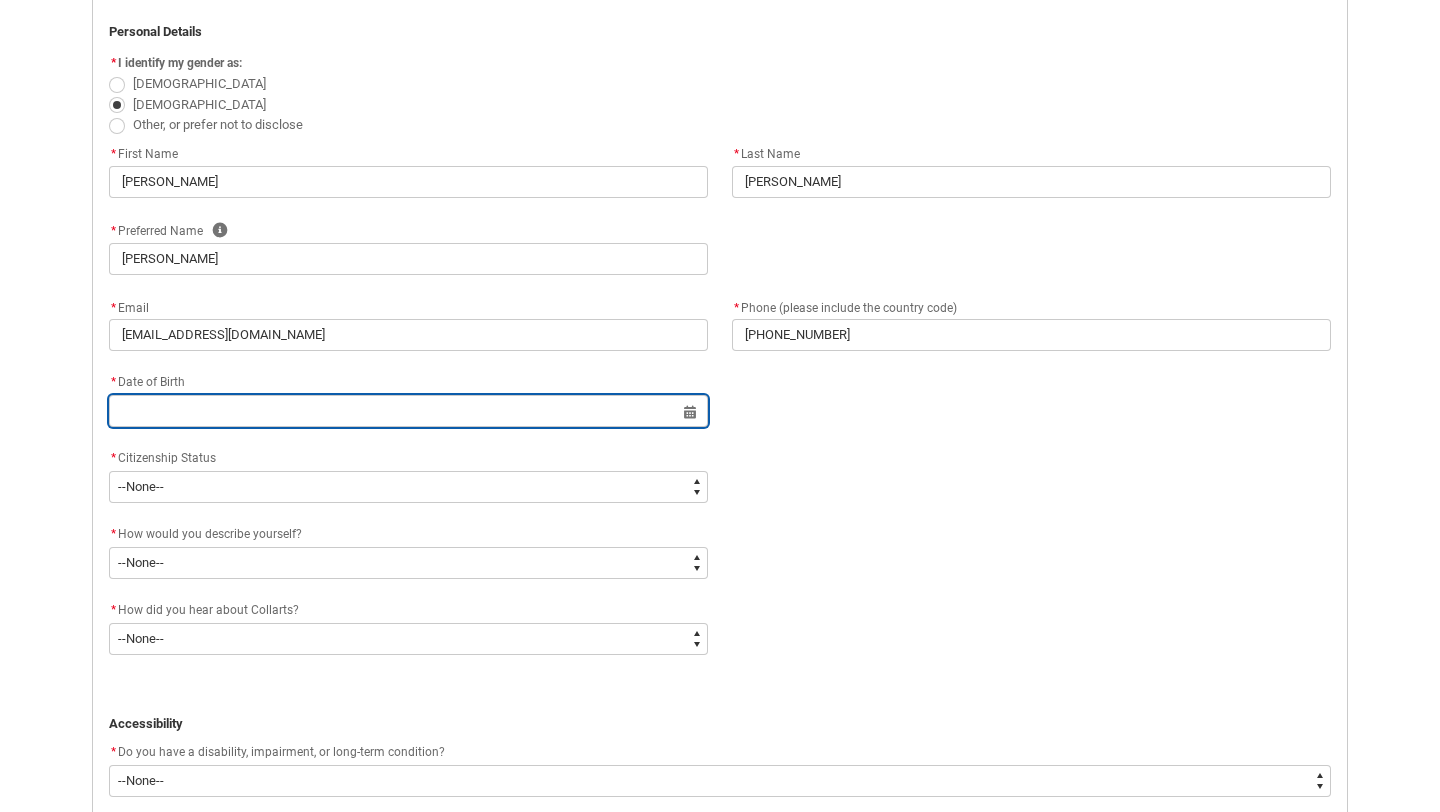 click at bounding box center [408, 411] 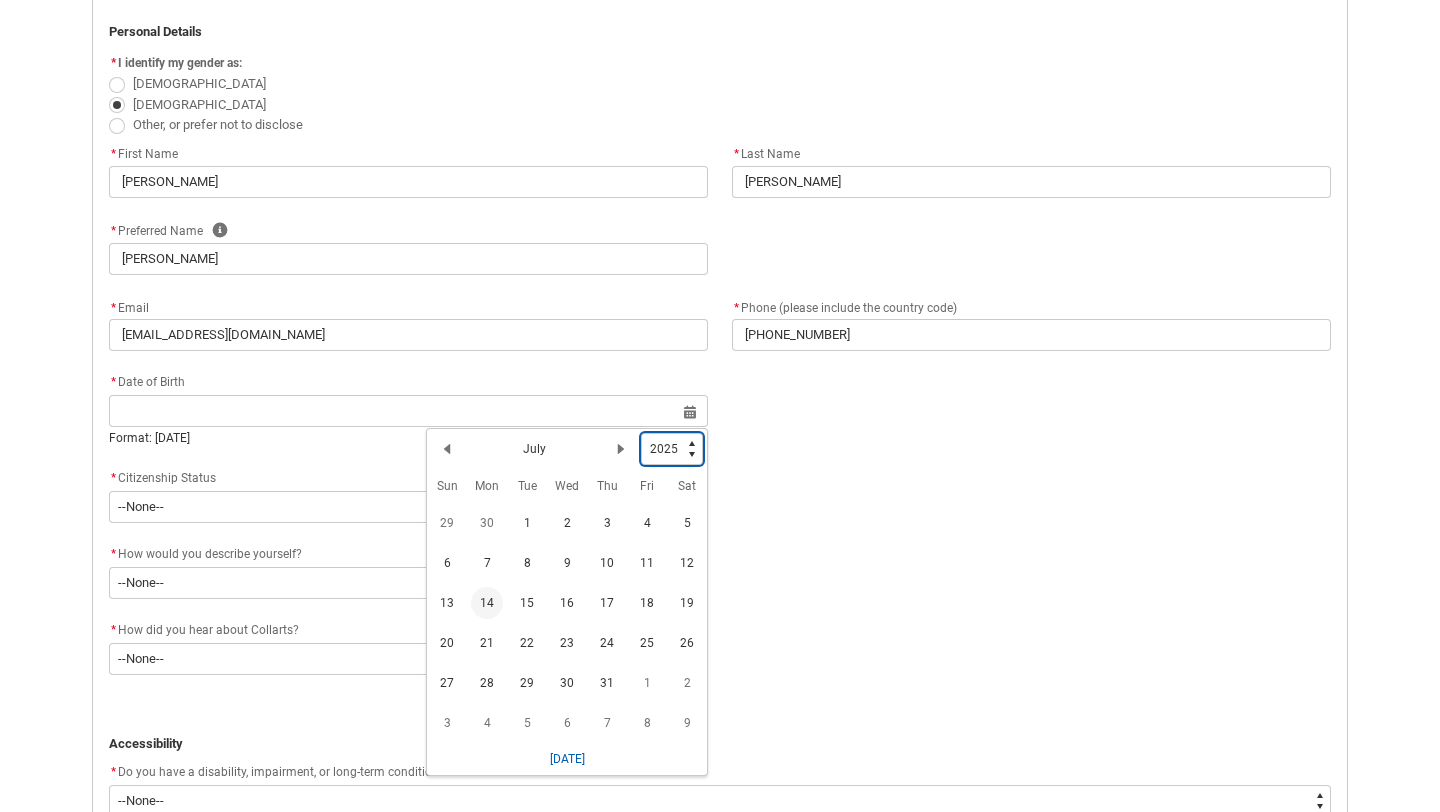 click on "1925 1926 1927 1928 1929 1930 1931 1932 1933 1934 1935 1936 1937 1938 1939 1940 1941 1942 1943 1944 1945 1946 1947 1948 1949 1950 1951 1952 1953 1954 1955 1956 1957 1958 1959 1960 1961 1962 1963 1964 1965 1966 1967 1968 1969 1970 1971 1972 1973 1974 1975 1976 1977 1978 1979 1980 1981 1982 1983 1984 1985 1986 1987 1988 1989 1990 1991 1992 1993 1994 1995 1996 1997 1998 1999 2000 2001 2002 2003 2004 2005 2006 2007 2008 2009 2010 2011 2012 2013 2014 2015 2016 2017 2018 2019 2020 2021 2022 2023 2024 2025 2026 2027 2028 2029 2030 2031 2032 2033 2034 2035 2036 2037 2038 2039 2040 2041 2042 2043 2044 2045 2046 2047 2048 2049 2050 2051 2052 2053 2054 2055 2056 2057 2058 2059 2060 2061 2062 2063 2064 2065 2066 2067 2068 2069 2070 2071 2072 2073 2074 2075 2076 2077 2078 2079 2080 2081 2082 2083 2084 2085 2086 2087 2088 2089 2090 2091 2092 2093 2094 2095 2096 2097 2098 2099 2100 2101 2102 2103 2104 2105 2106 2107 2108 2109 2110 2111 2112 2113 2114 2115 2116 2117 2118 2119 2120 2121 2122 2123 2124 2125" at bounding box center (672, 449) 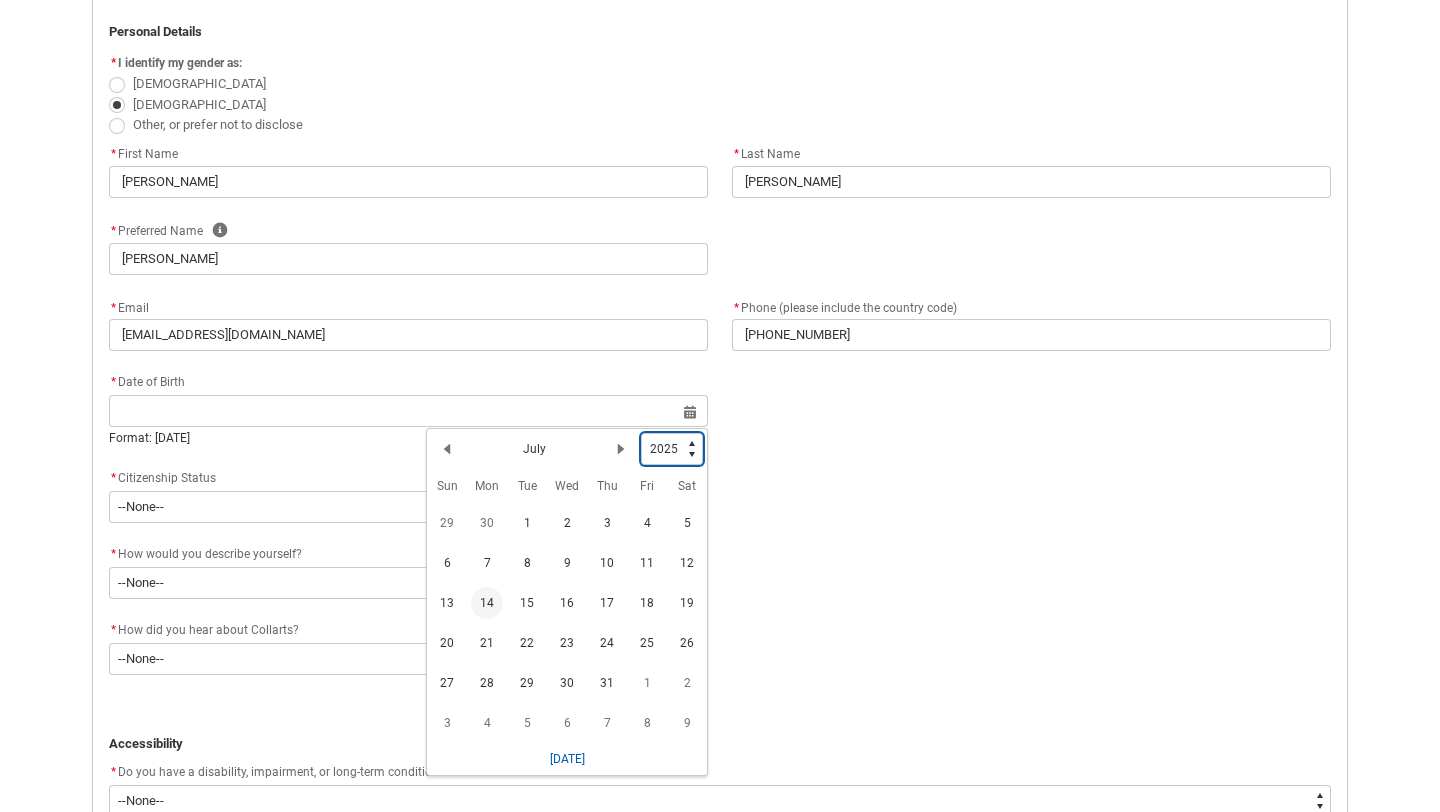type on "2001" 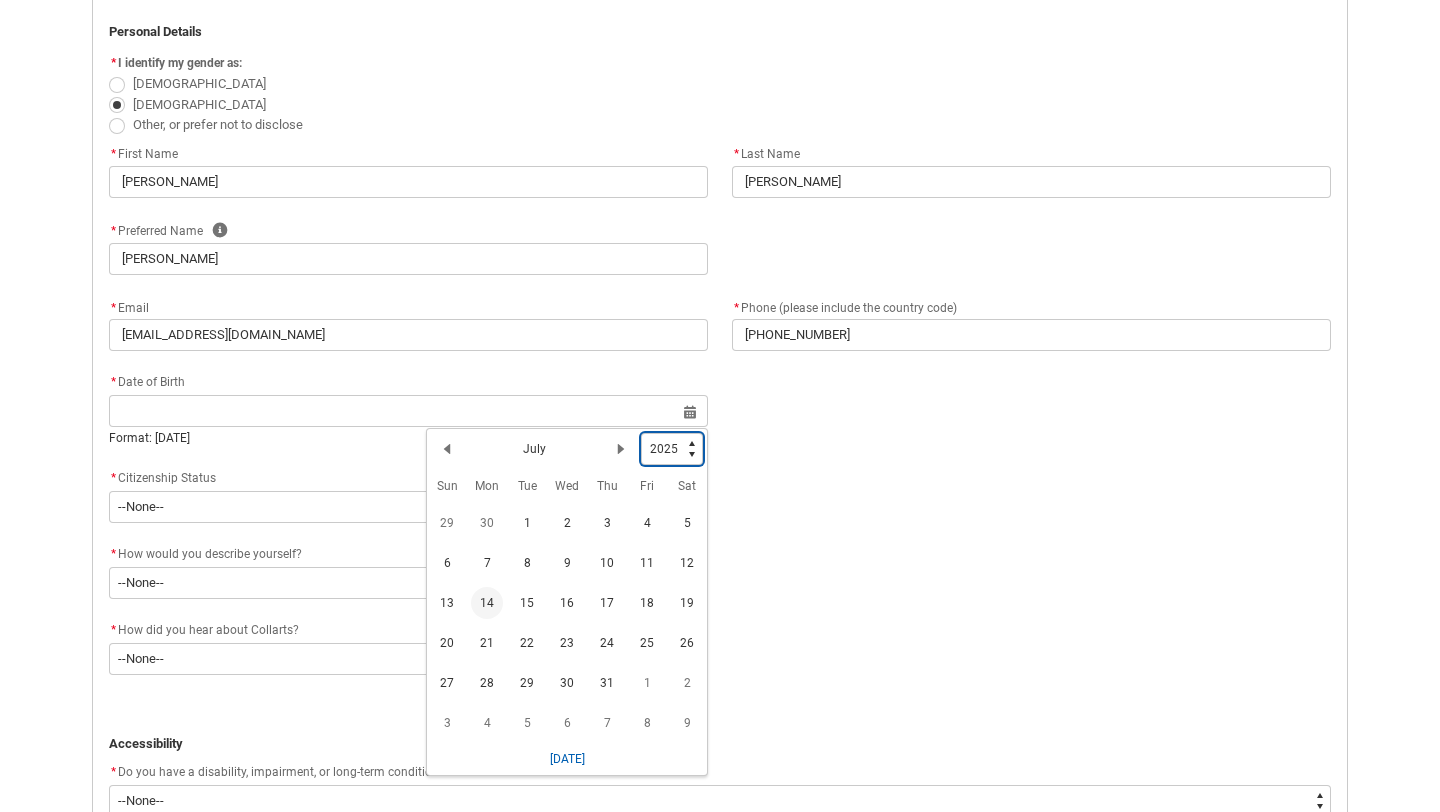 select on "2001" 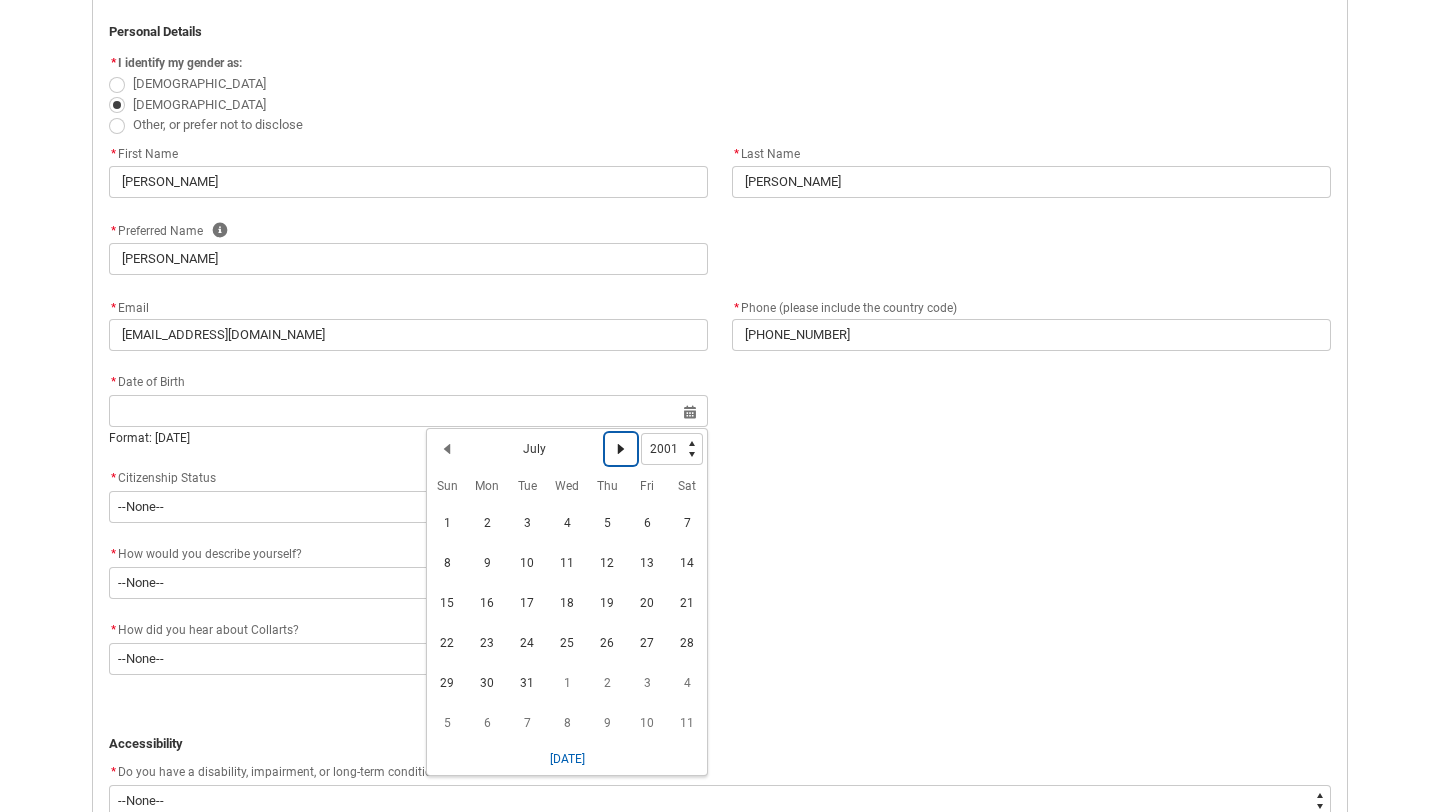 click 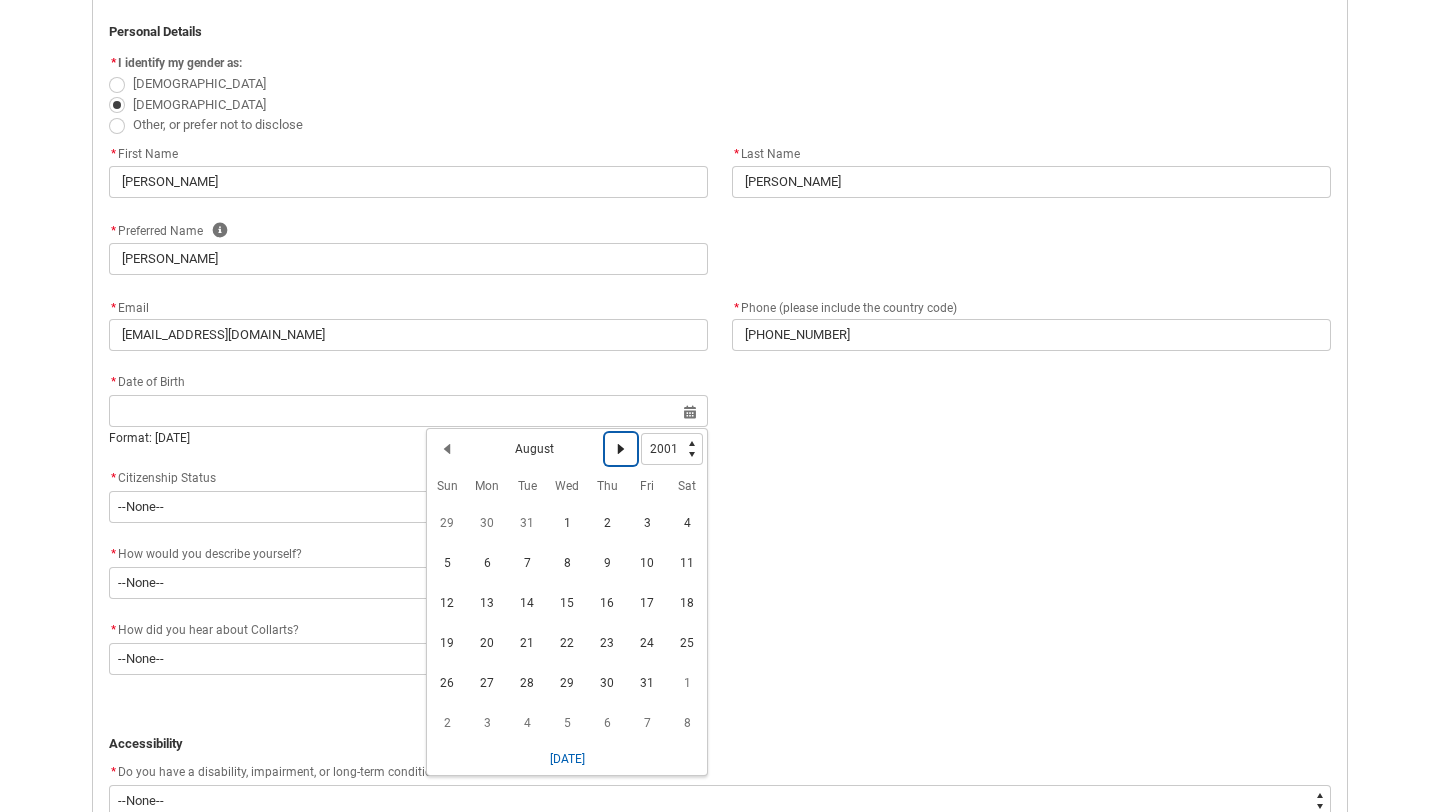 click 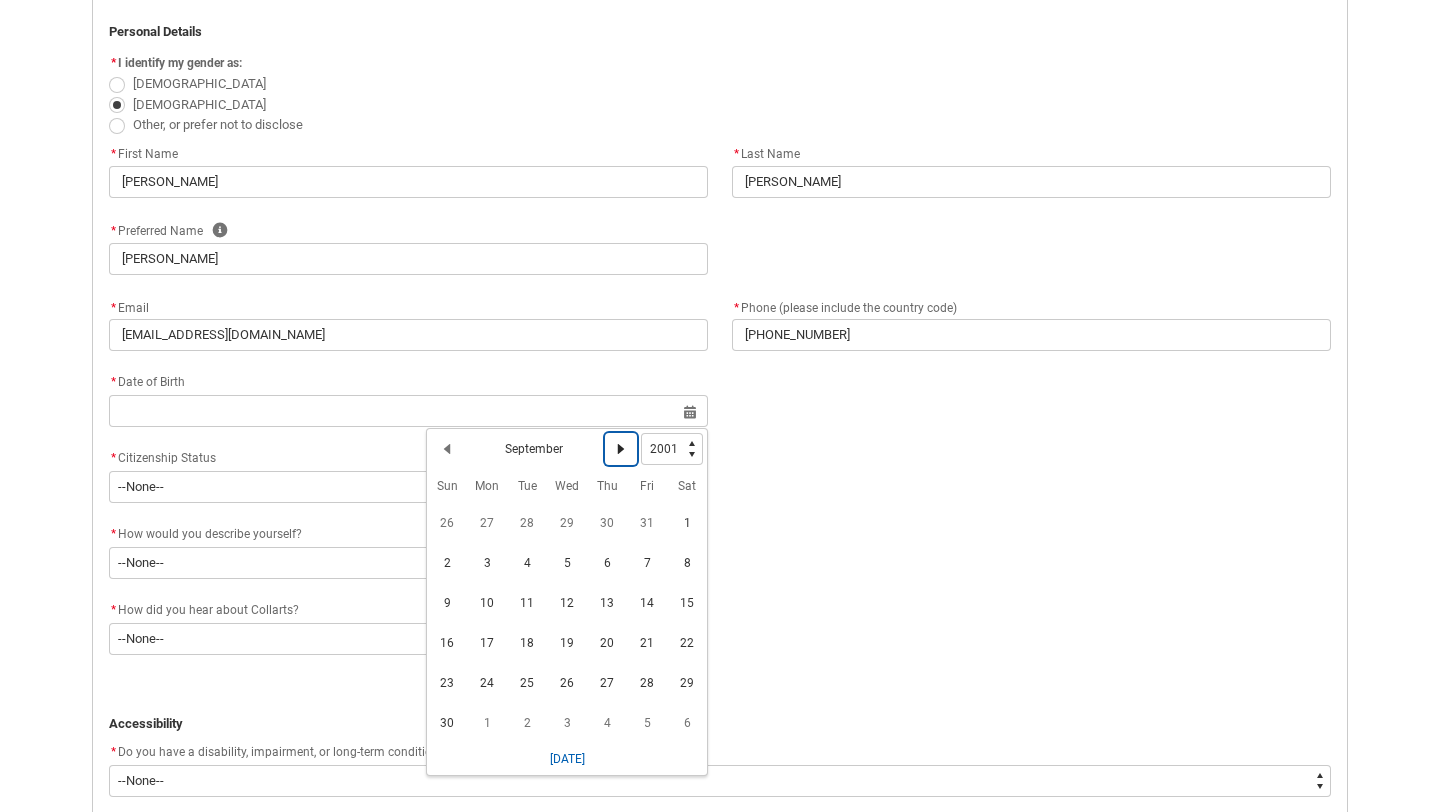 click 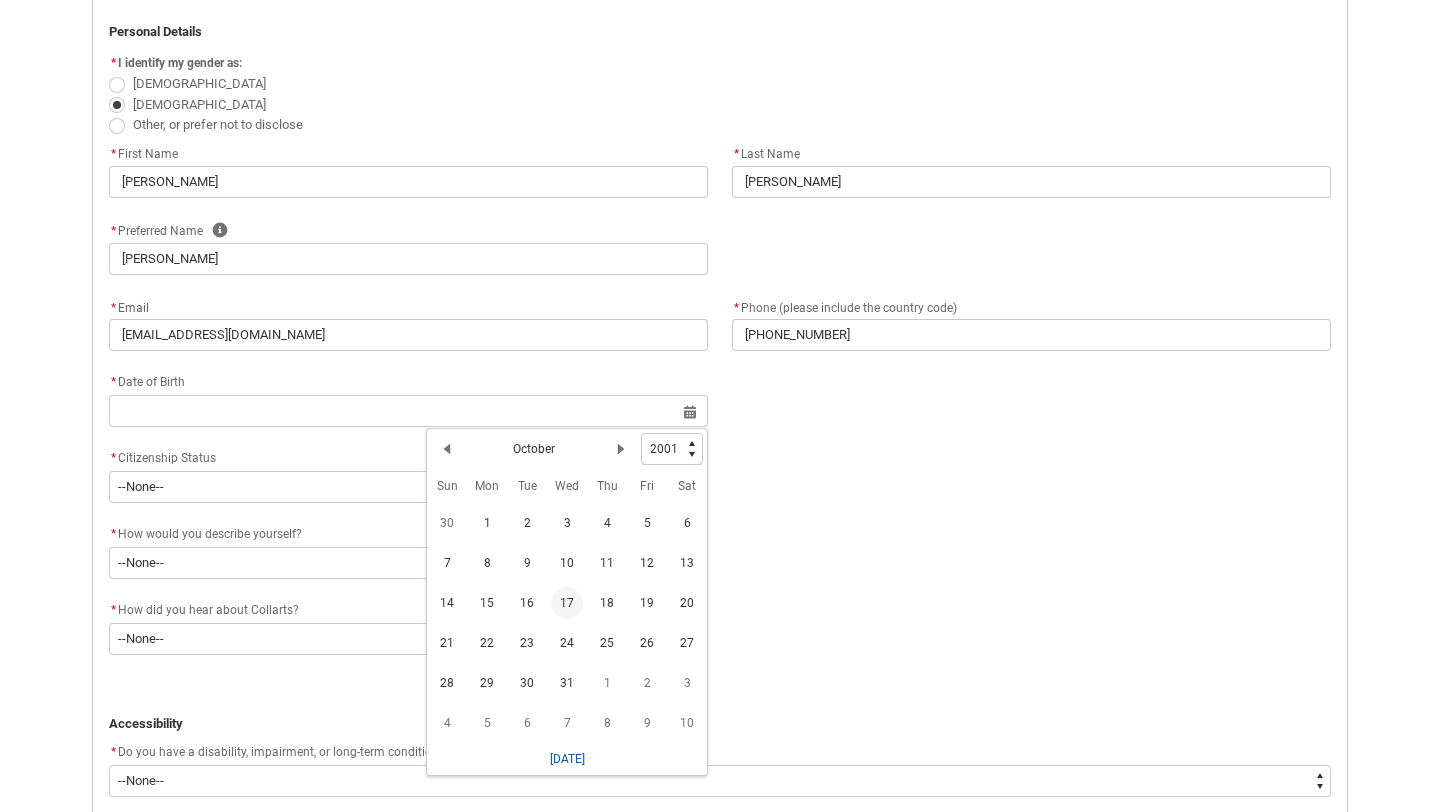 click on "17" 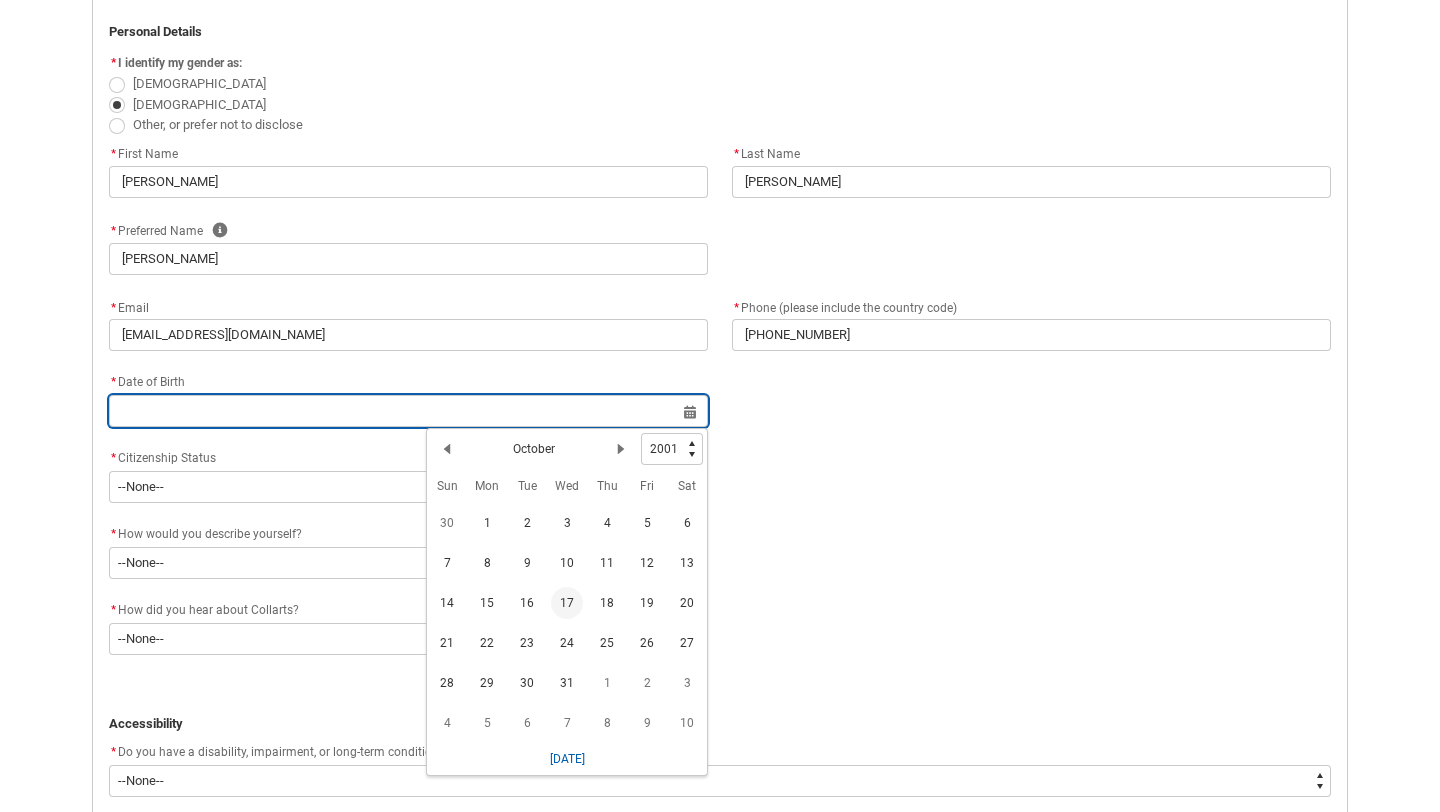 type on "[DATE]" 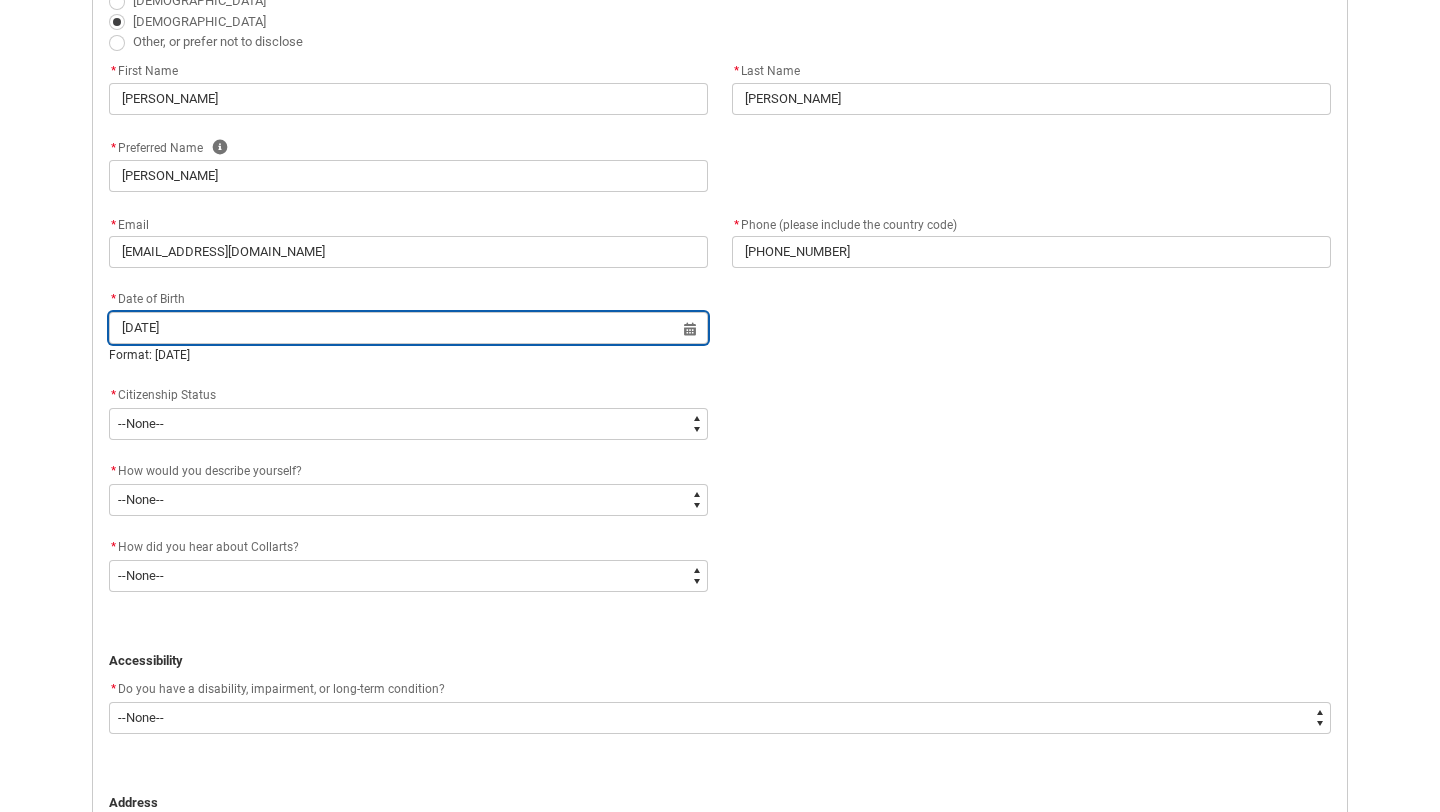 scroll, scrollTop: 595, scrollLeft: 0, axis: vertical 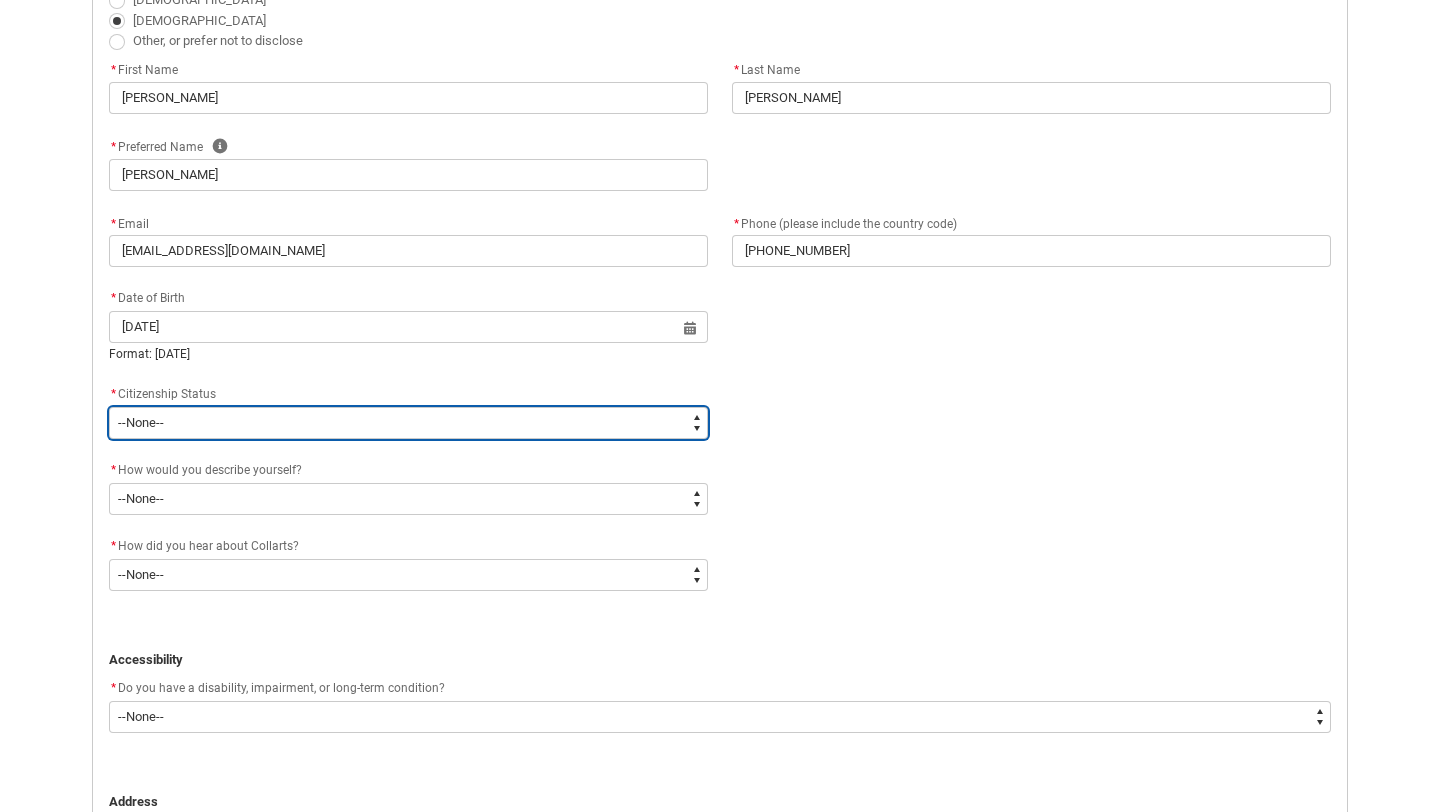 click on "--None-- [DEMOGRAPHIC_DATA] Humanitarian Visa [DEMOGRAPHIC_DATA] citizen Other [DEMOGRAPHIC_DATA] Visa Student Visa" at bounding box center [408, 423] 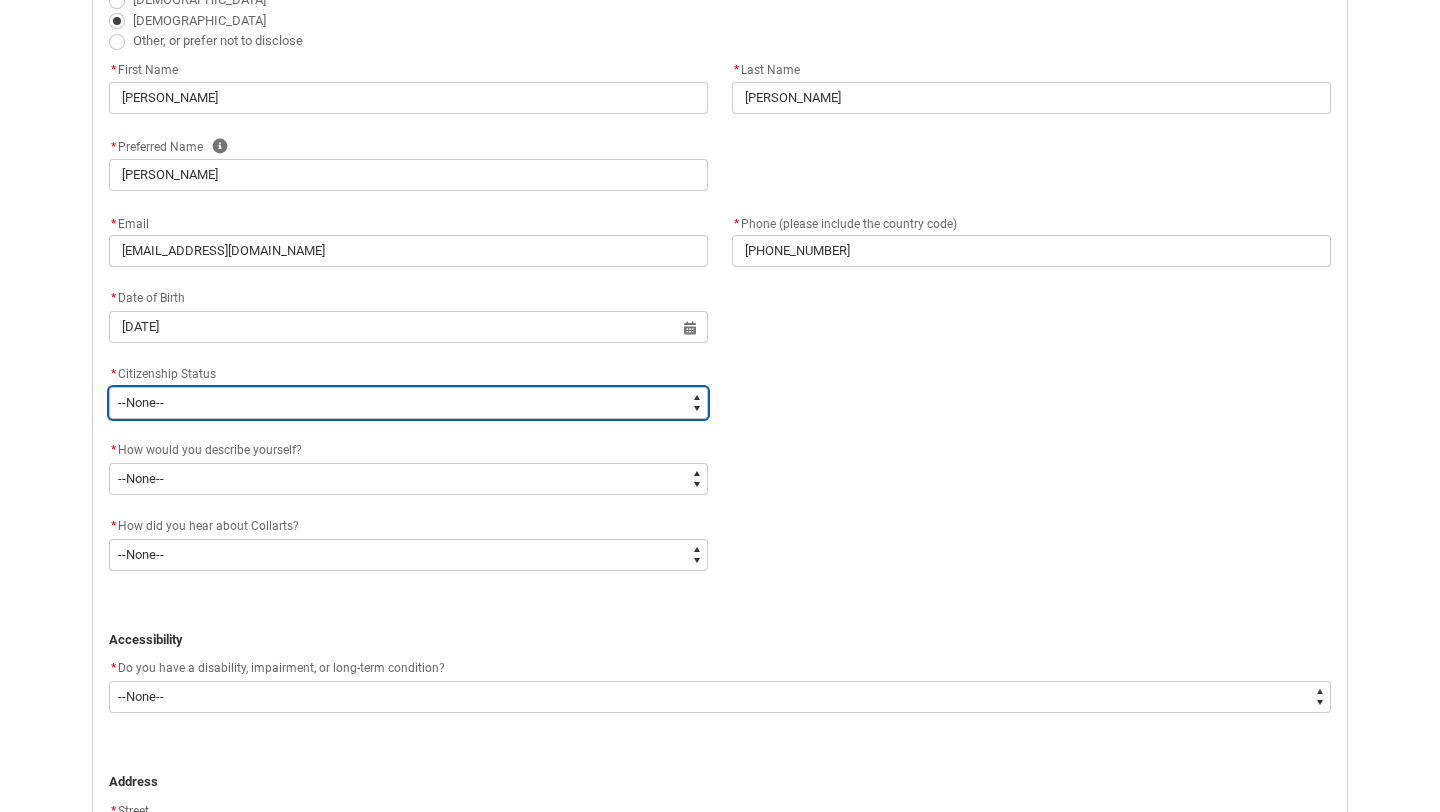 type on "Citizenship.1" 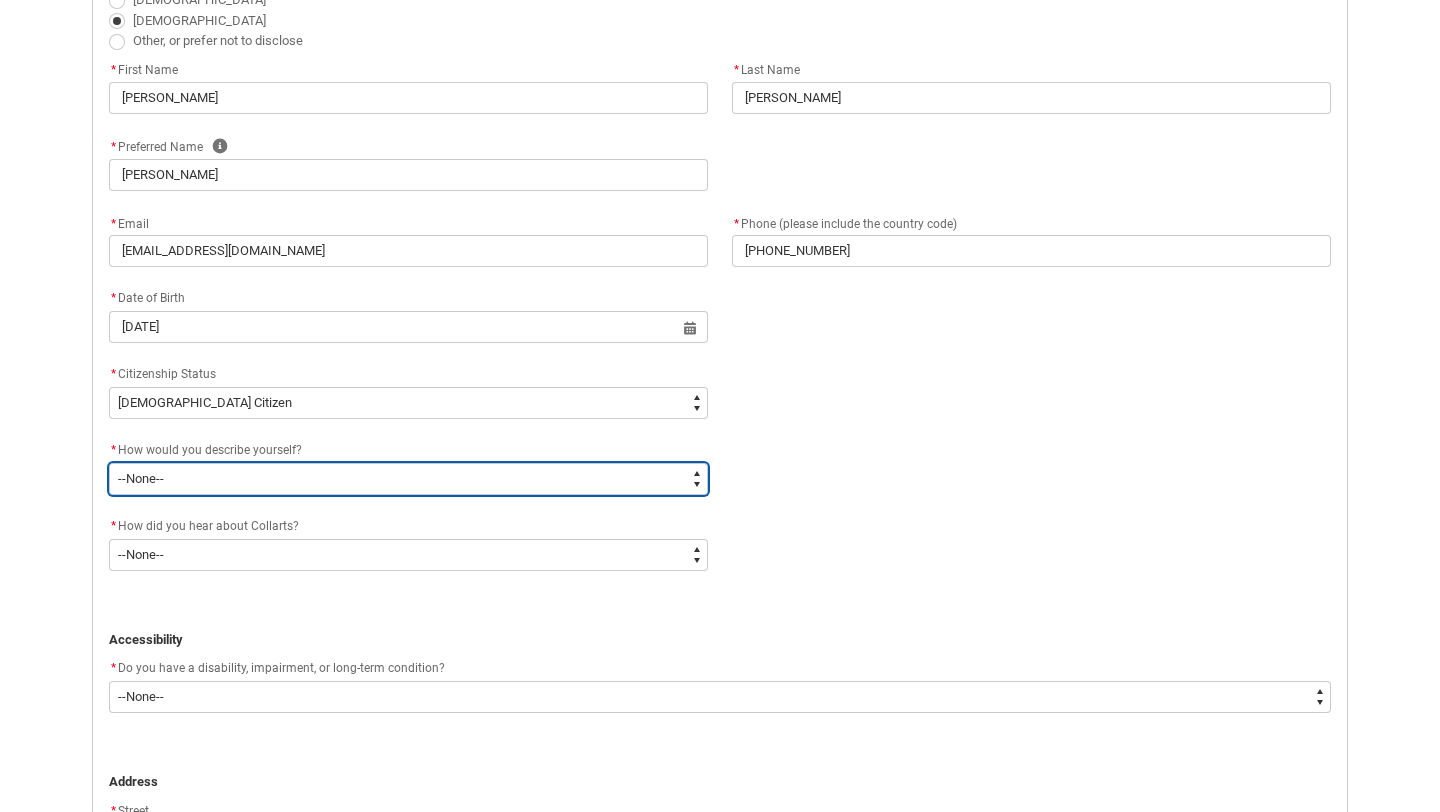 click on "--None-- I'm currently in Year 12 and planning what I'll do after school I've completed Year 12 I took some time off after high school and want to return to study I'm looking to transfer from another college/university I'm looking for a career change I'm already in the industry/have a qualification and am looking to extend my skills" at bounding box center [408, 479] 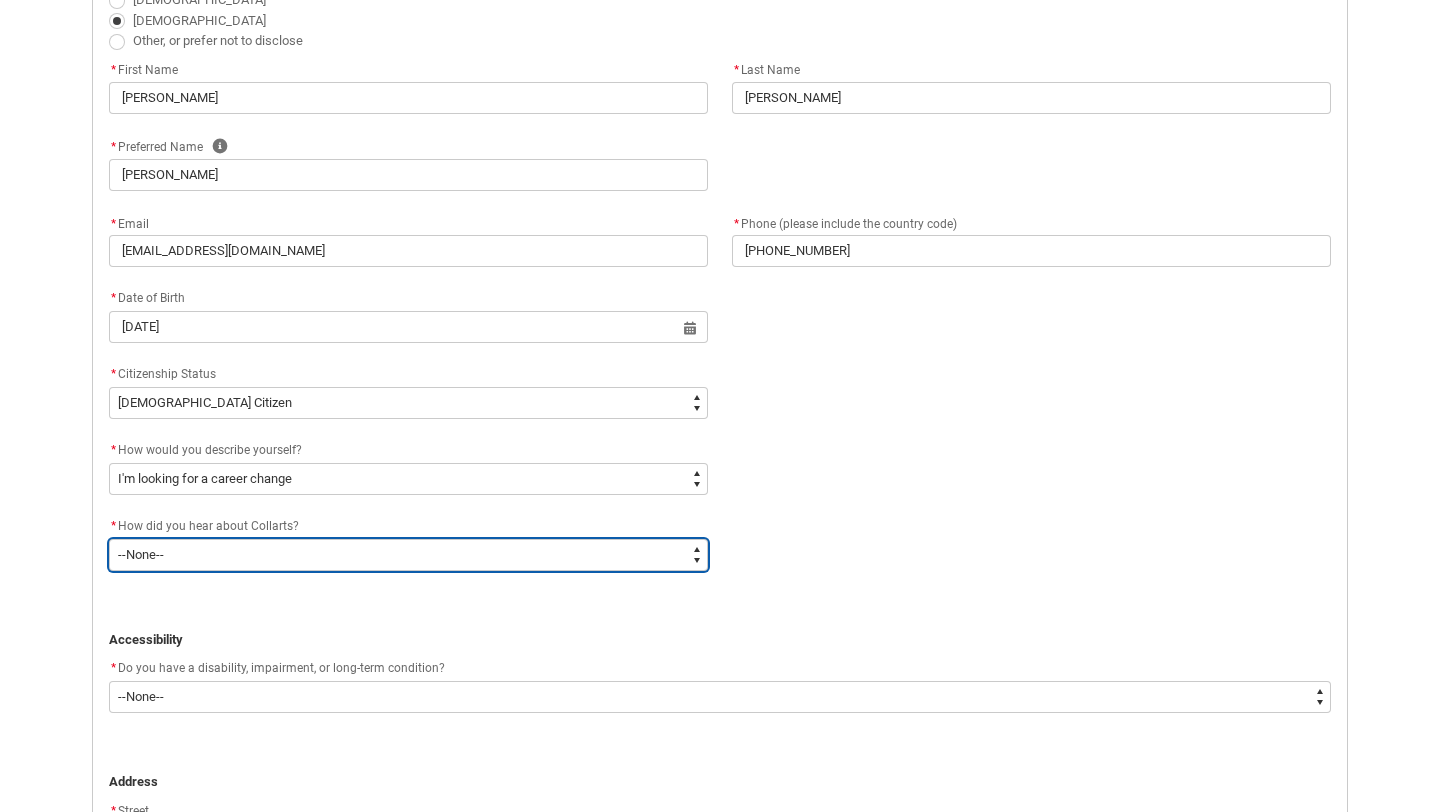 click on "--None-- Advertising - Facebook Advertising - Google Advertising - Instagram Advertising - YouTube Advertising - Other Career Advisor Career Expo Collarts Newsletter/Email Collarts Website Festivals/Events Freeza/Amplified In the Media Online Search (Google) Radio Signage Socials (Facebook, Instagram, TikTok, LinkedIn etc) Spotify VET course at school VTAC Word of mouth Workshops at Collarts Workshops at school Other" at bounding box center (408, 555) 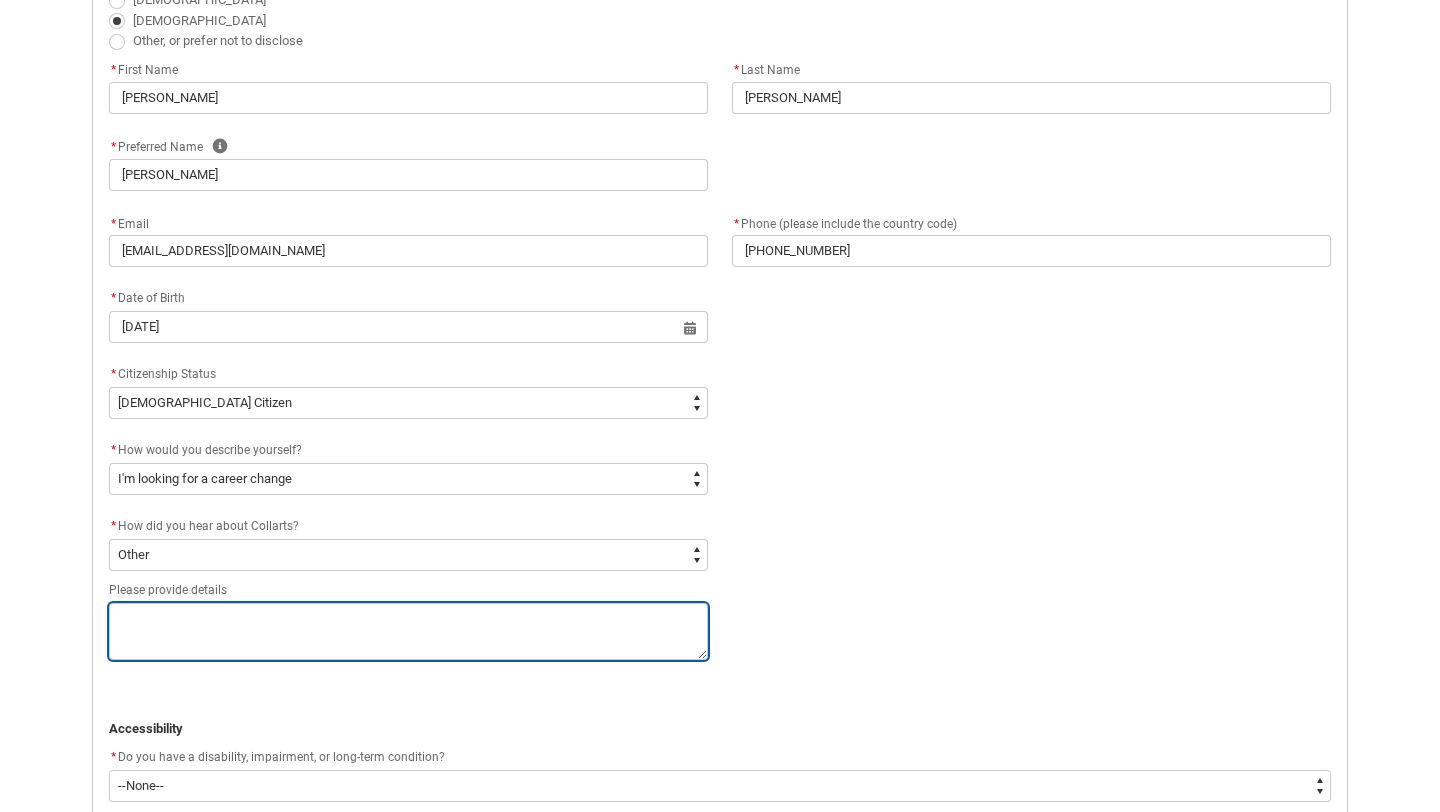 click at bounding box center [408, 631] 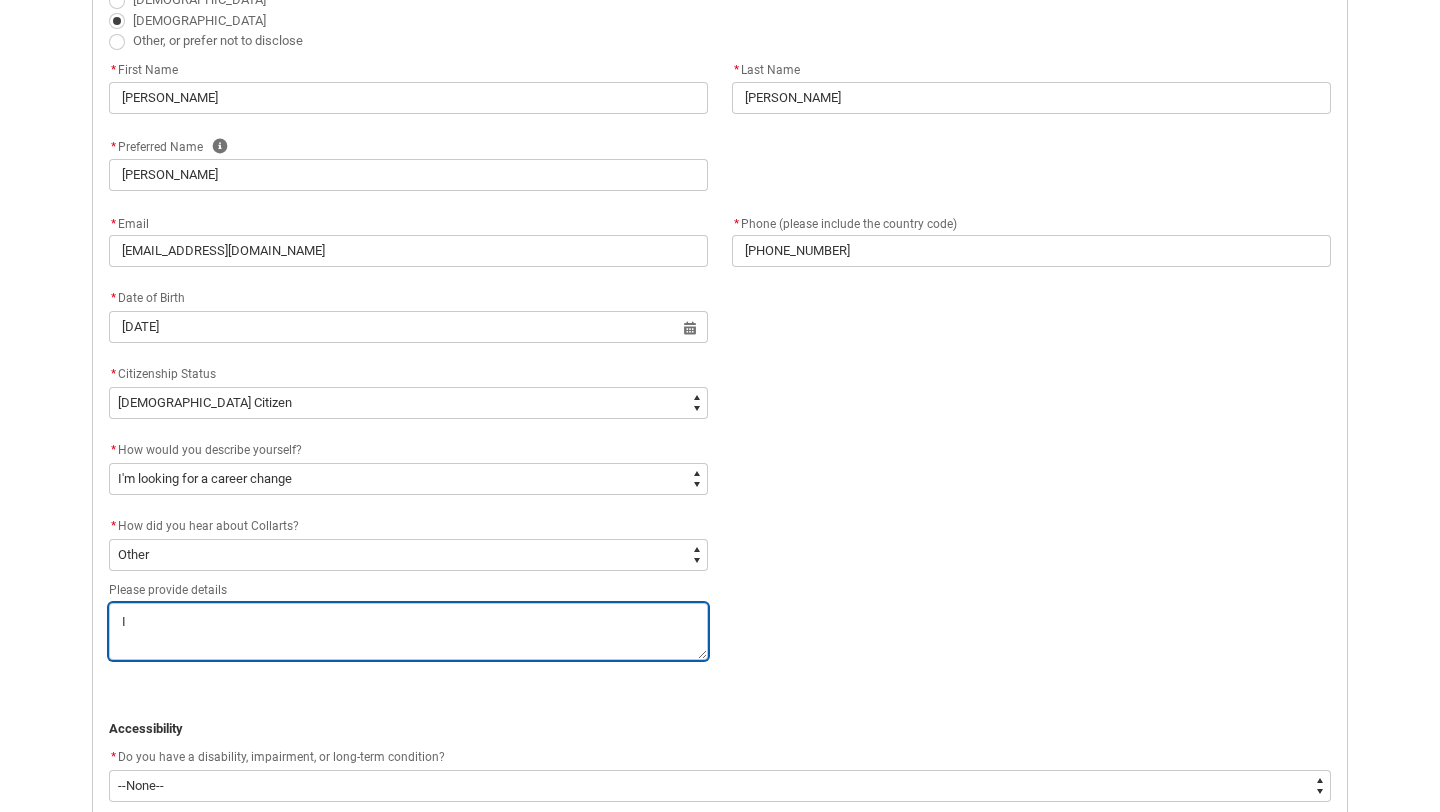 type on "I" 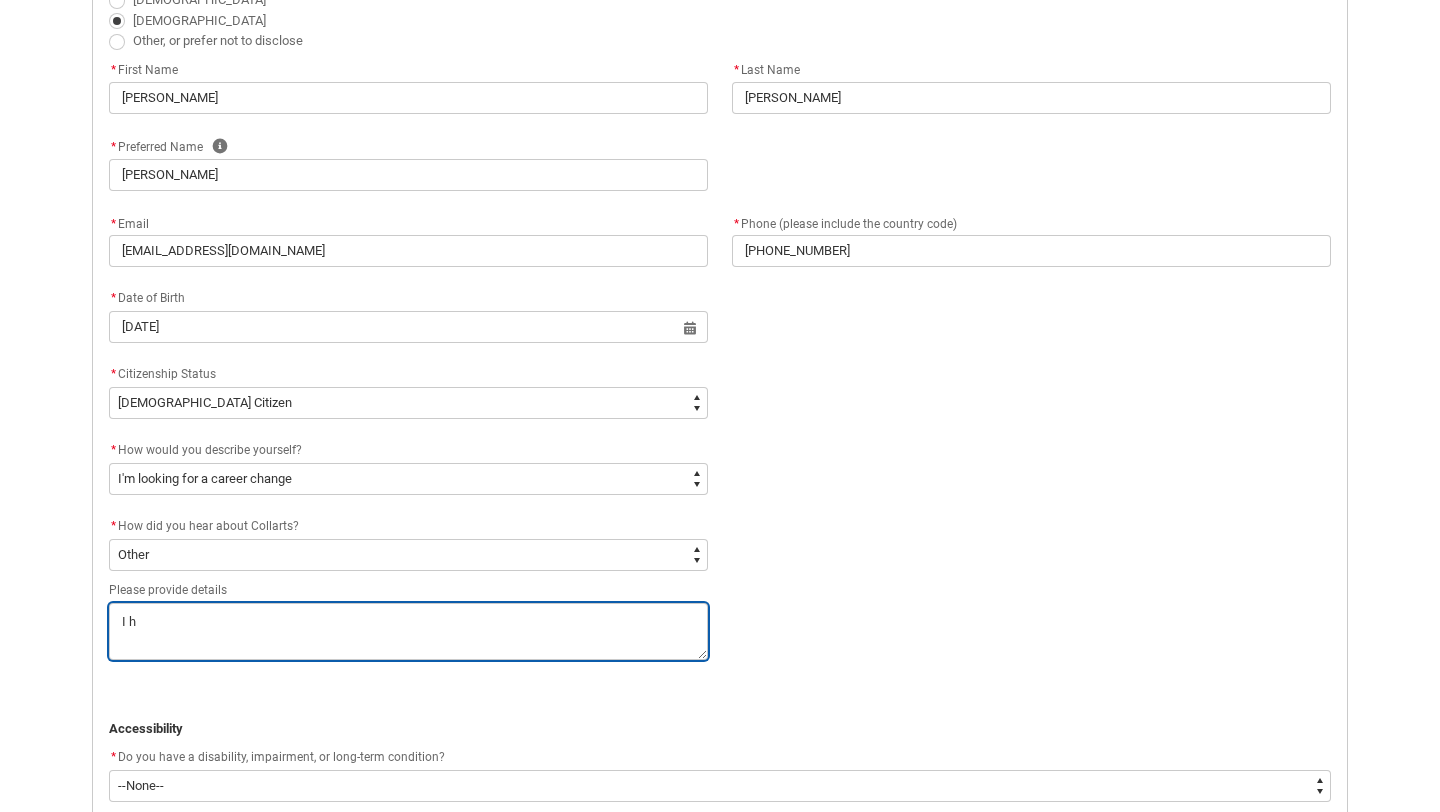 type on "I ha" 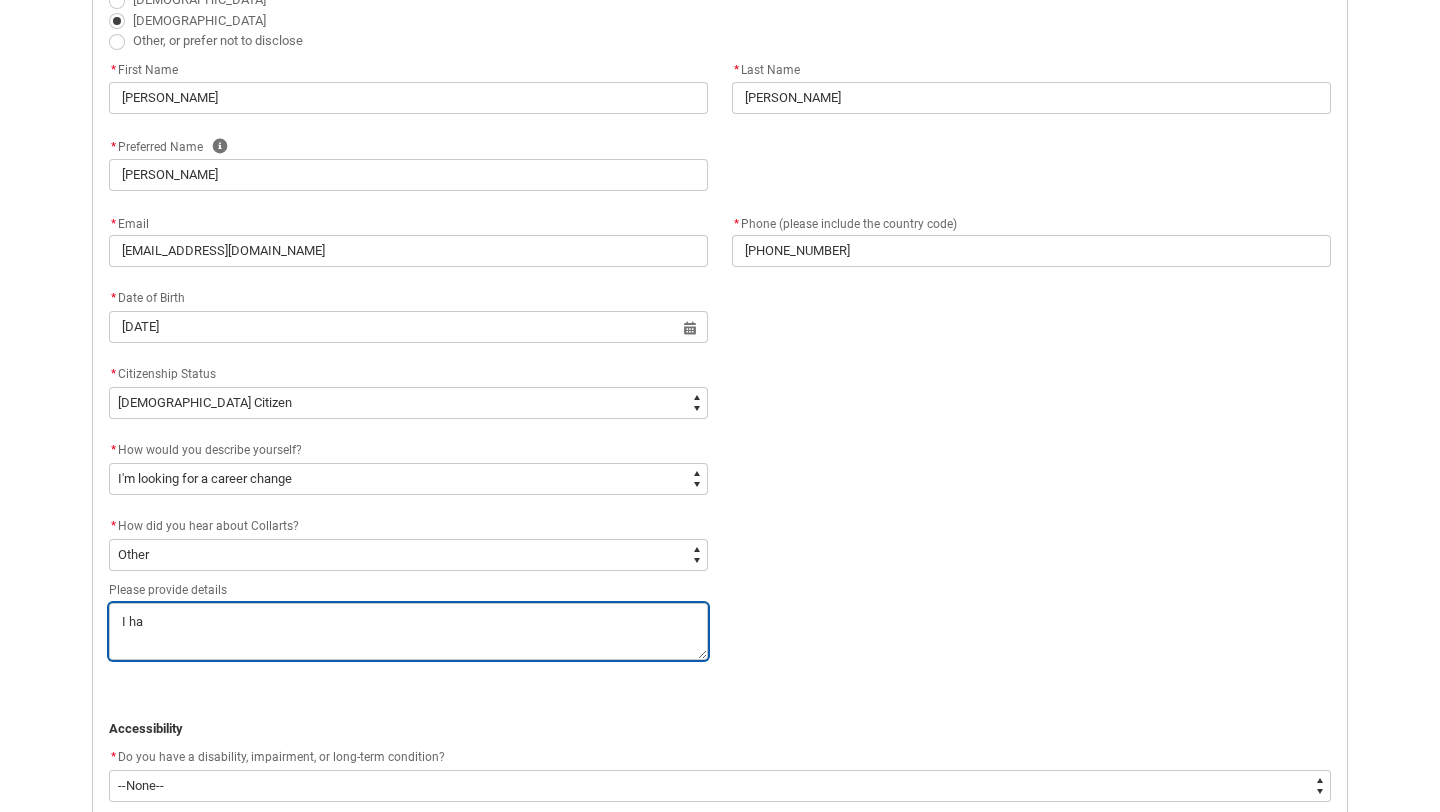 type on "I hav" 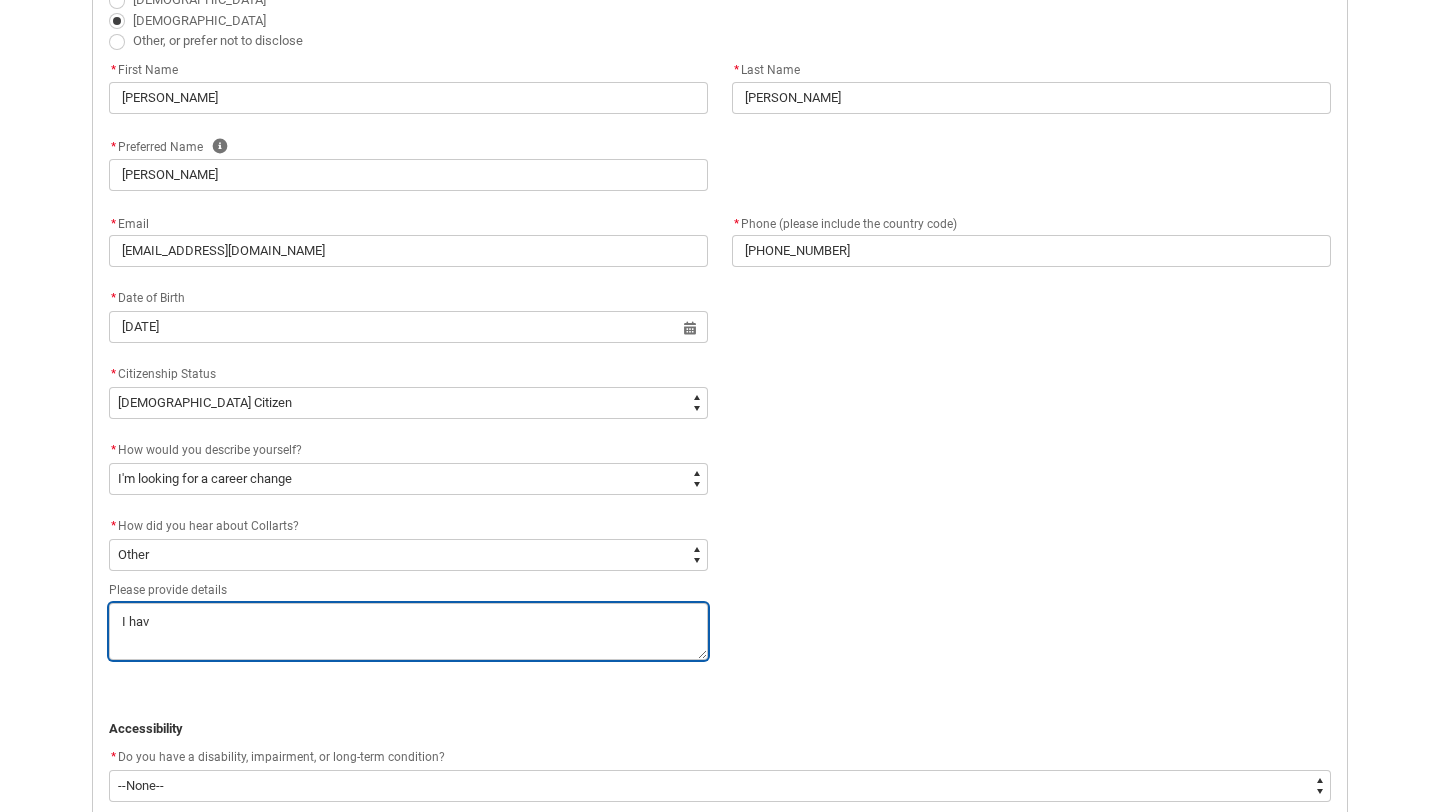 type on "I have" 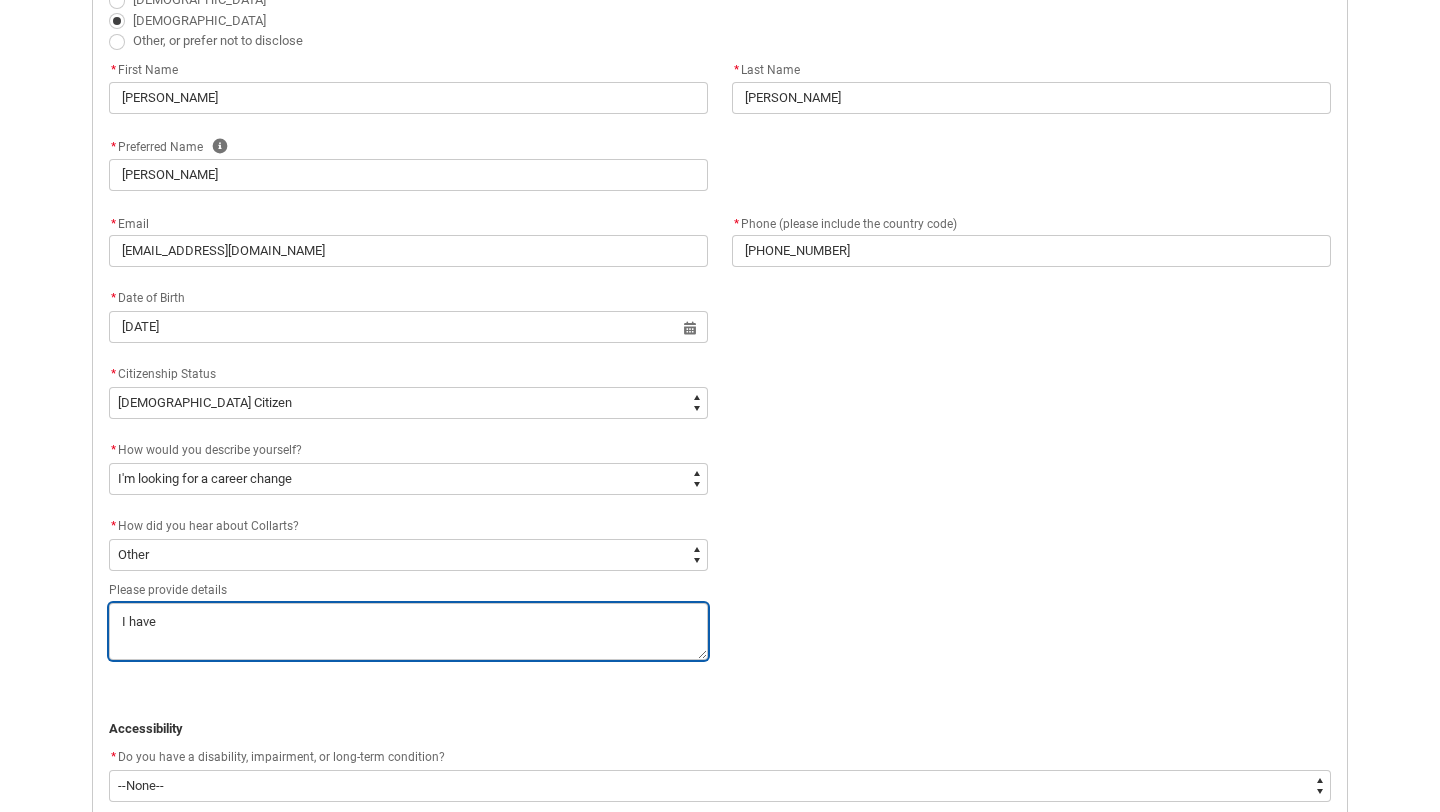 type on "I have" 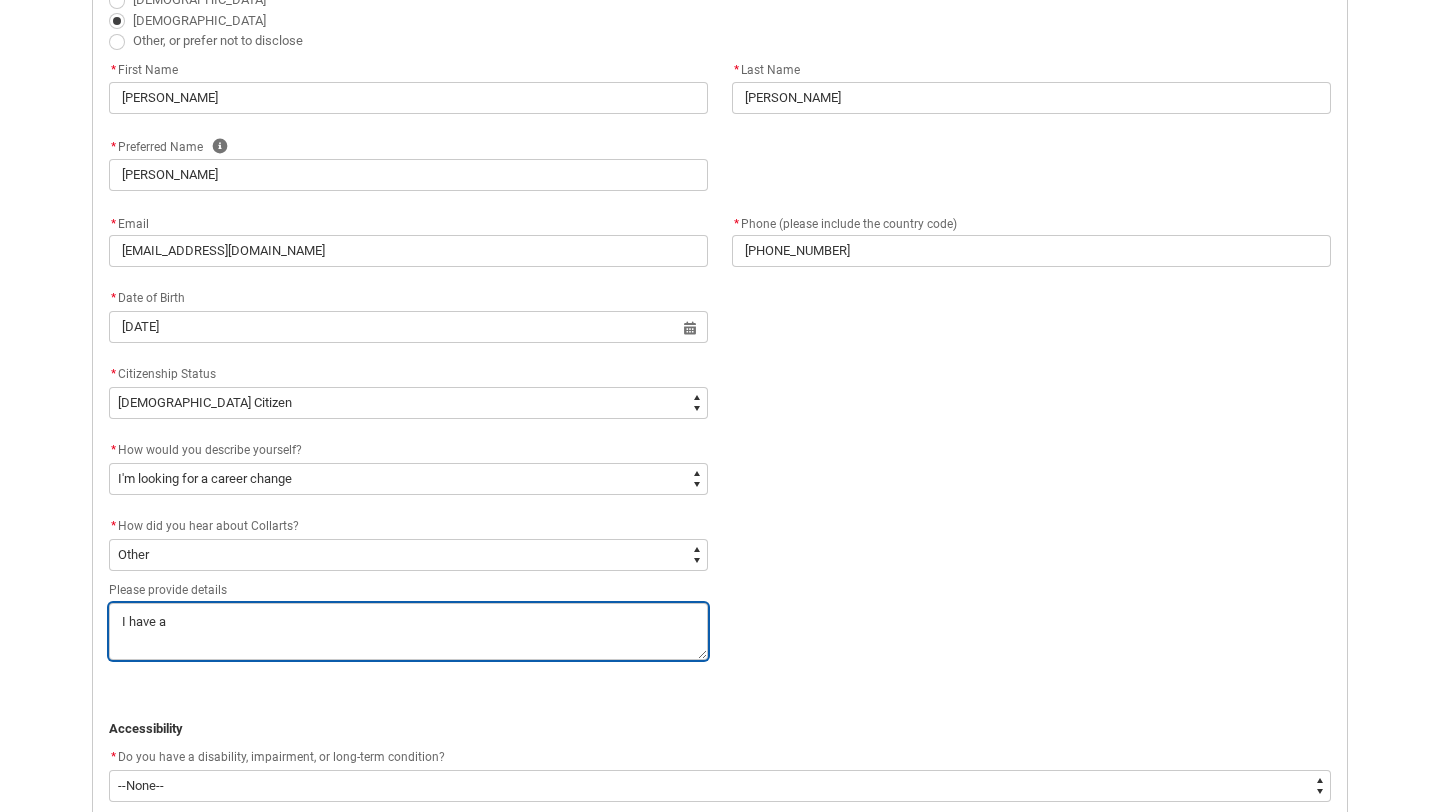 type on "I have al" 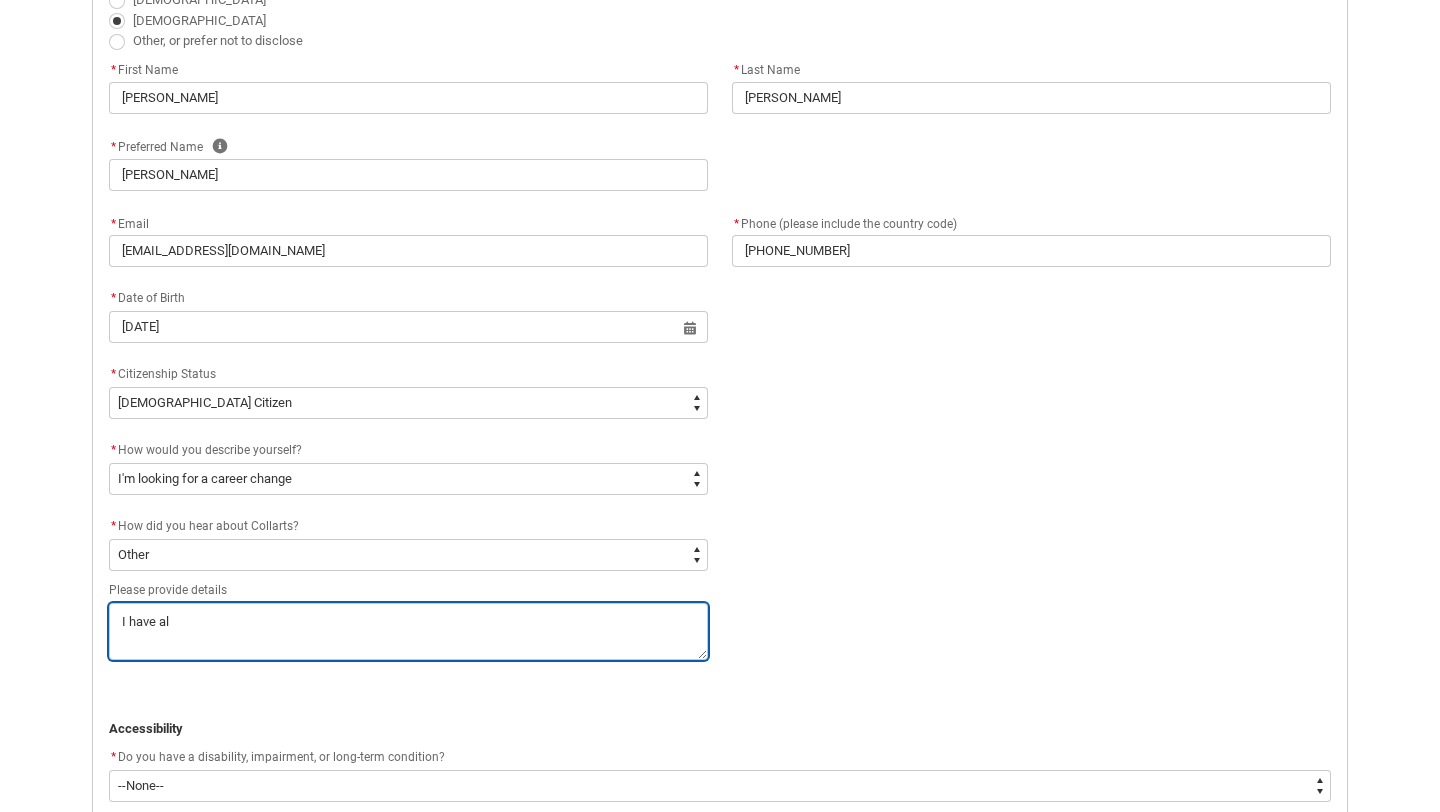 type on "I have alr" 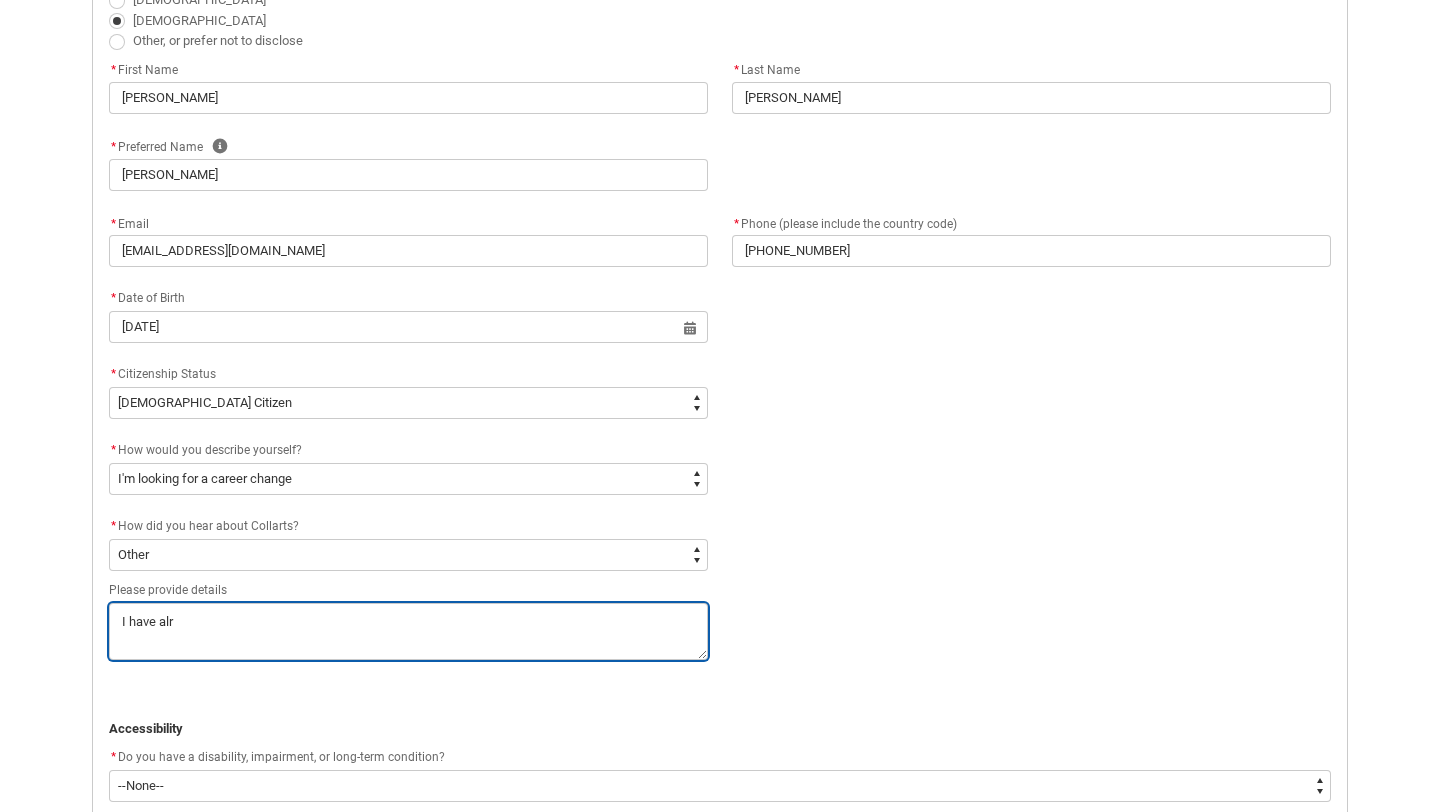 type on "I have alre" 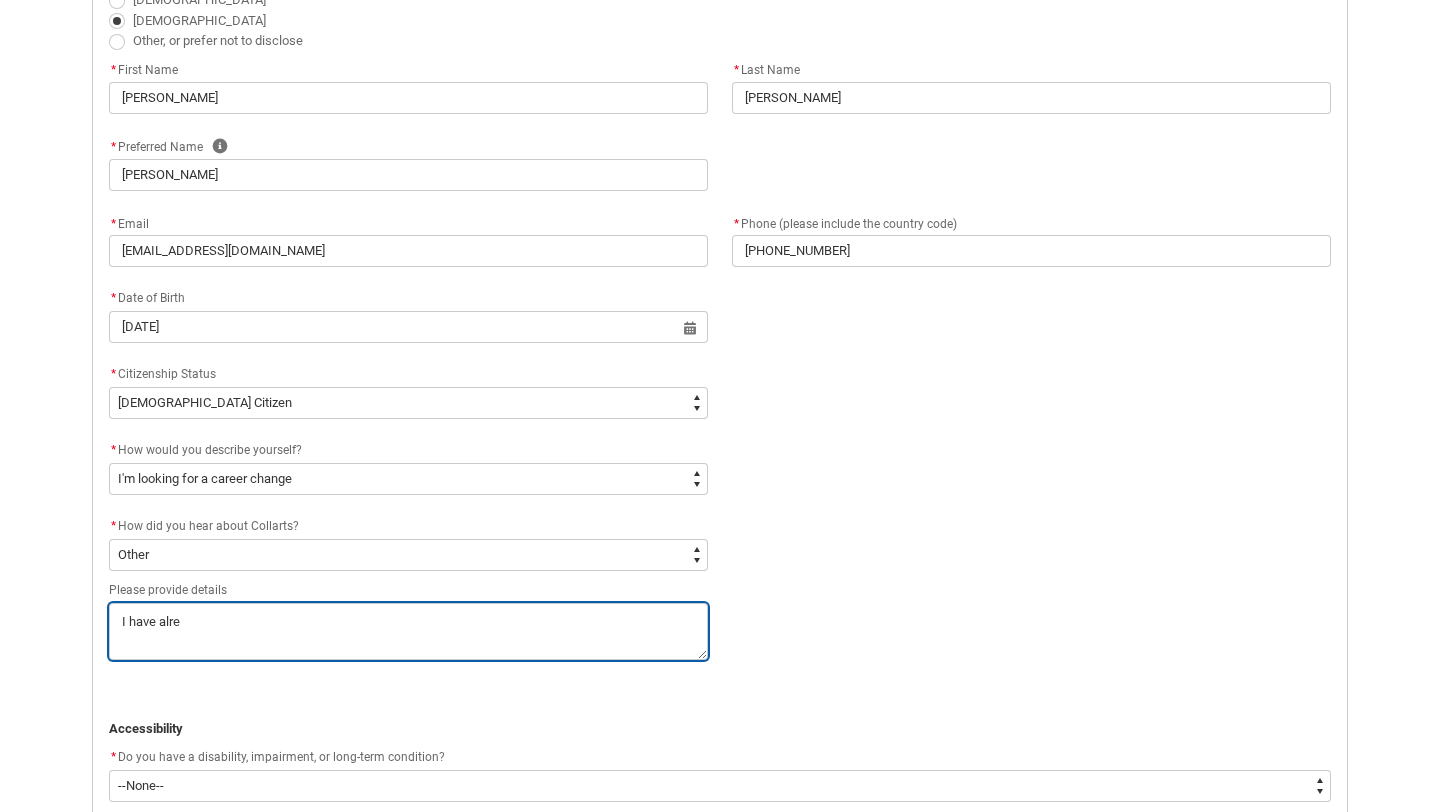 type on "I have alrer" 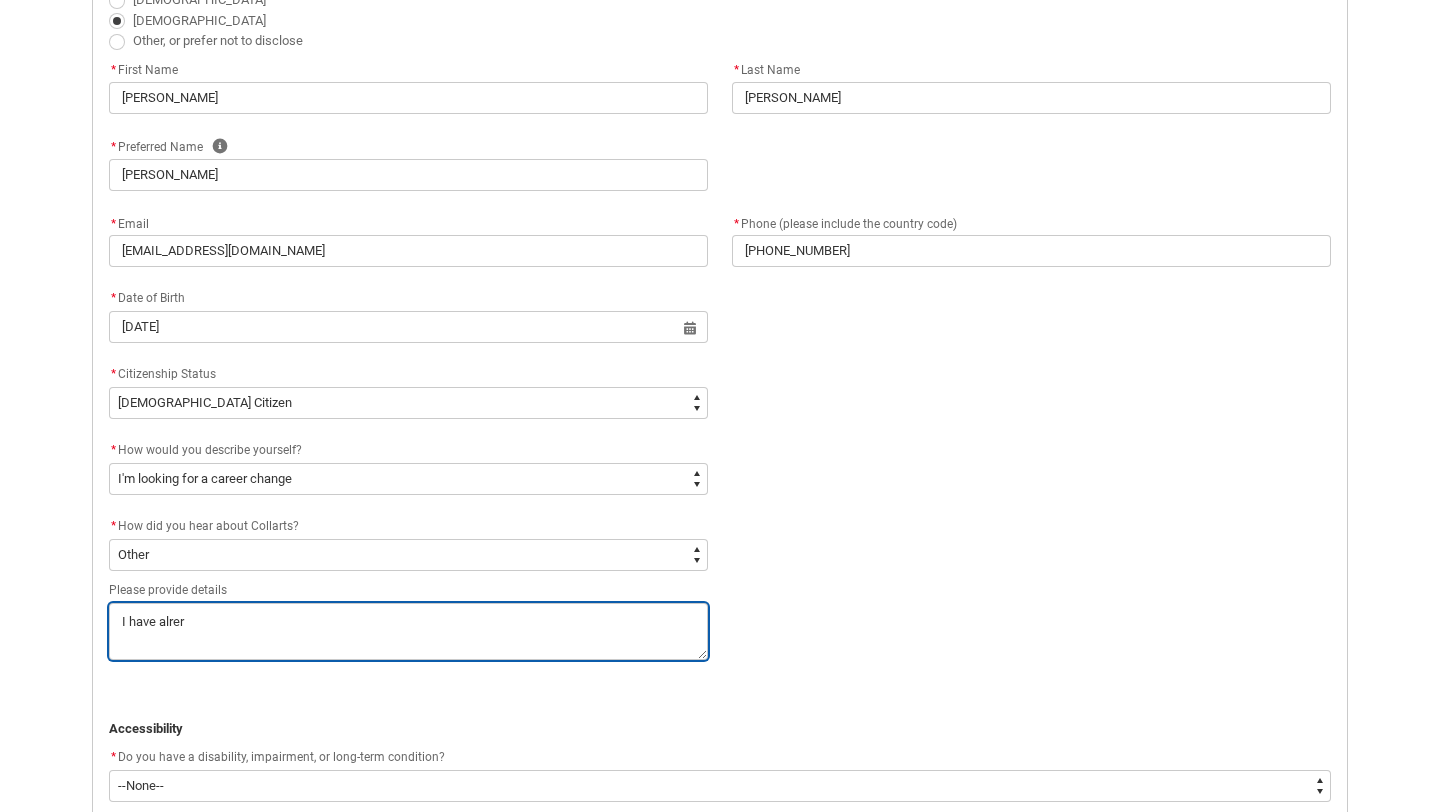 type on "I have alrera" 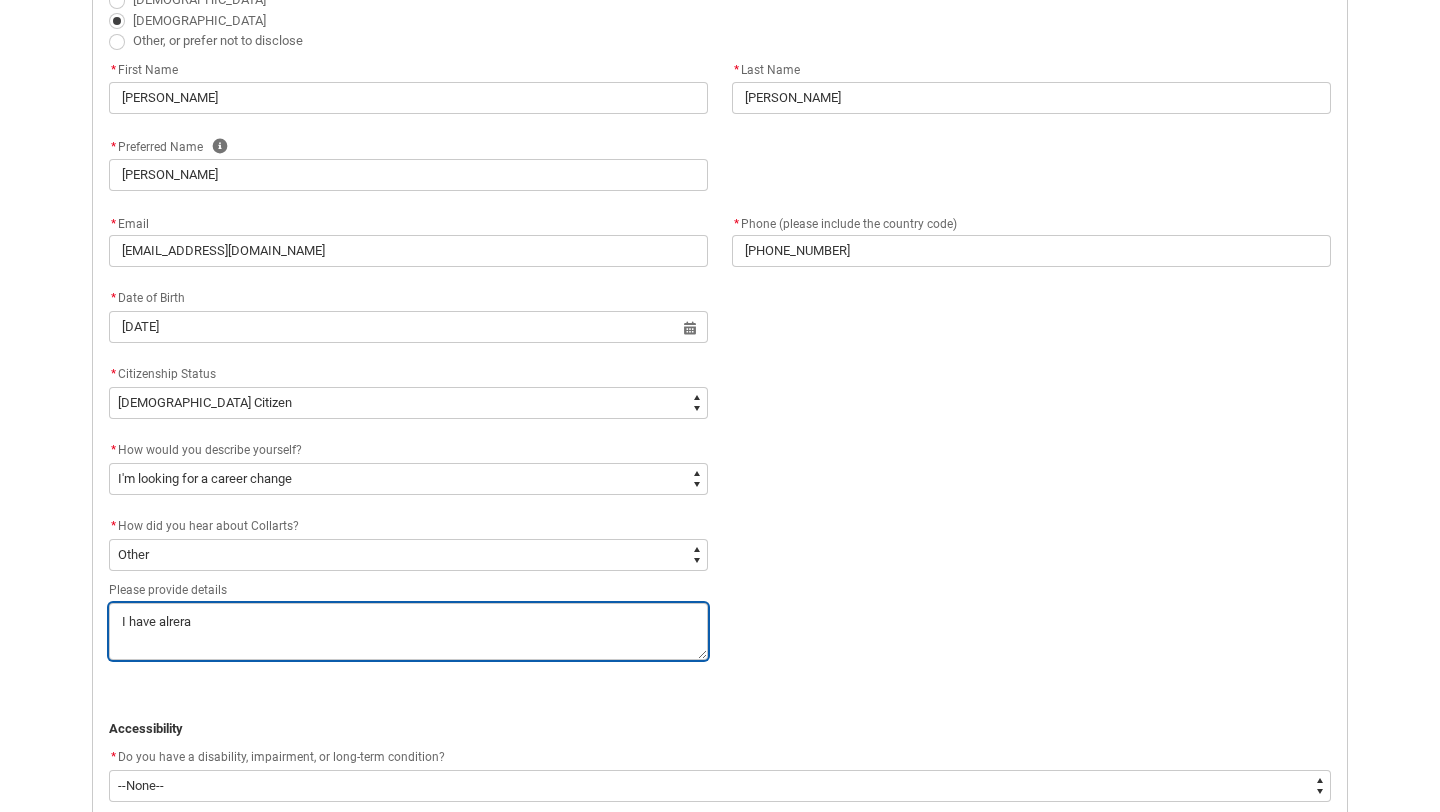 type on "I have alrerad" 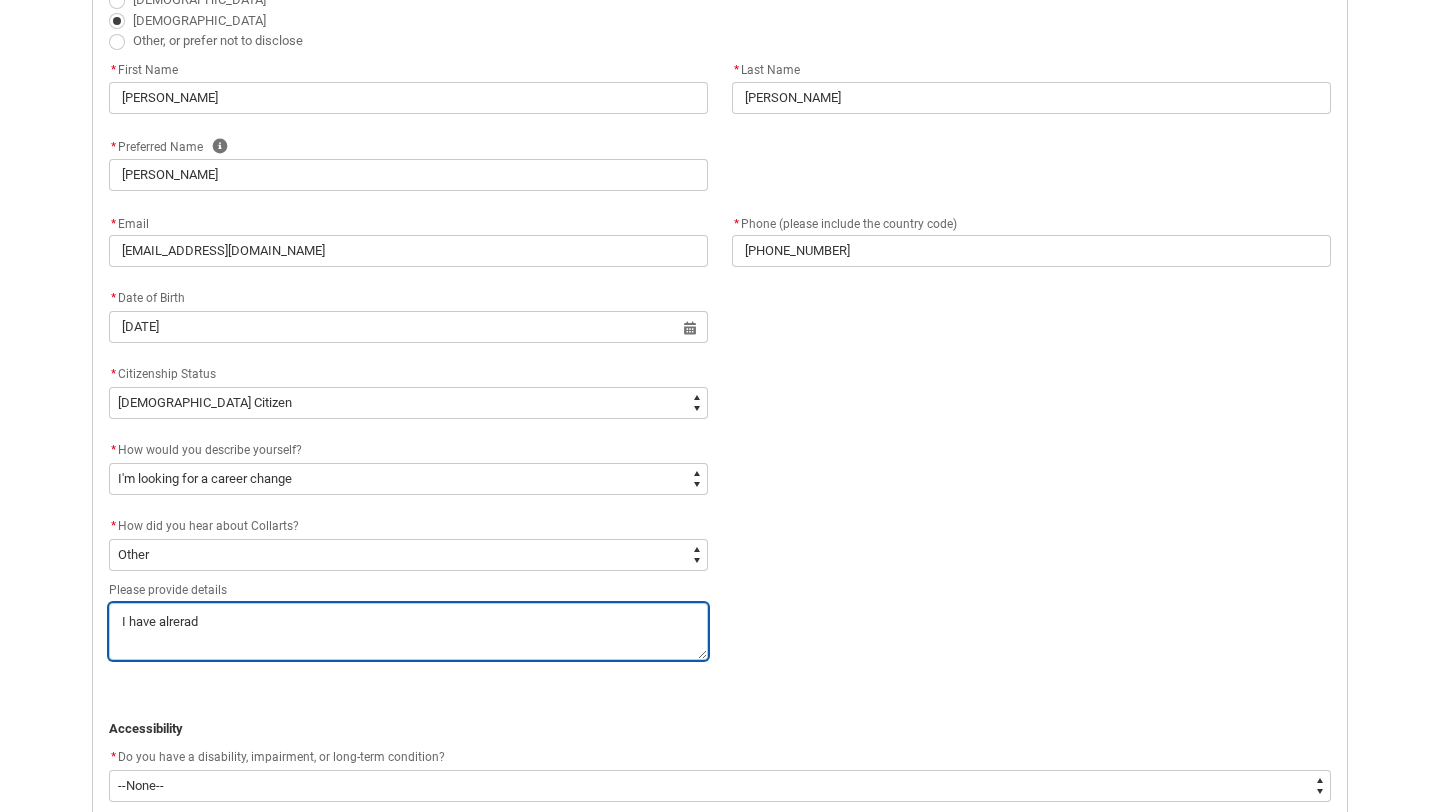 type on "I have alrerady" 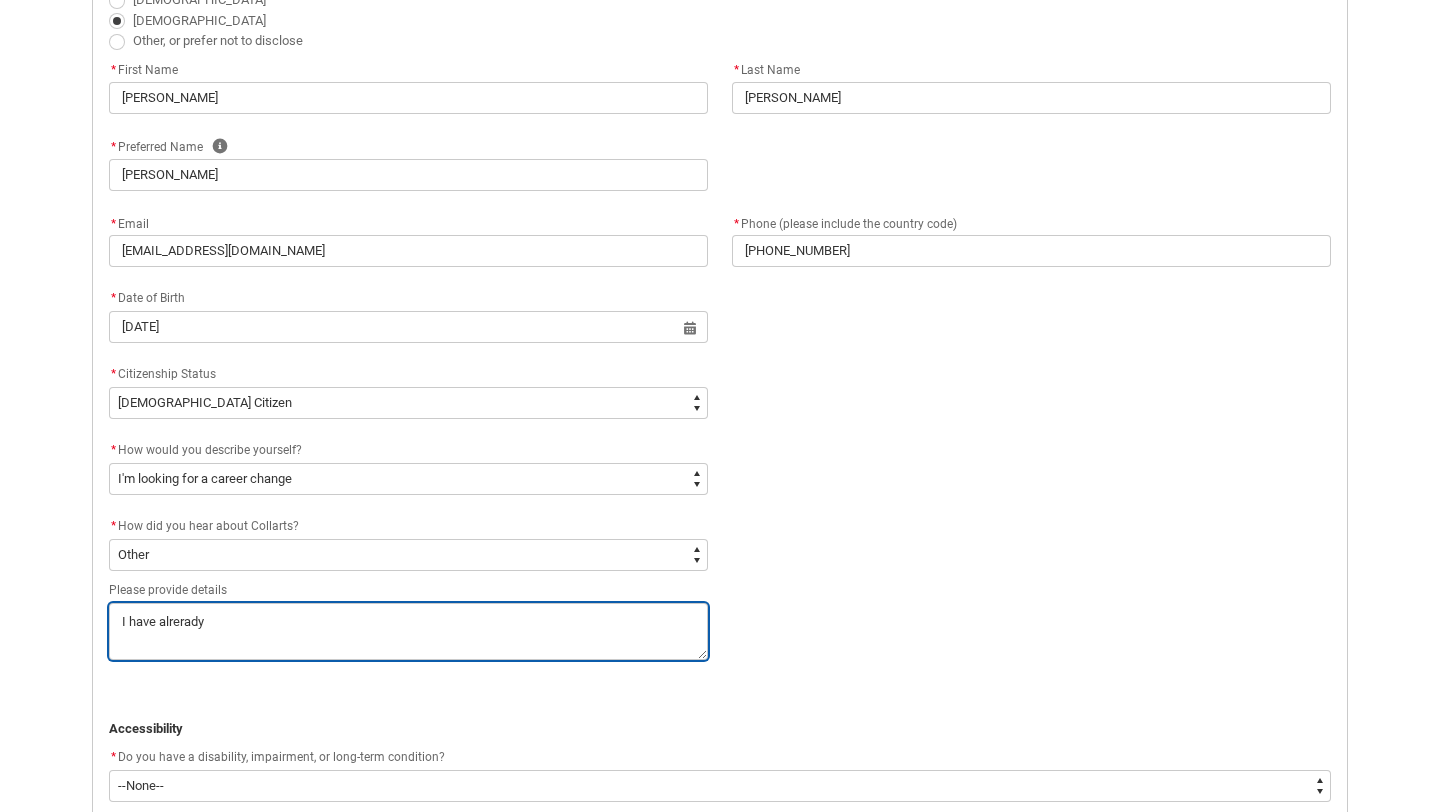 type on "I have alrerady" 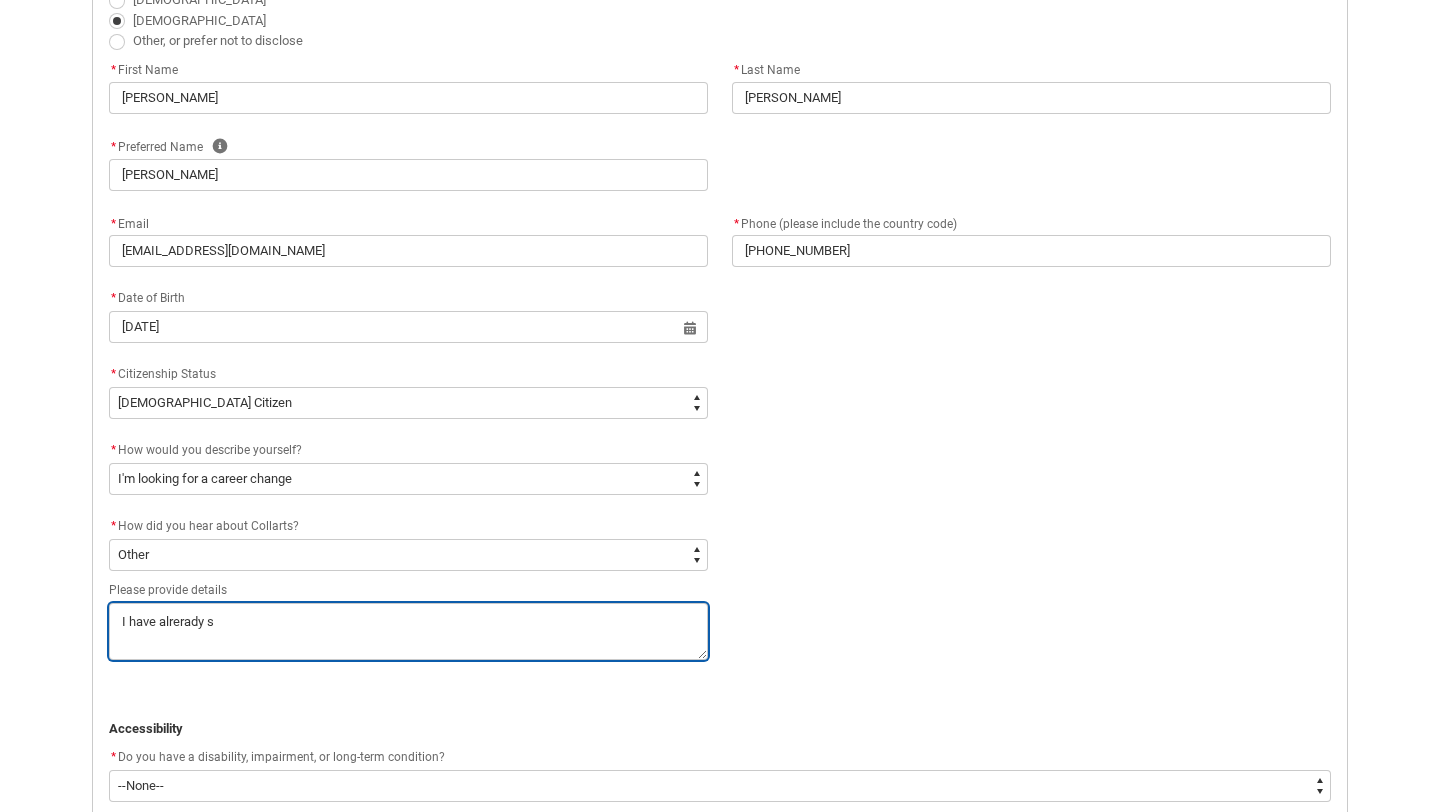 type on "I have alrerady st" 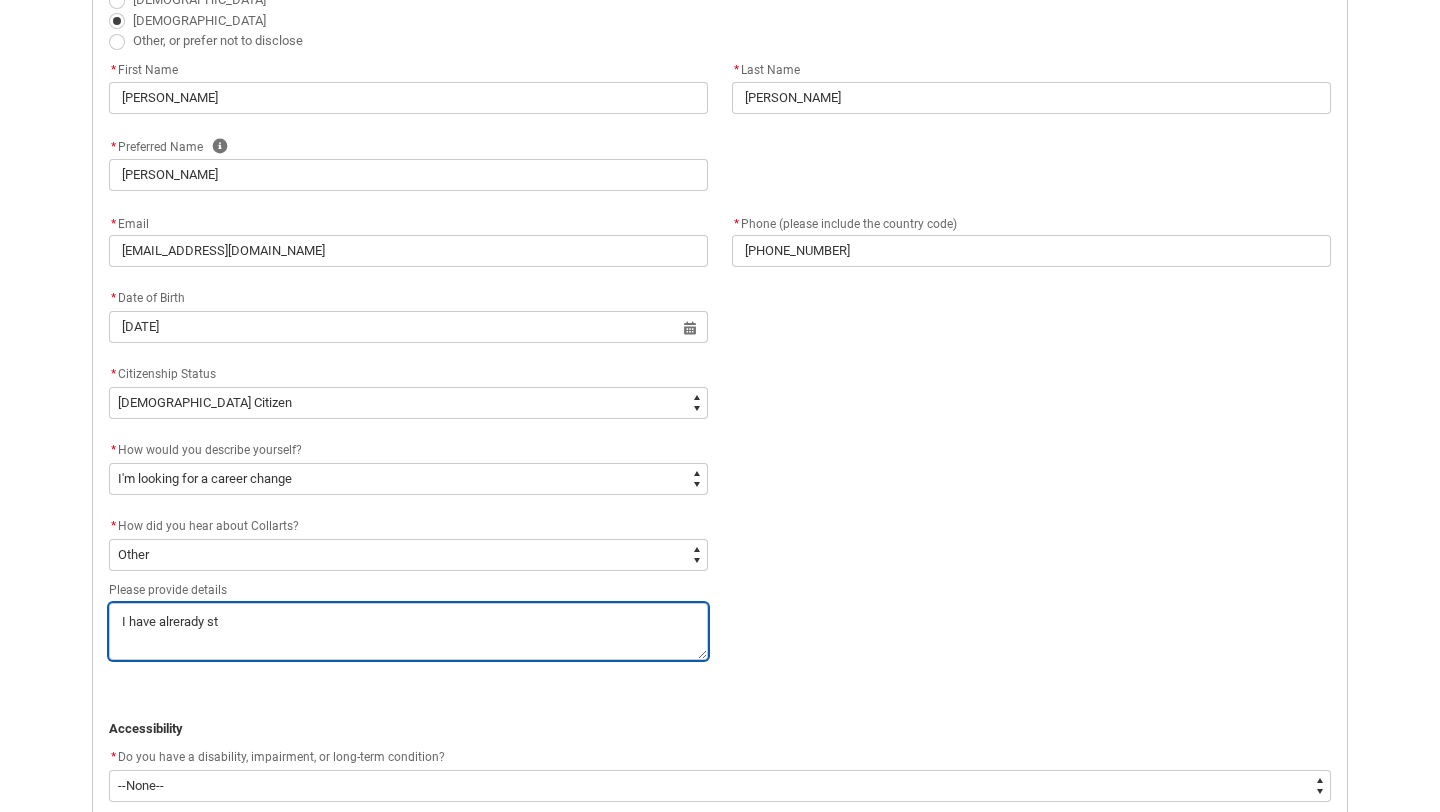 type on "I have alrerady stu" 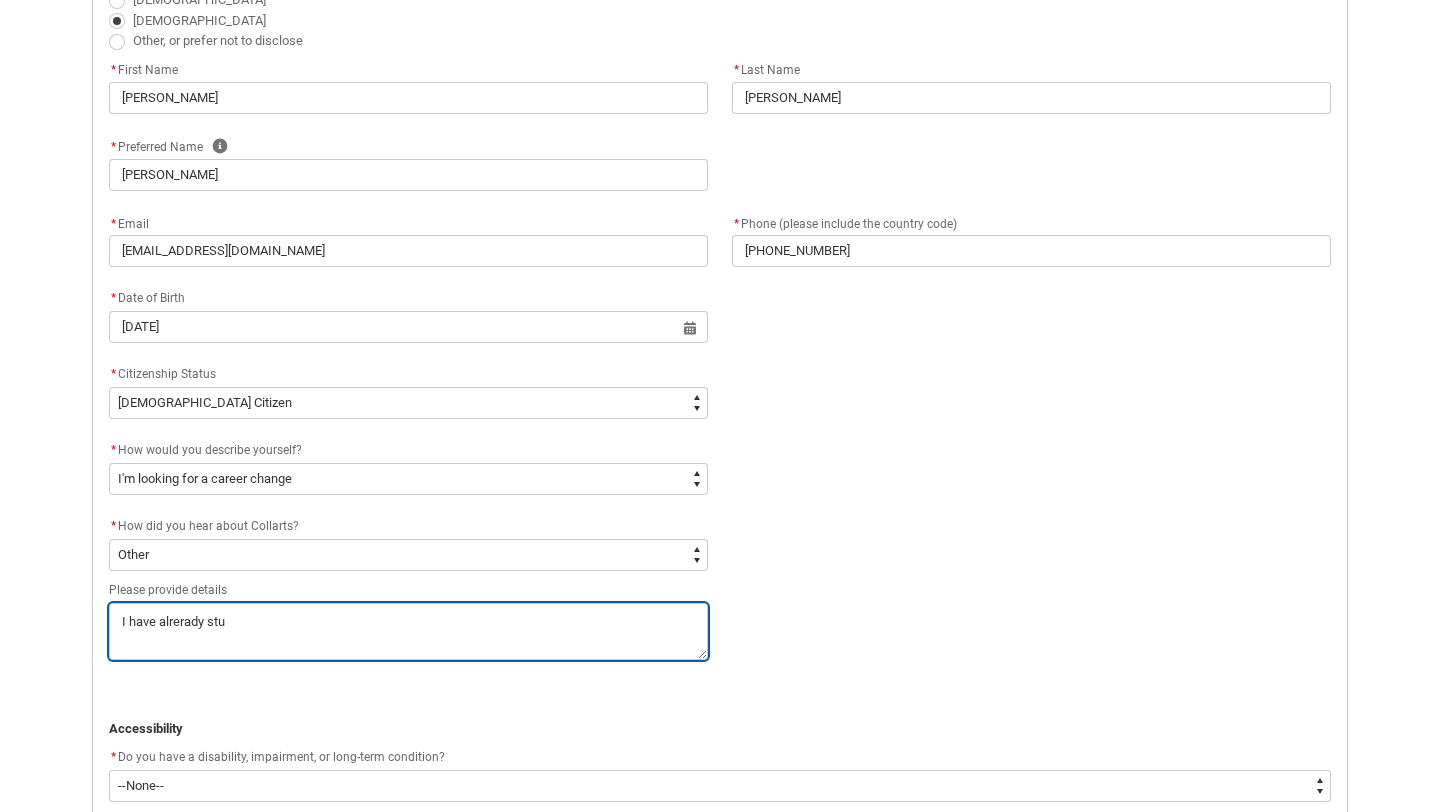 type on "I have alrerady stud" 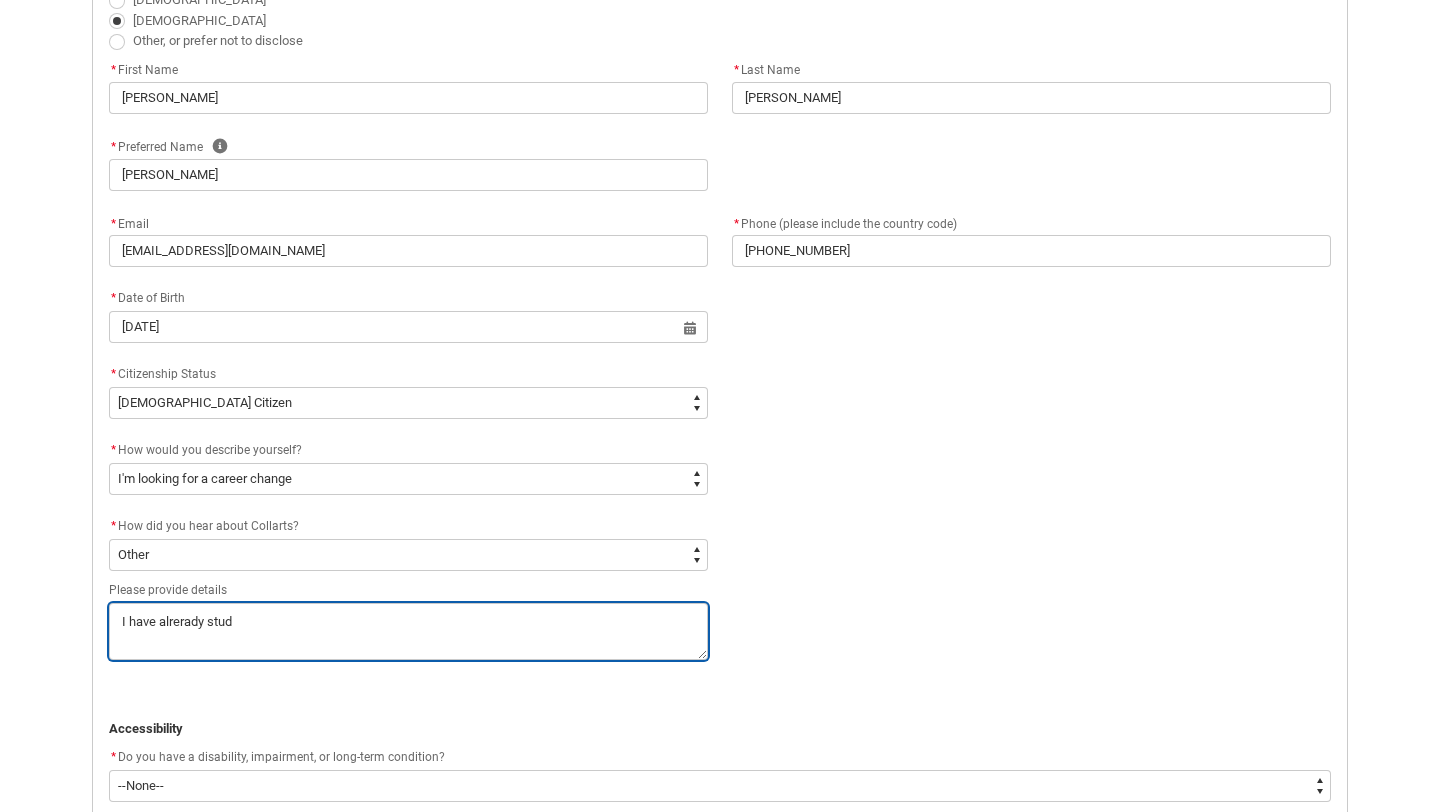 type on "I have alrerady studi" 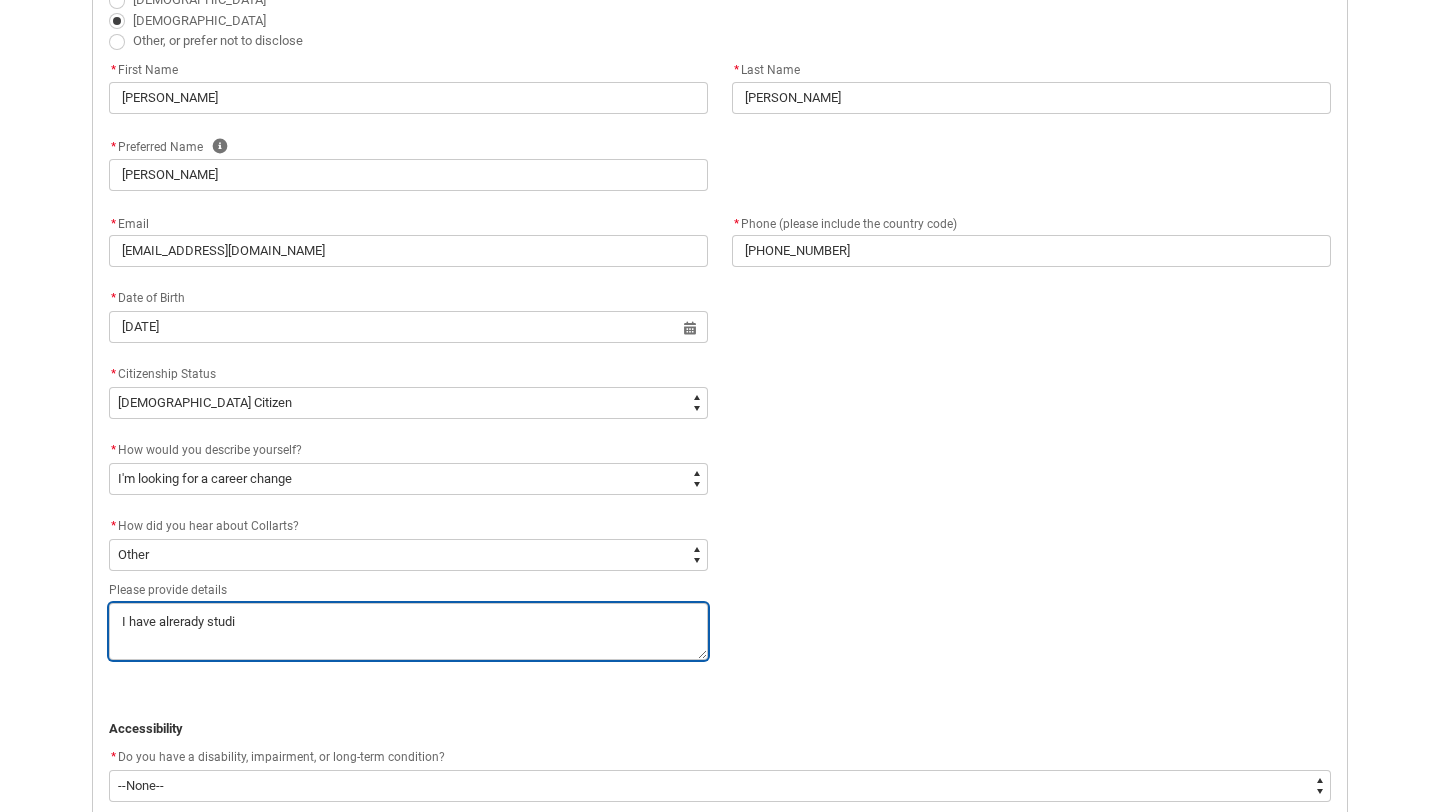 type on "I have alrerady studie" 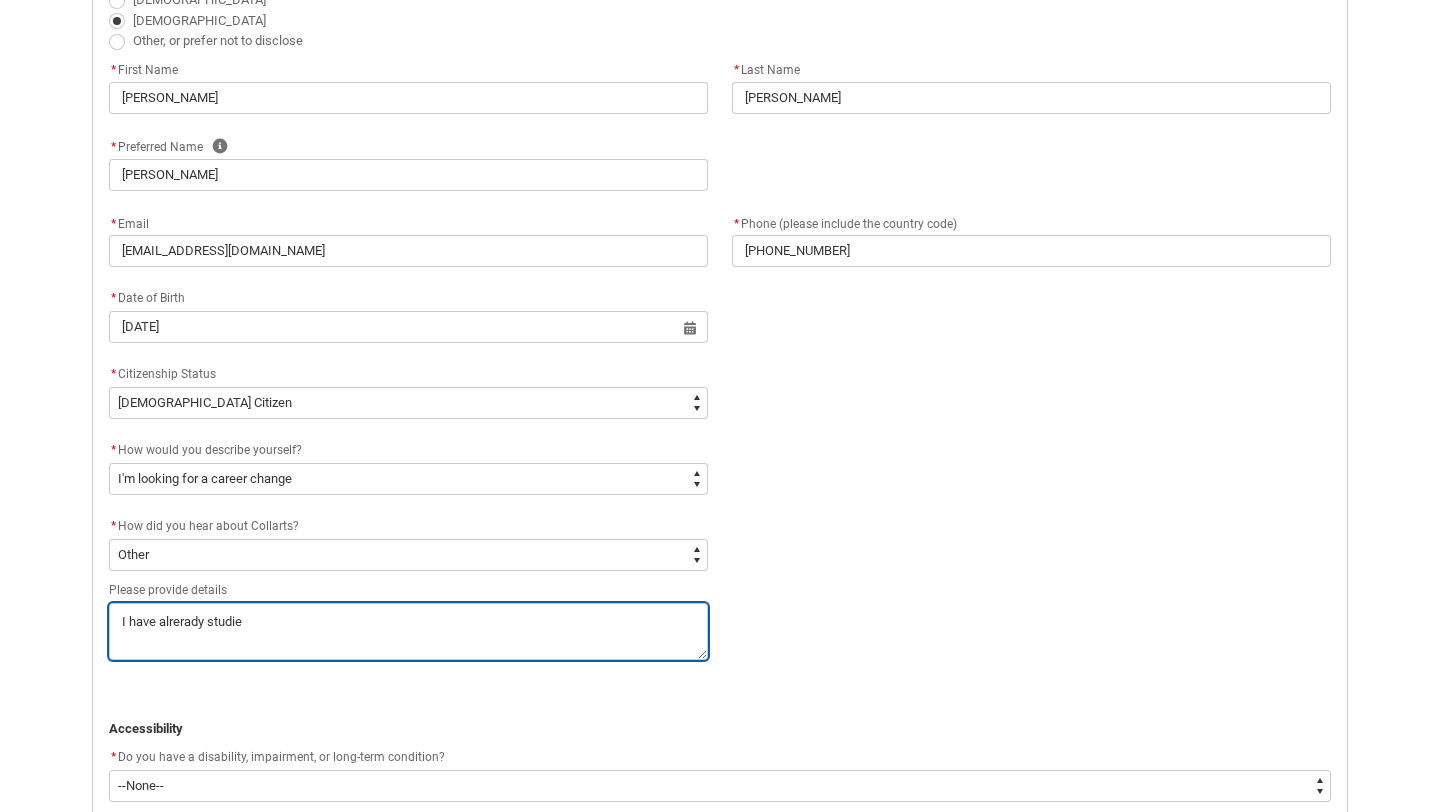 type on "I have [PERSON_NAME] studied" 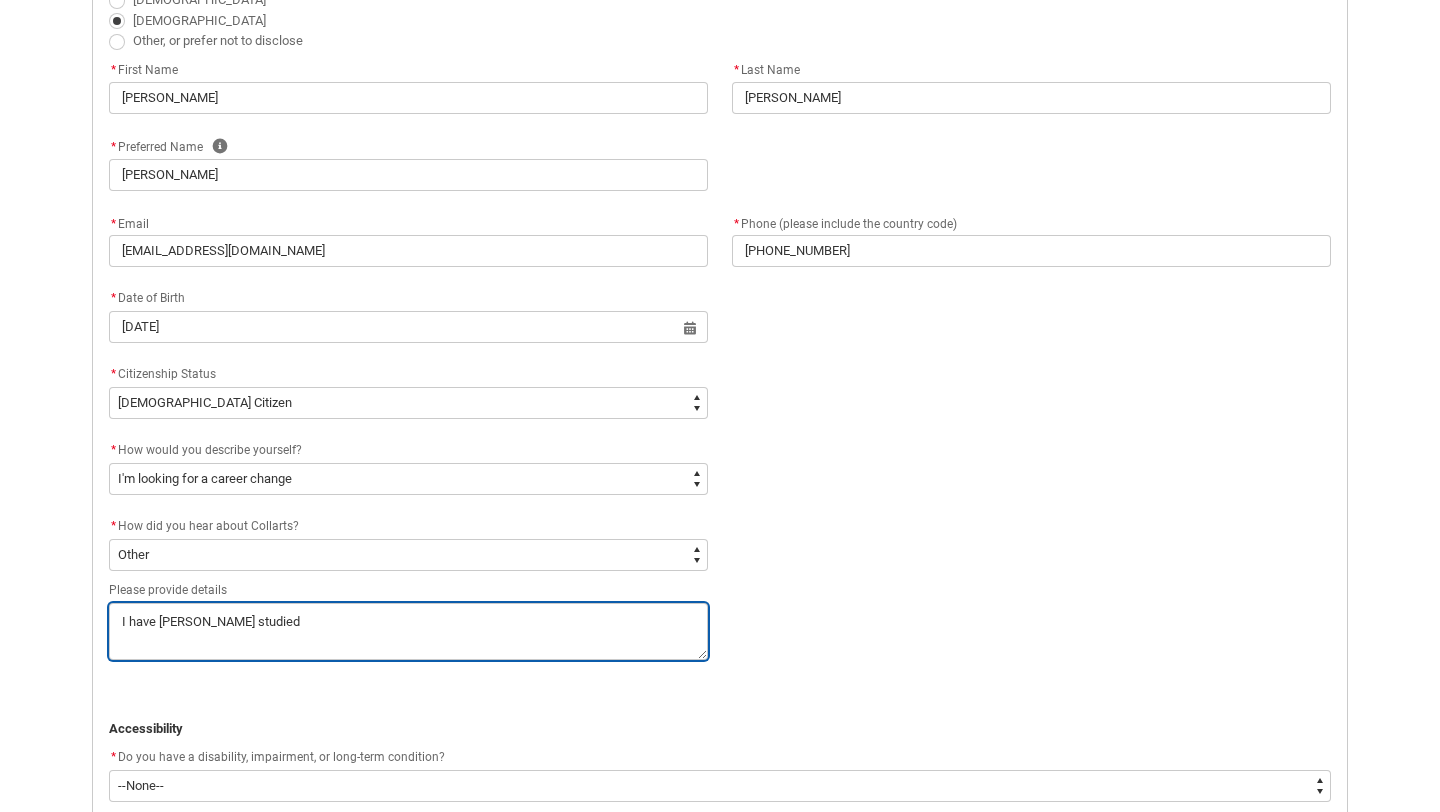type on "I have [PERSON_NAME] studied" 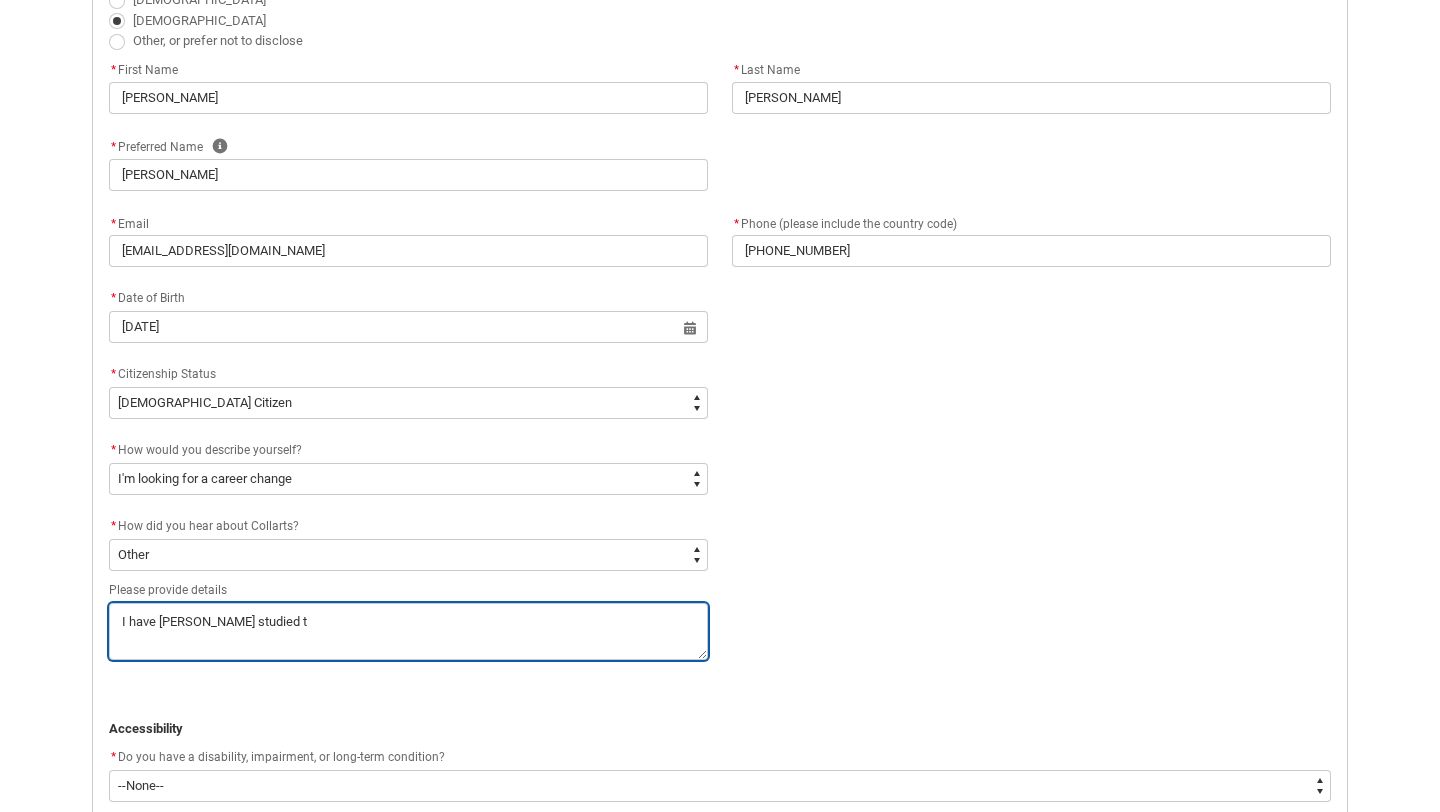 type on "I have [PERSON_NAME] studied th" 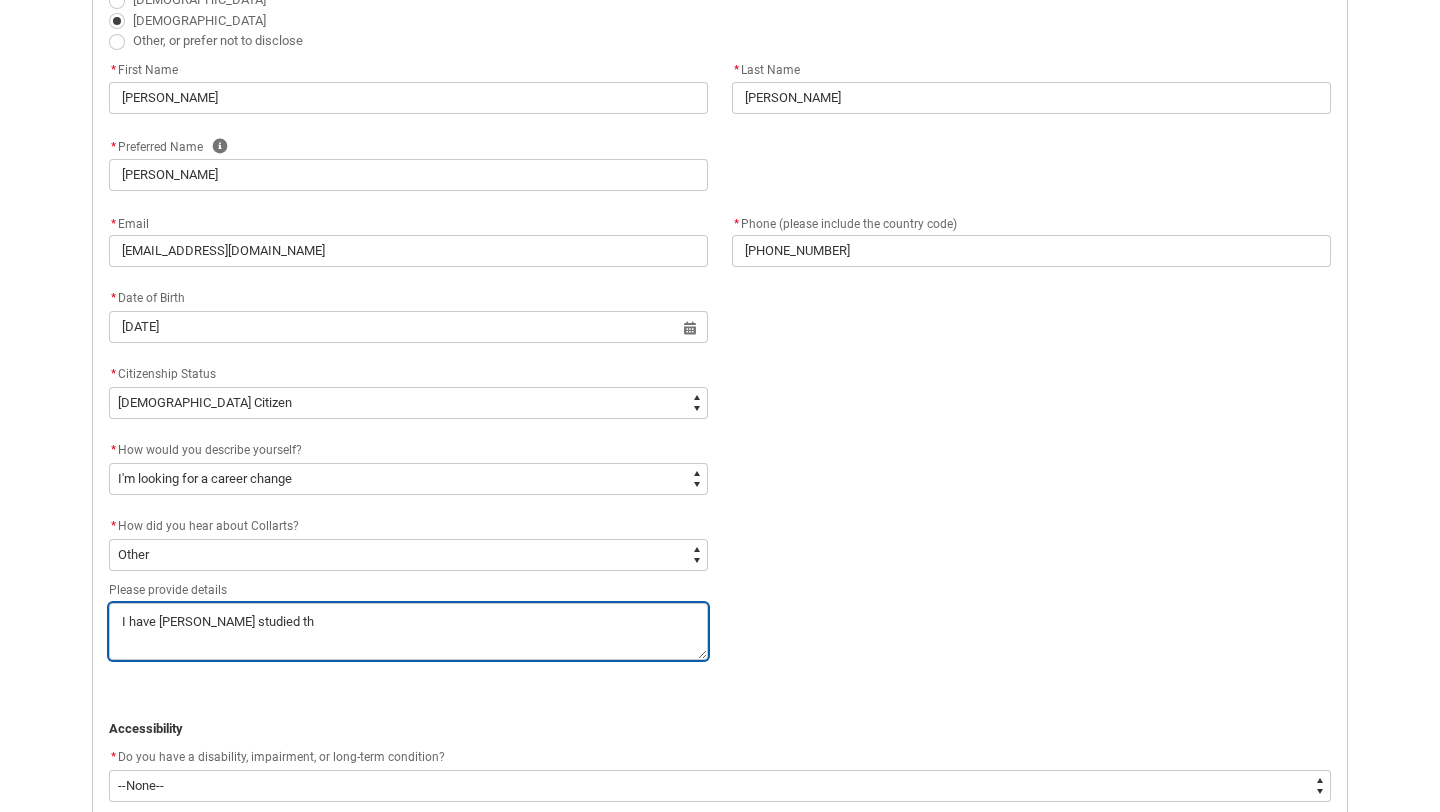 type on "I have [PERSON_NAME] studied the" 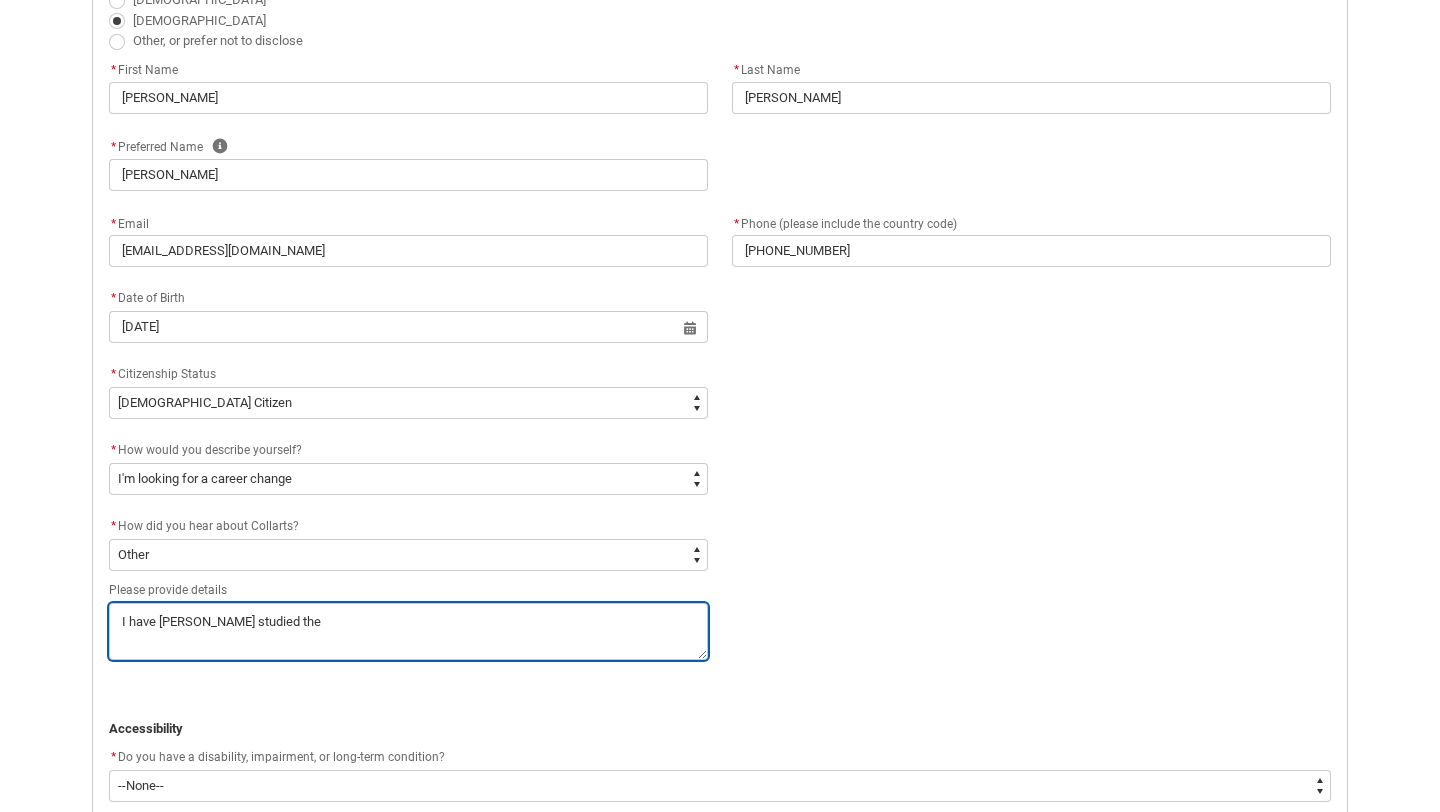 type on "I have [PERSON_NAME] studied the" 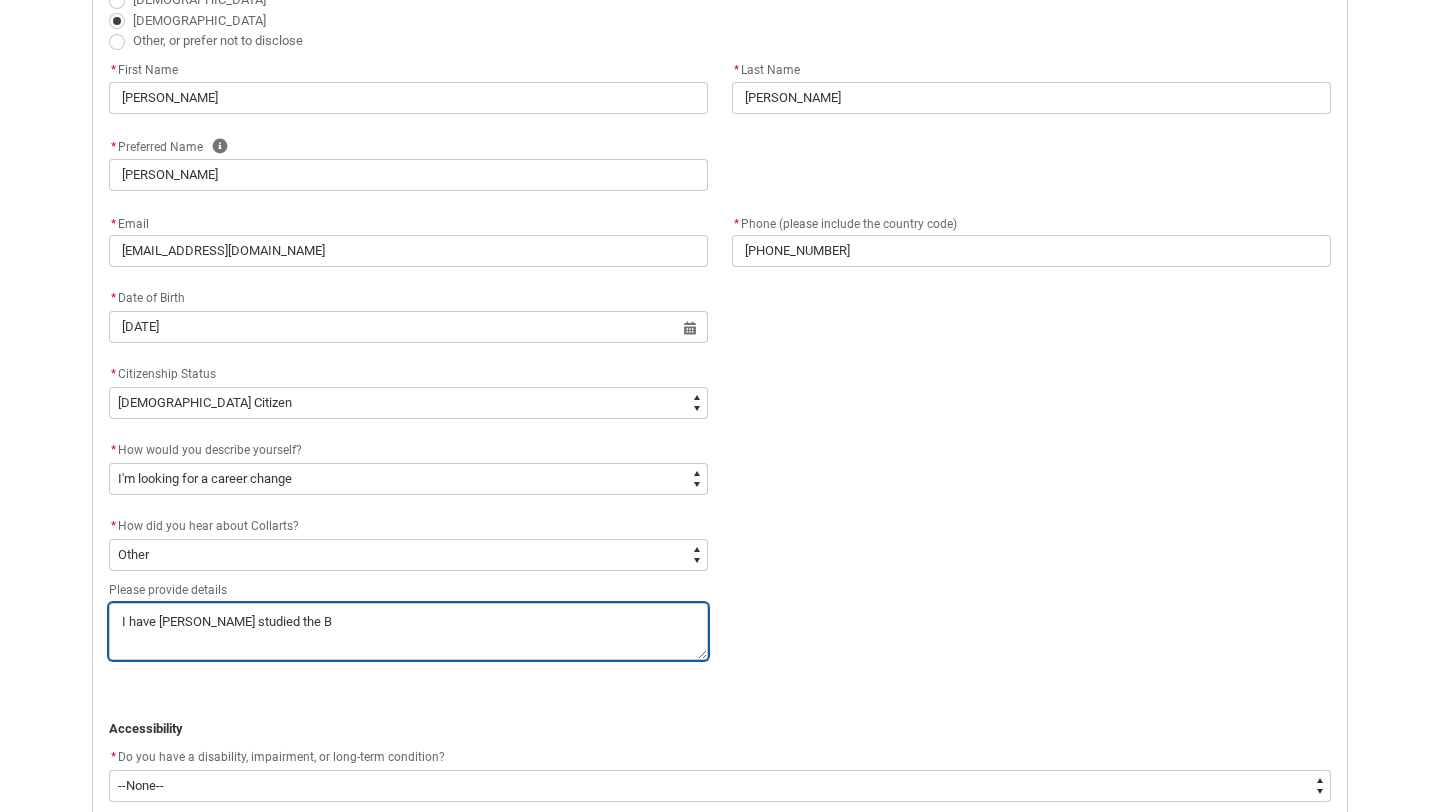 type on "I have [PERSON_NAME] studied the Ba" 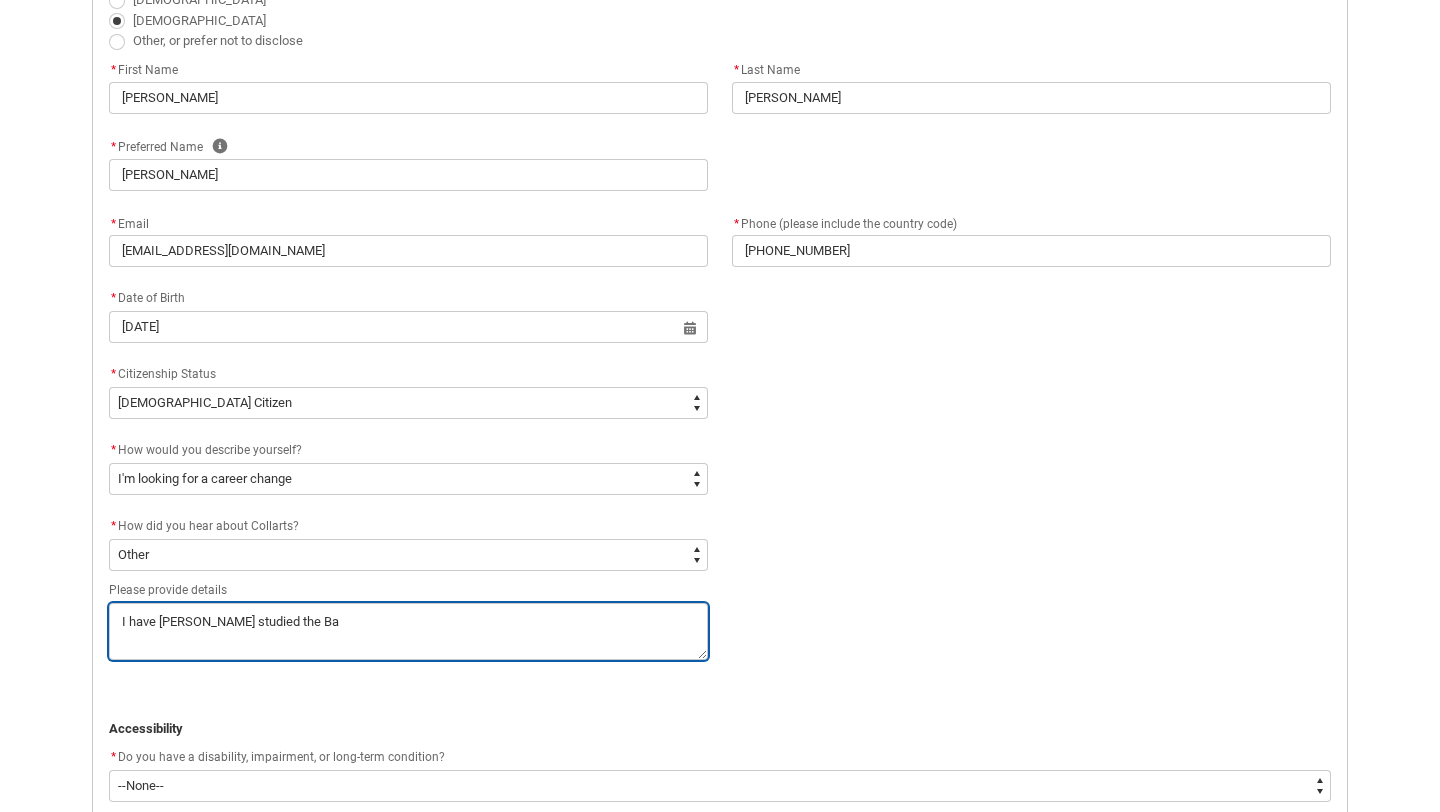 type on "I have [PERSON_NAME] studied the Bac" 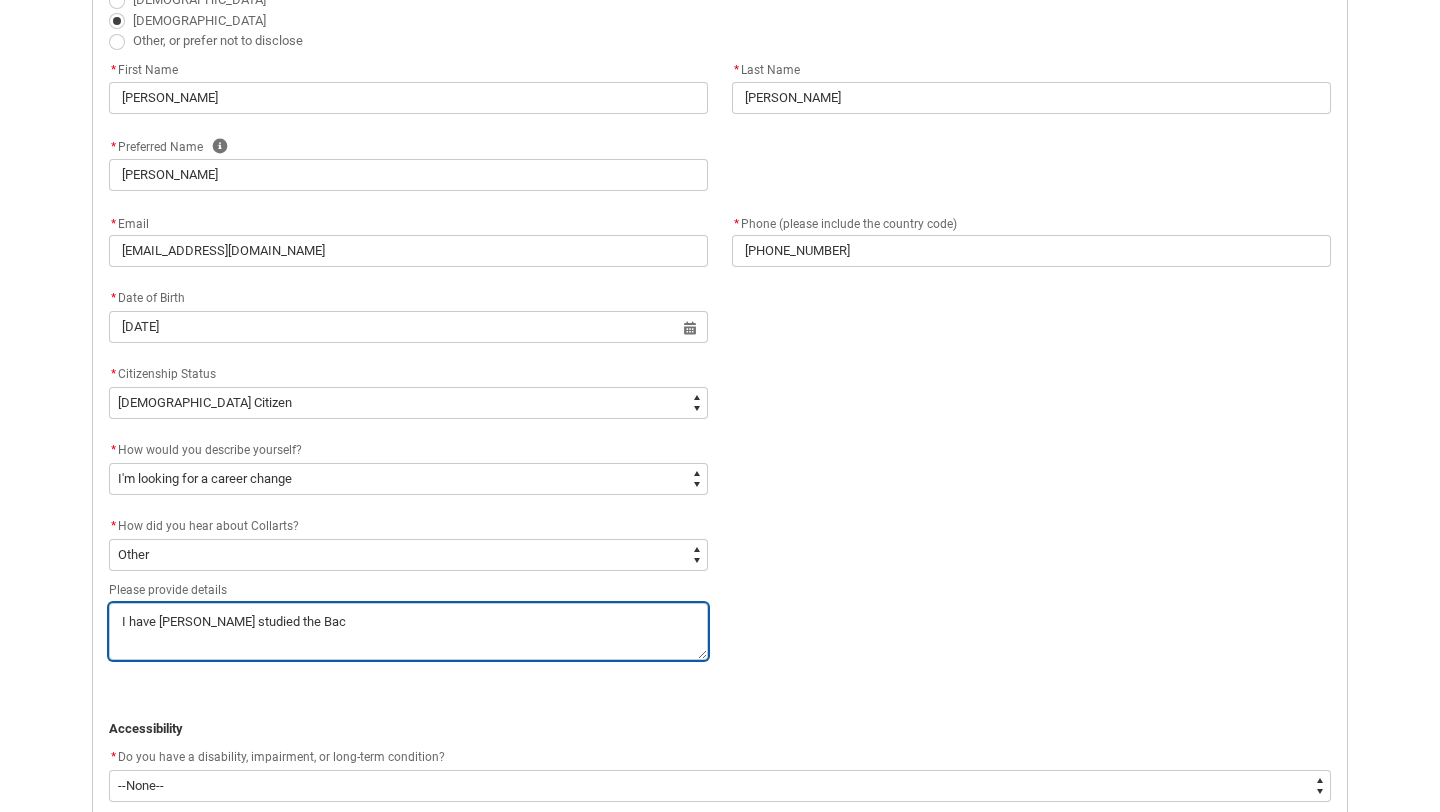 type on "I have [PERSON_NAME] studied the Bach" 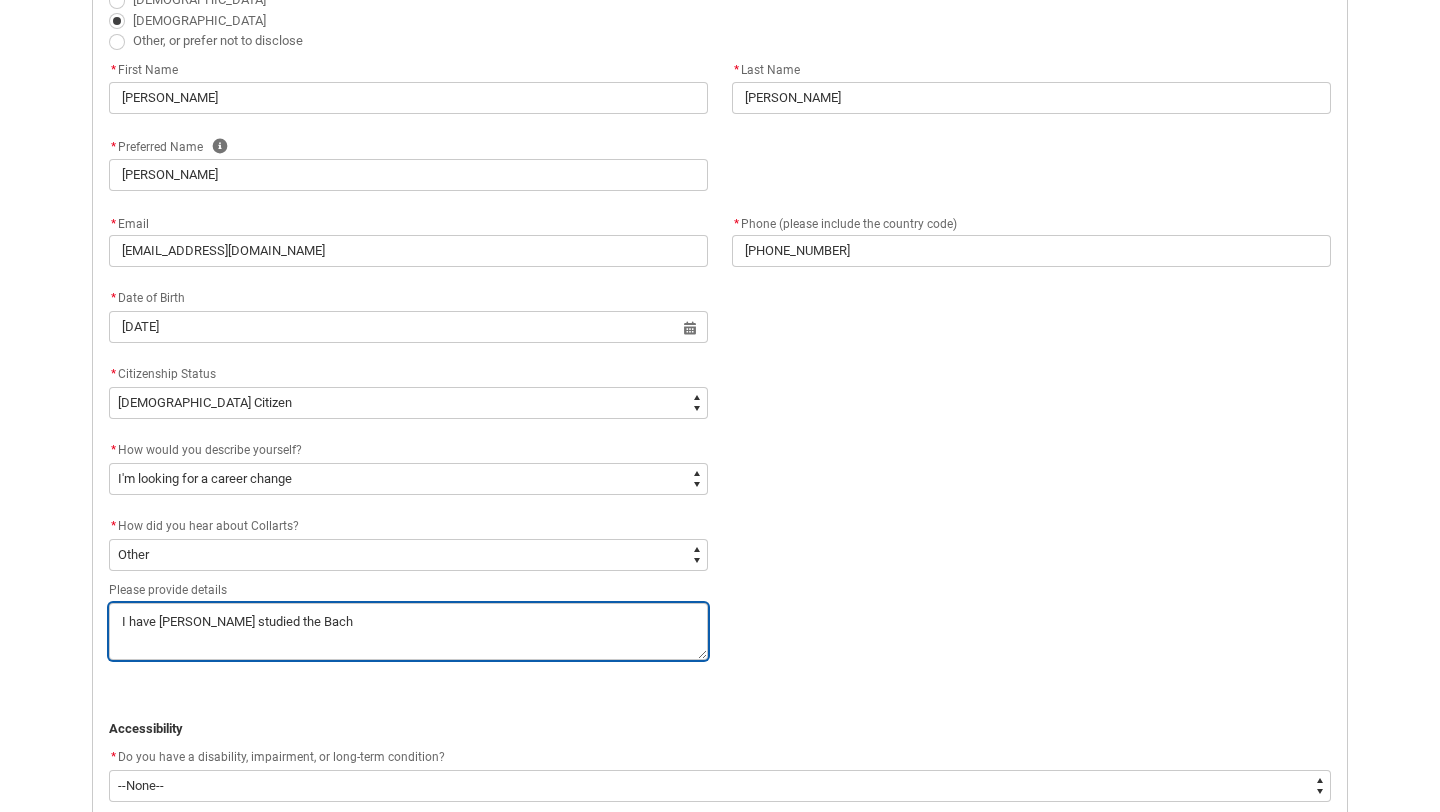 type on "I have [PERSON_NAME] studied the Bache" 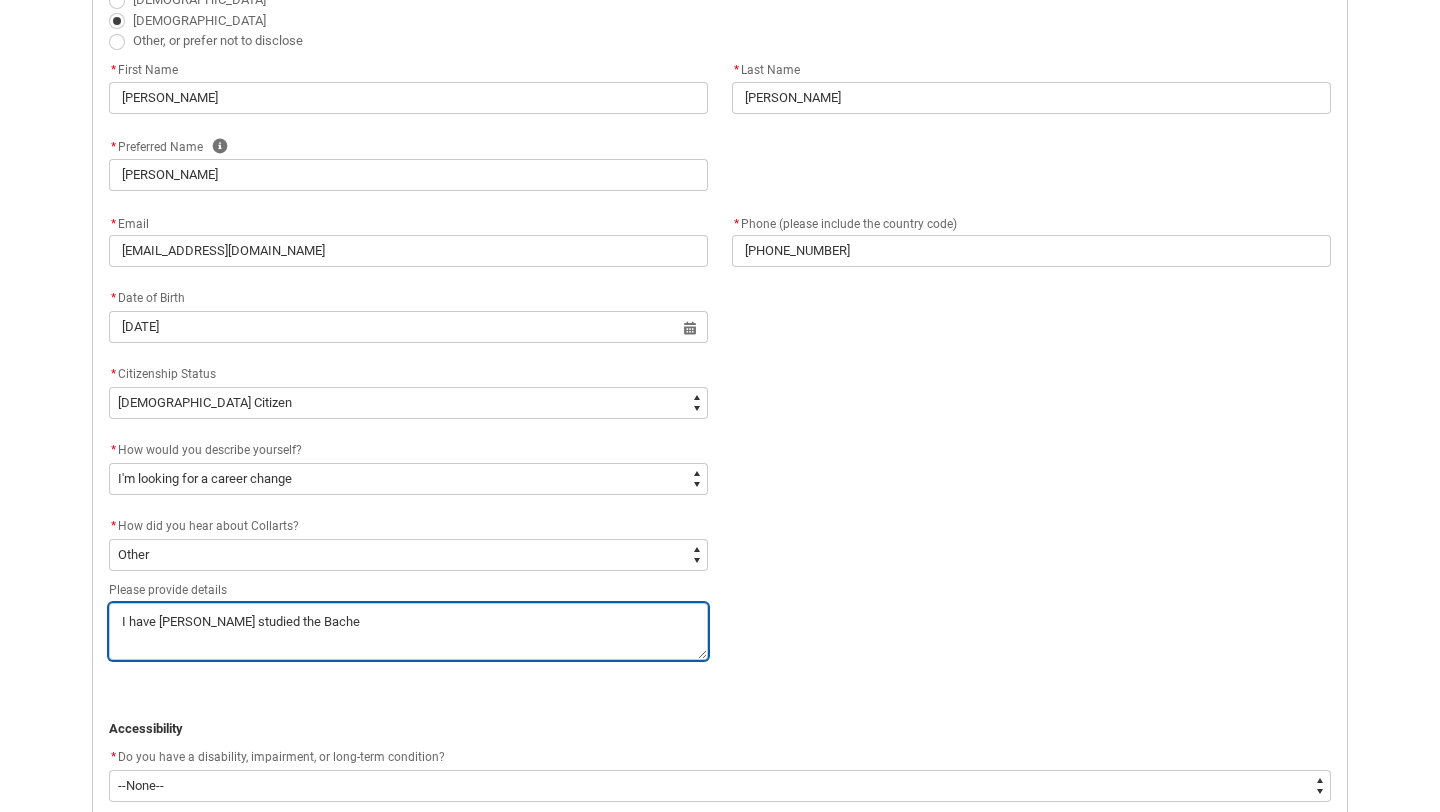 type on "I have [PERSON_NAME] studied the Bachel" 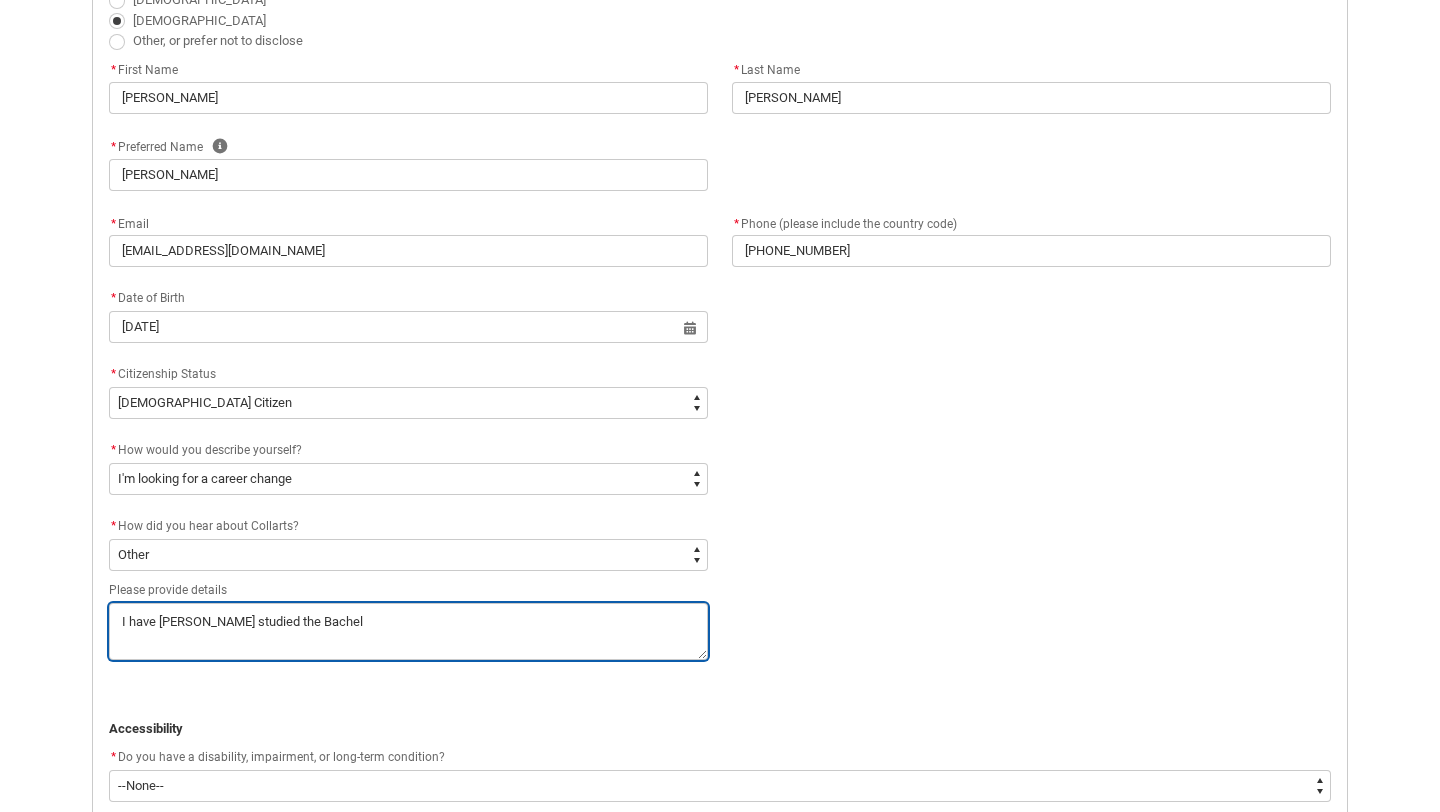 type on "I have [PERSON_NAME] studied the Bachelo" 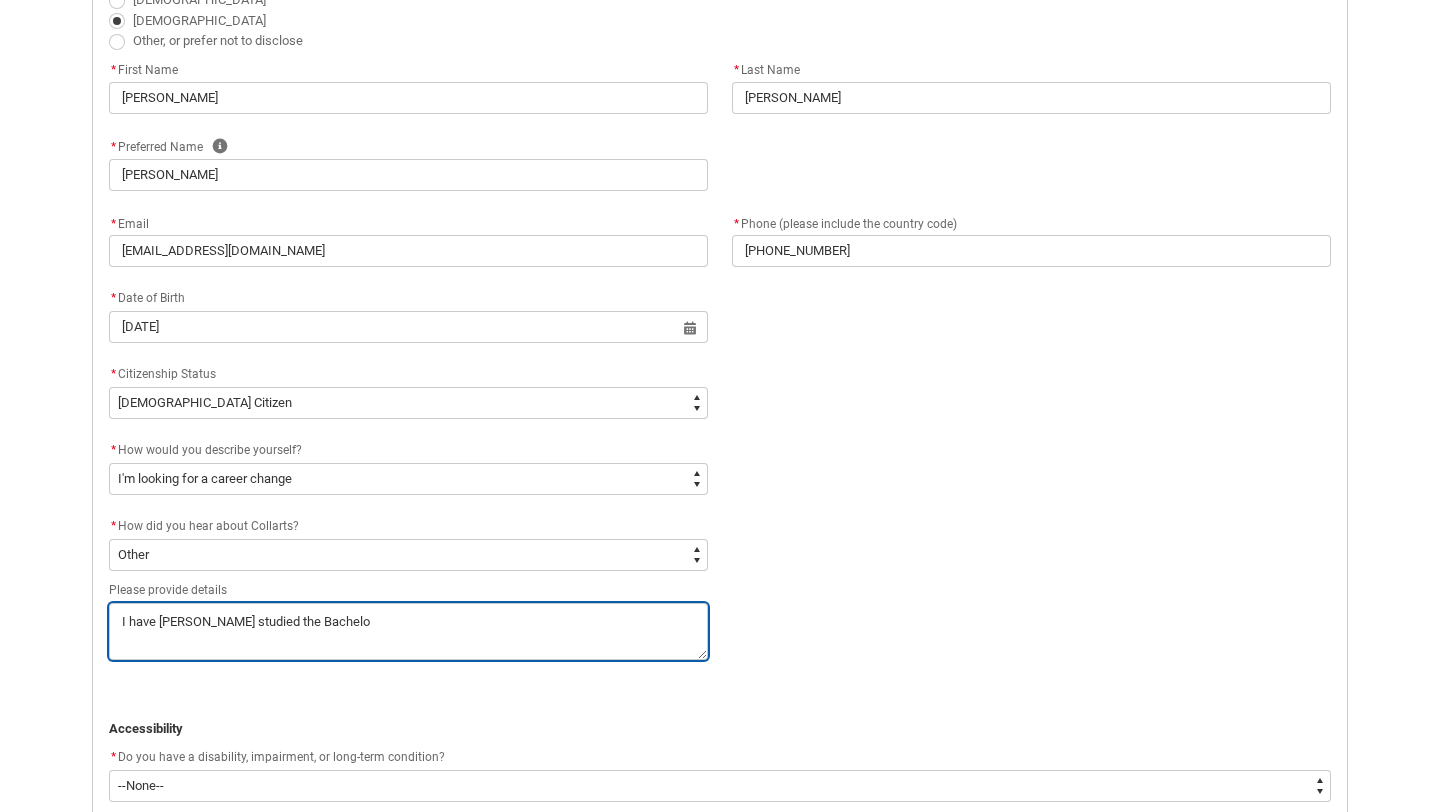 type on "I have [PERSON_NAME] studied the Bachelor" 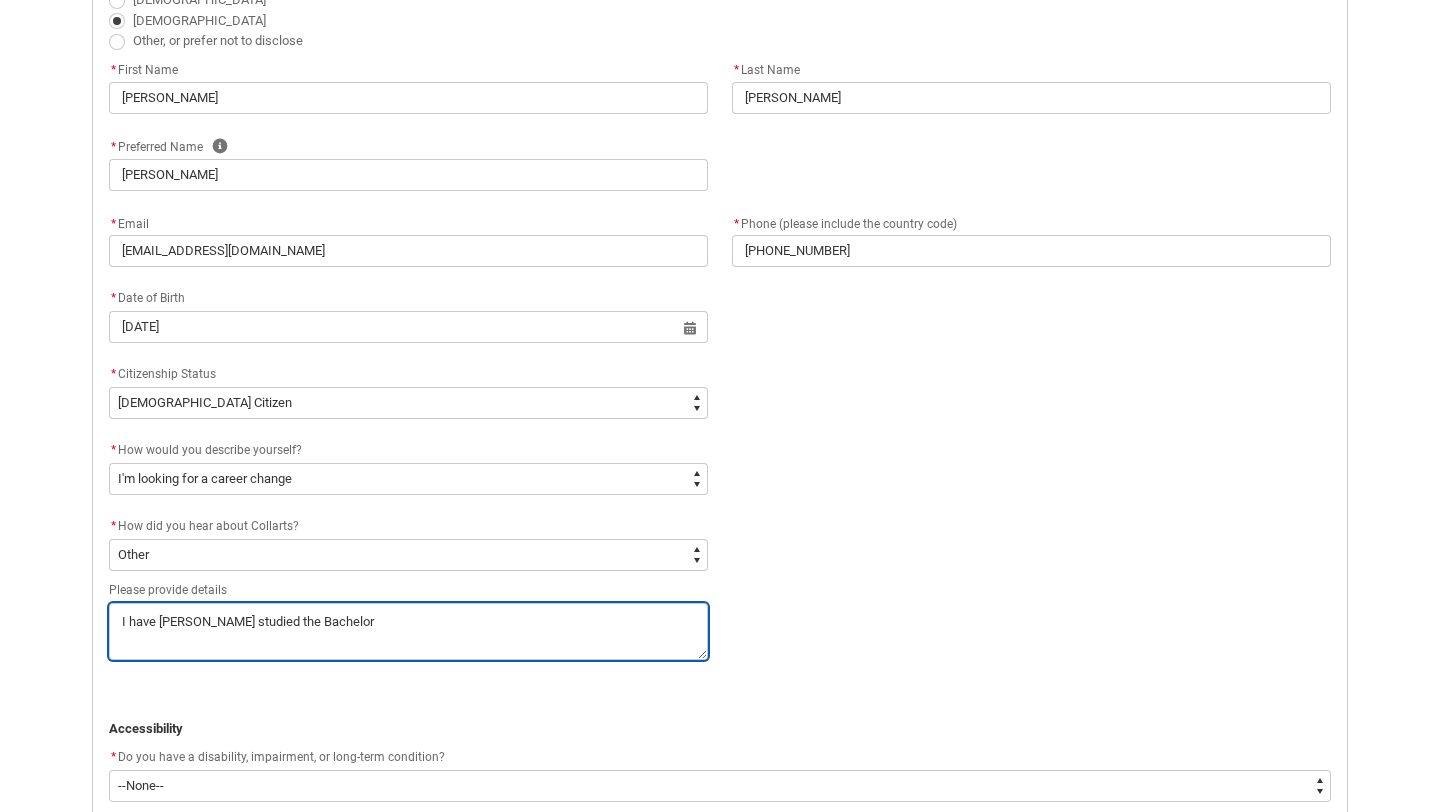 type on "I have [PERSON_NAME] studied the Bachelor" 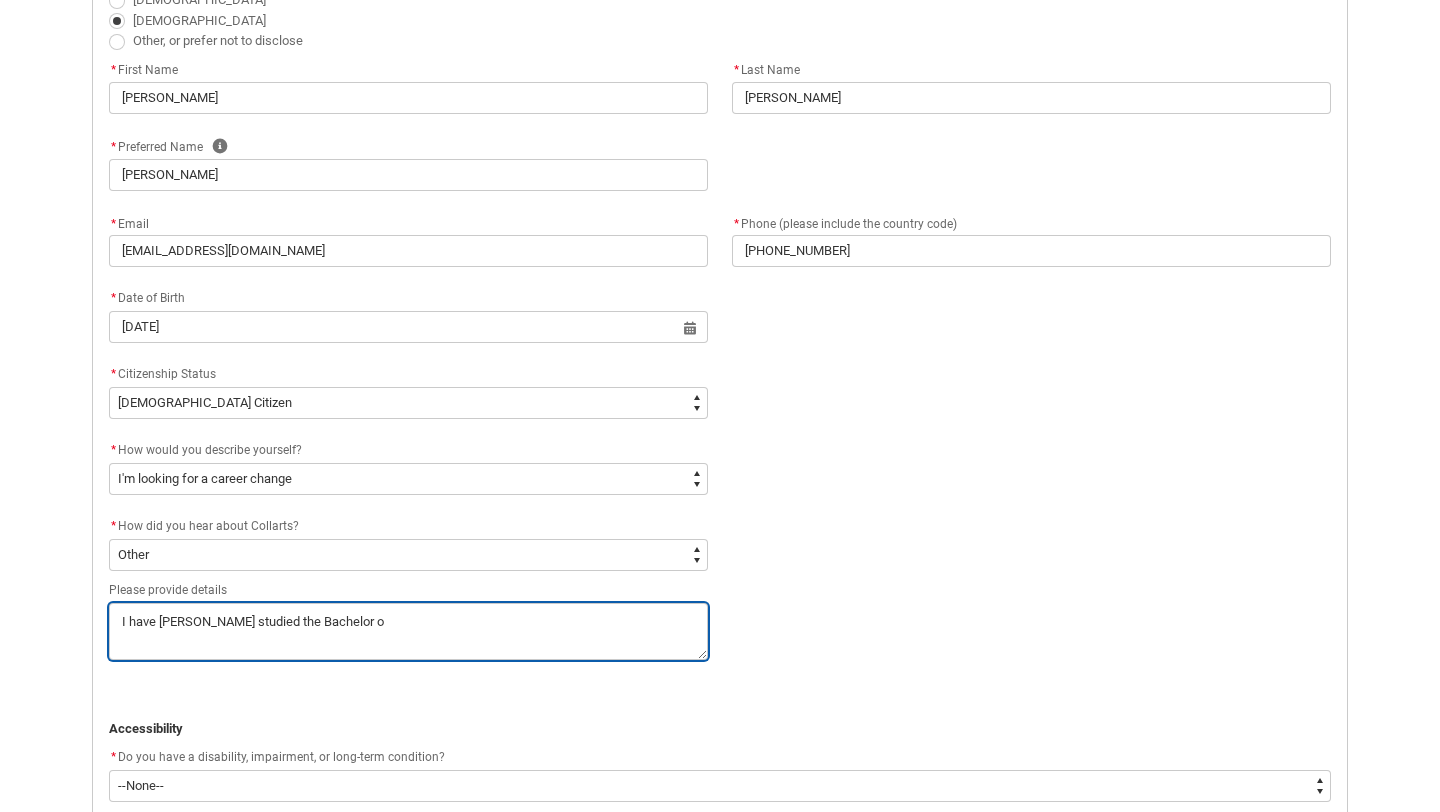 type on "I have [PERSON_NAME] studied the Bachelor of" 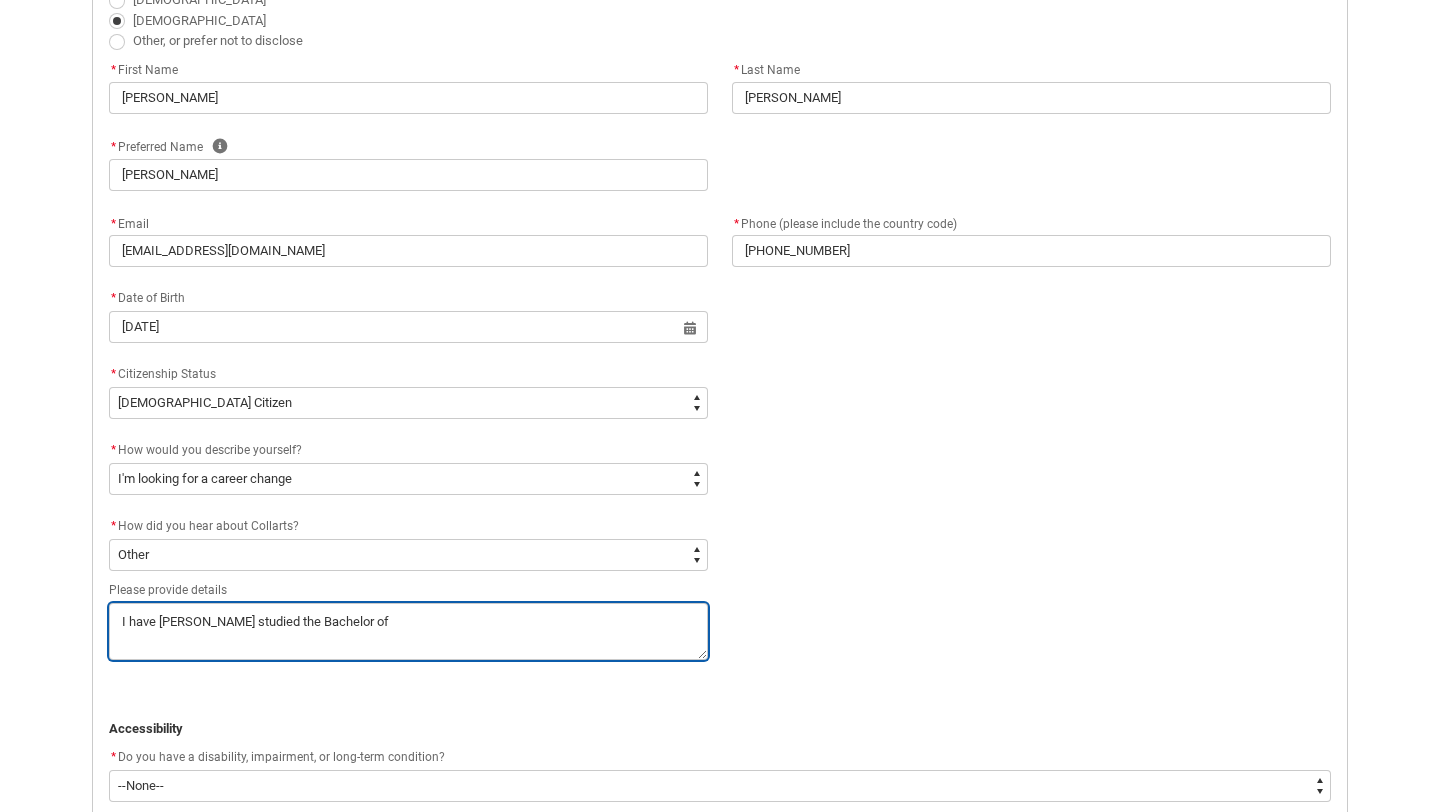 type on "I have [PERSON_NAME] studied the Bachelor of" 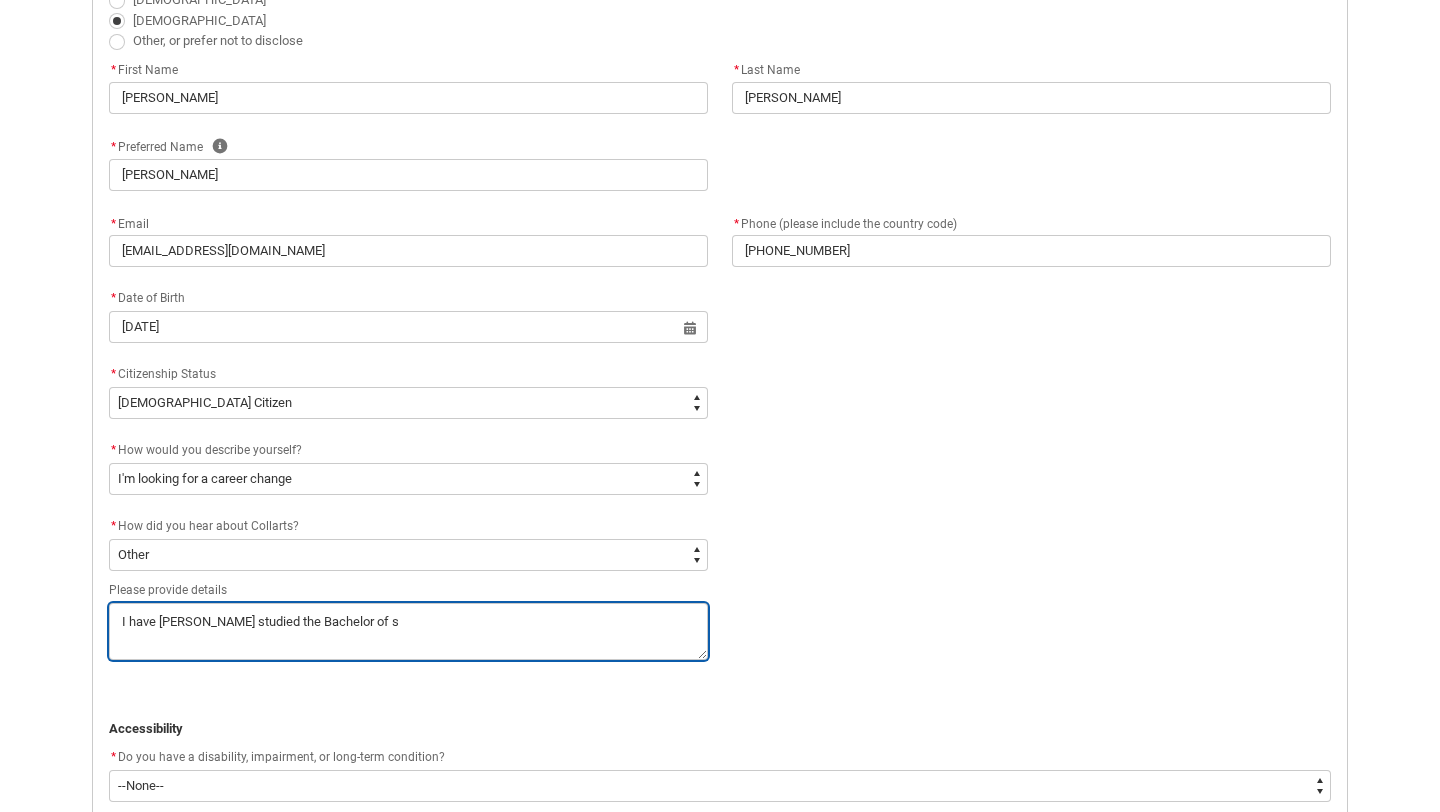 type on "I have [PERSON_NAME] studied the Bachelor of sc" 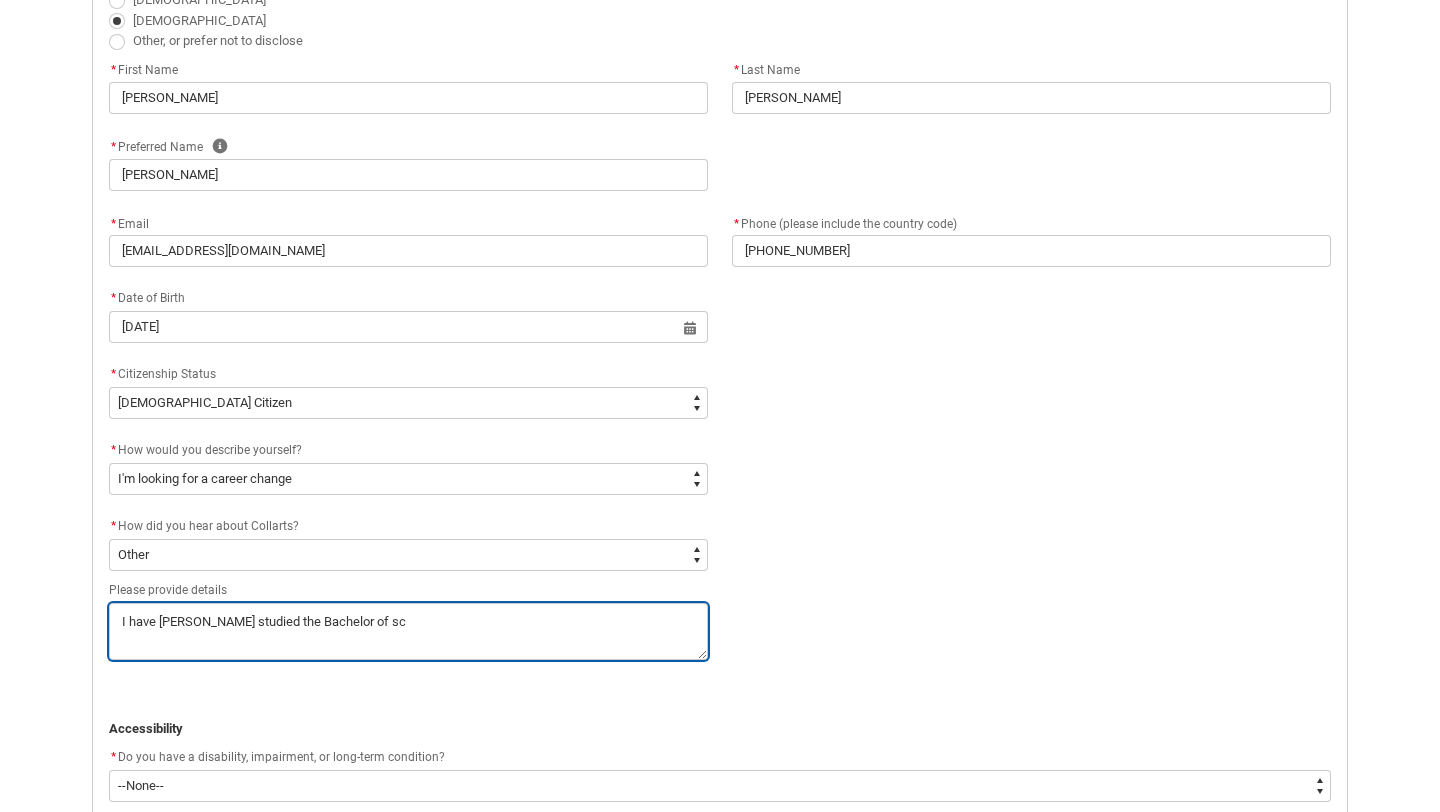 type on "I have [PERSON_NAME] studied the Bachelor of scr" 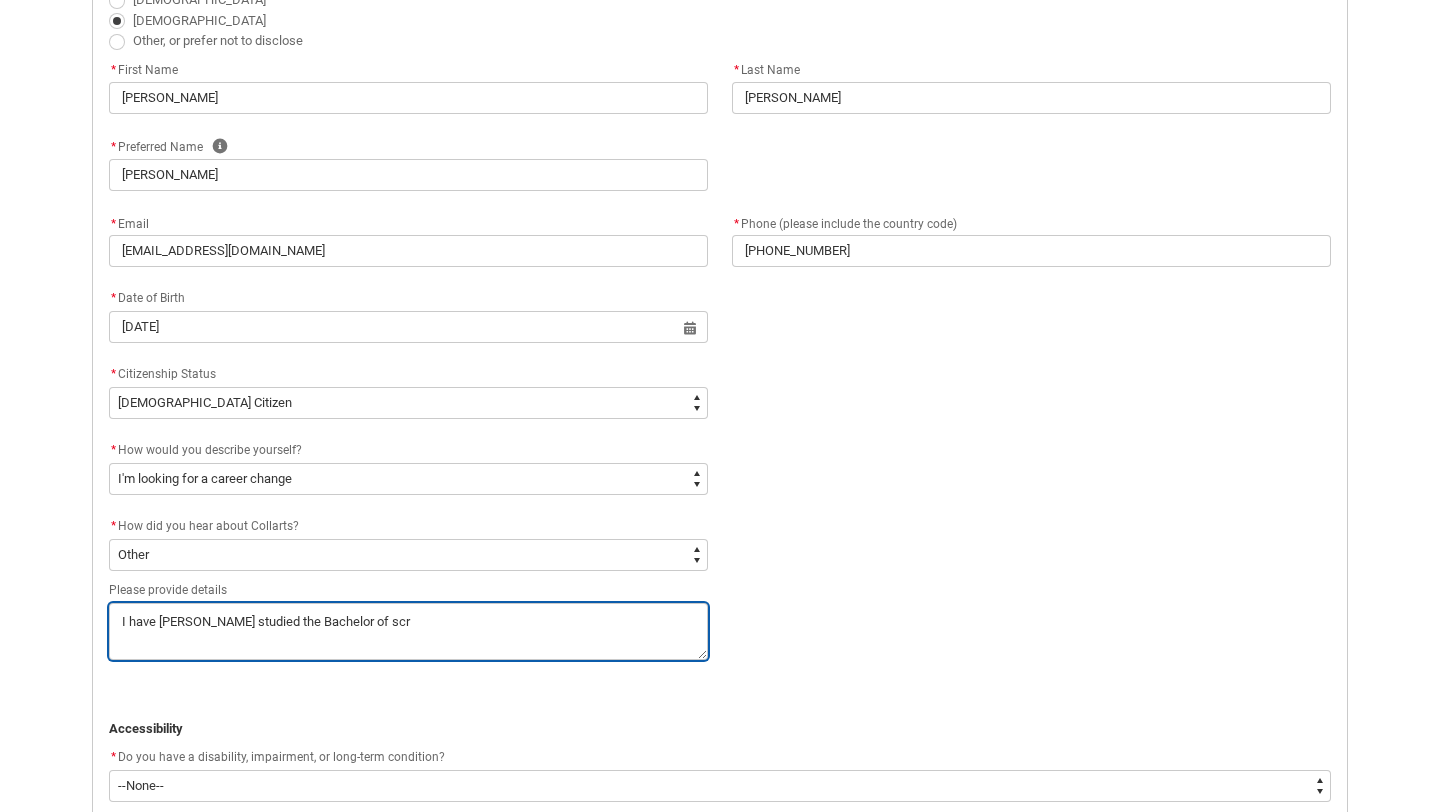 type on "I have [PERSON_NAME] studied the Bachelor of scre" 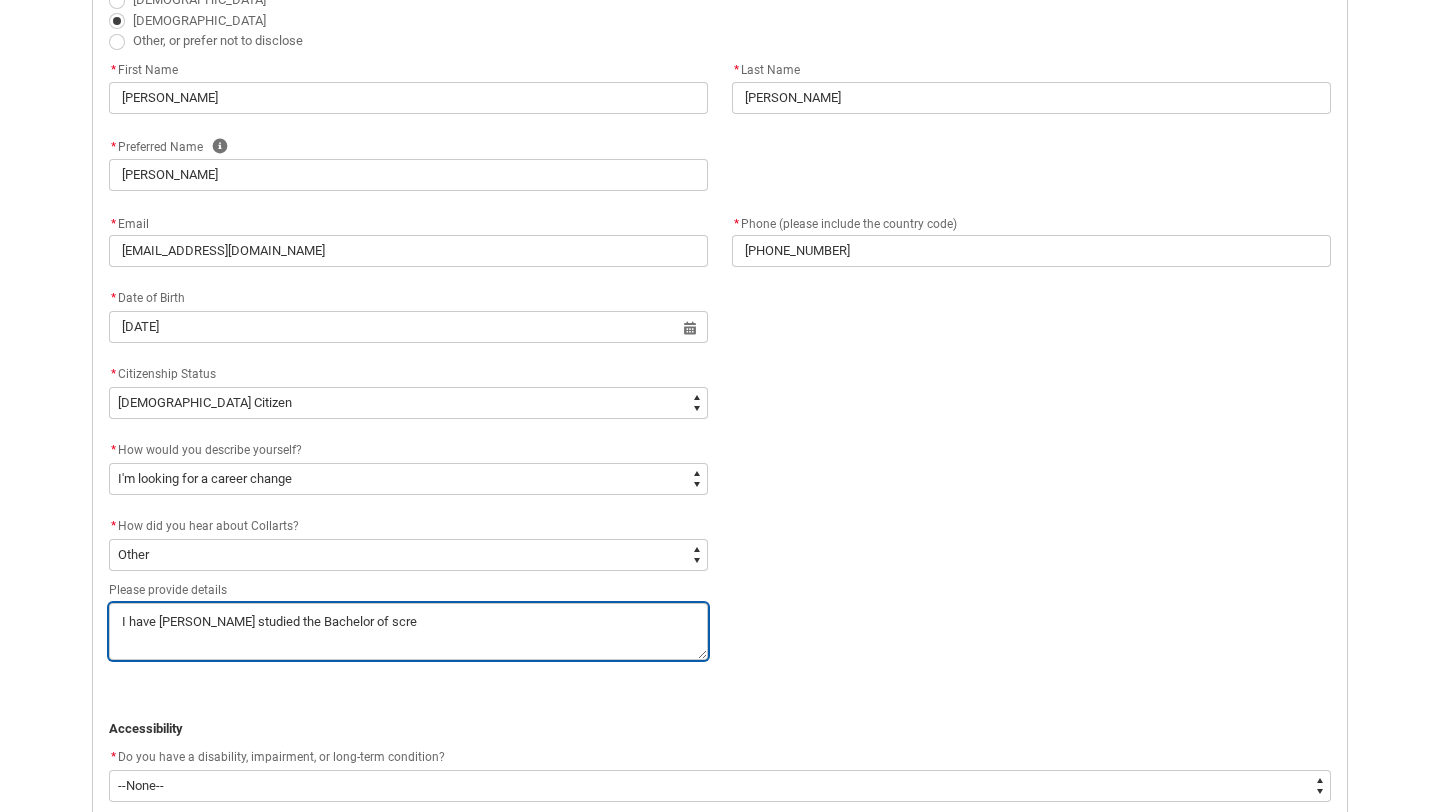 type on "I have [PERSON_NAME] studied the Bachelor of scree" 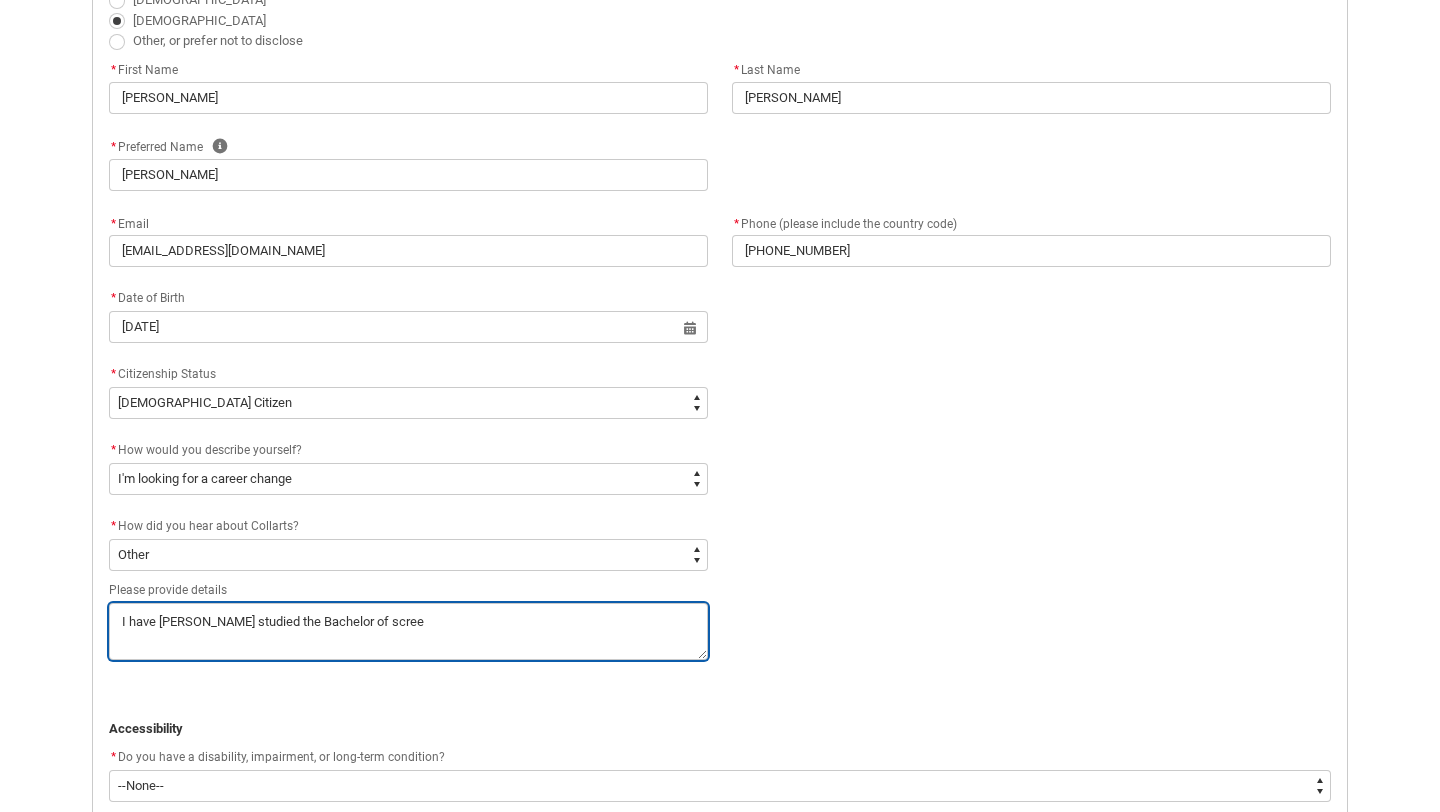 type on "I have [PERSON_NAME] studied the Bachelor of screen" 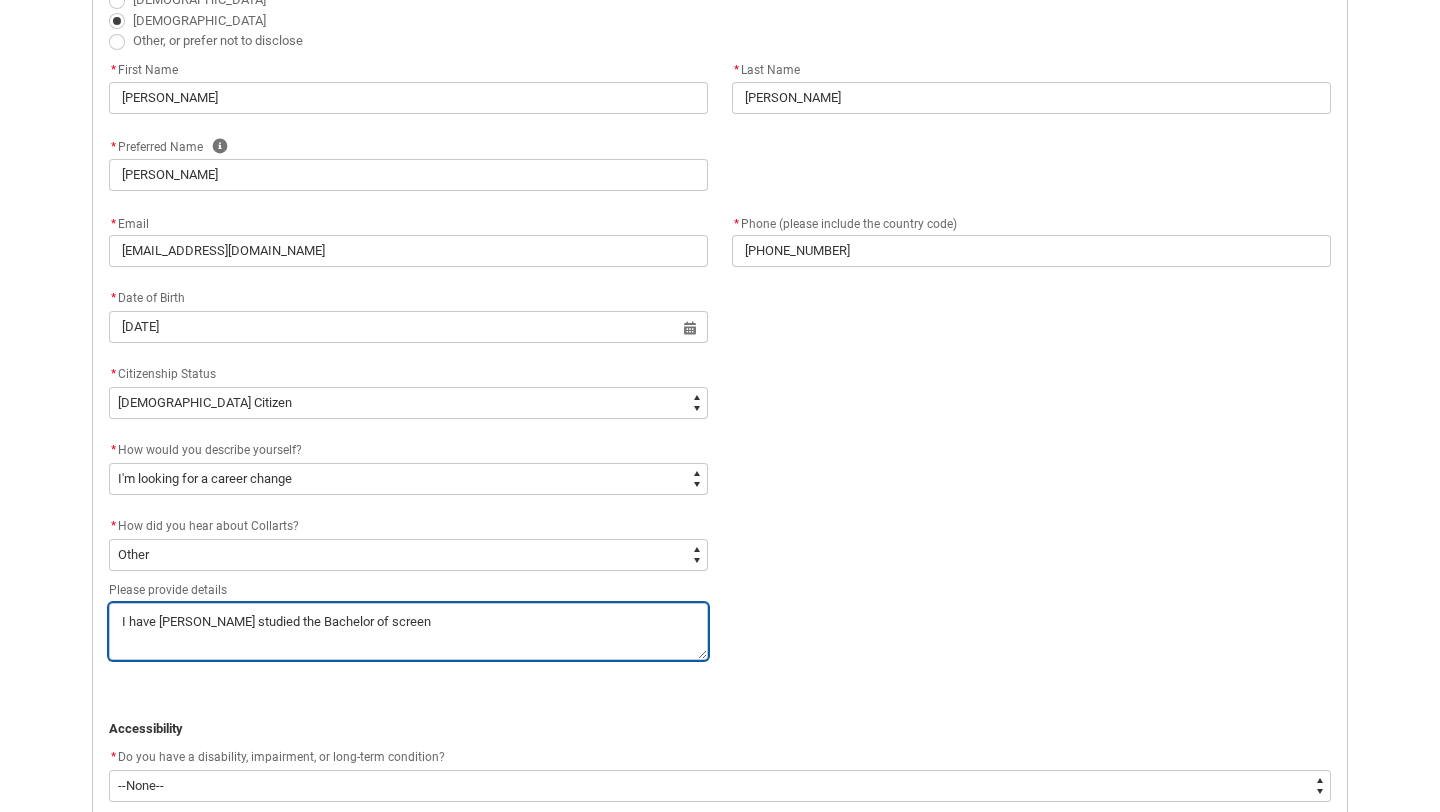 type on "I have [PERSON_NAME] studied the Bachelor of screen" 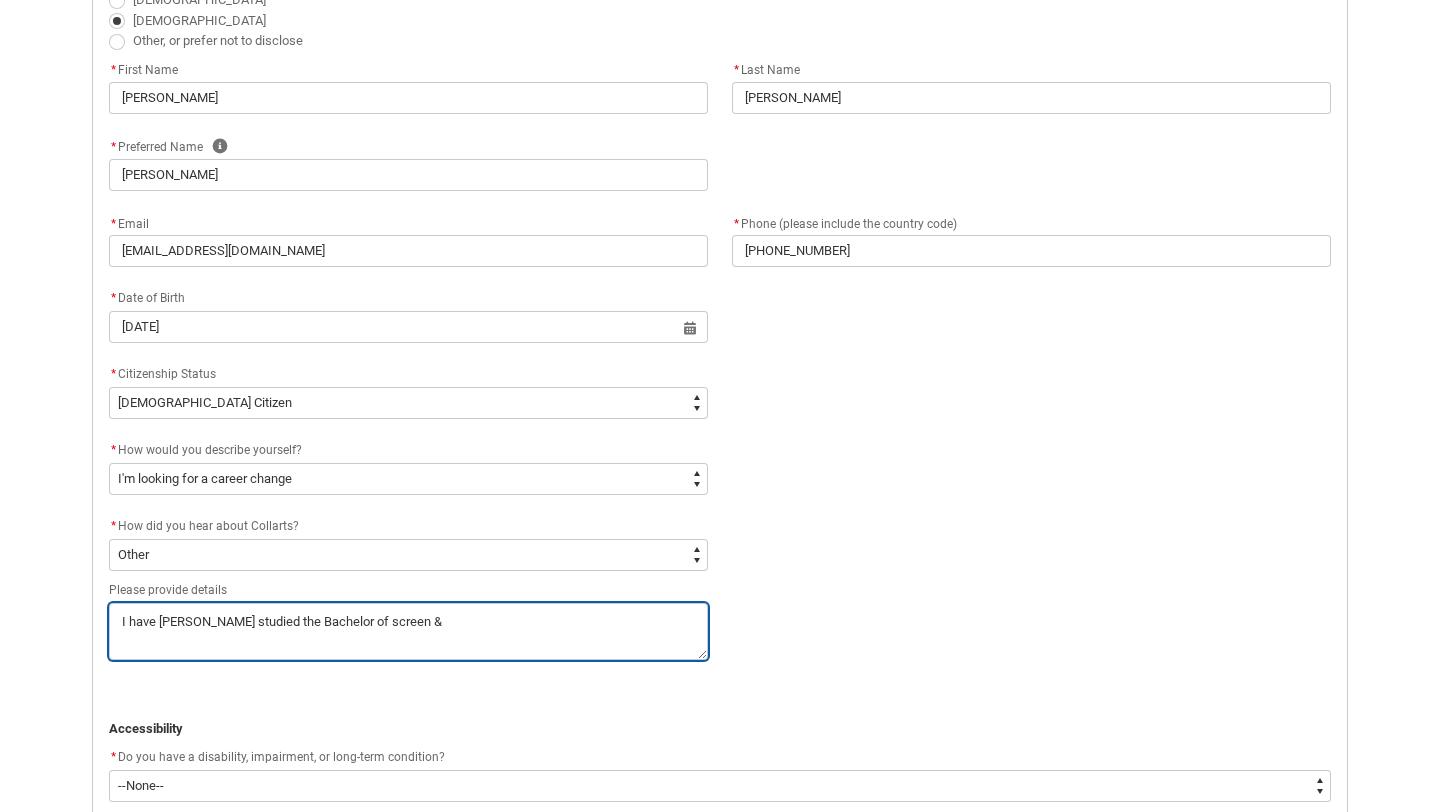 type on "I have [PERSON_NAME] studied the Bachelor of screen &" 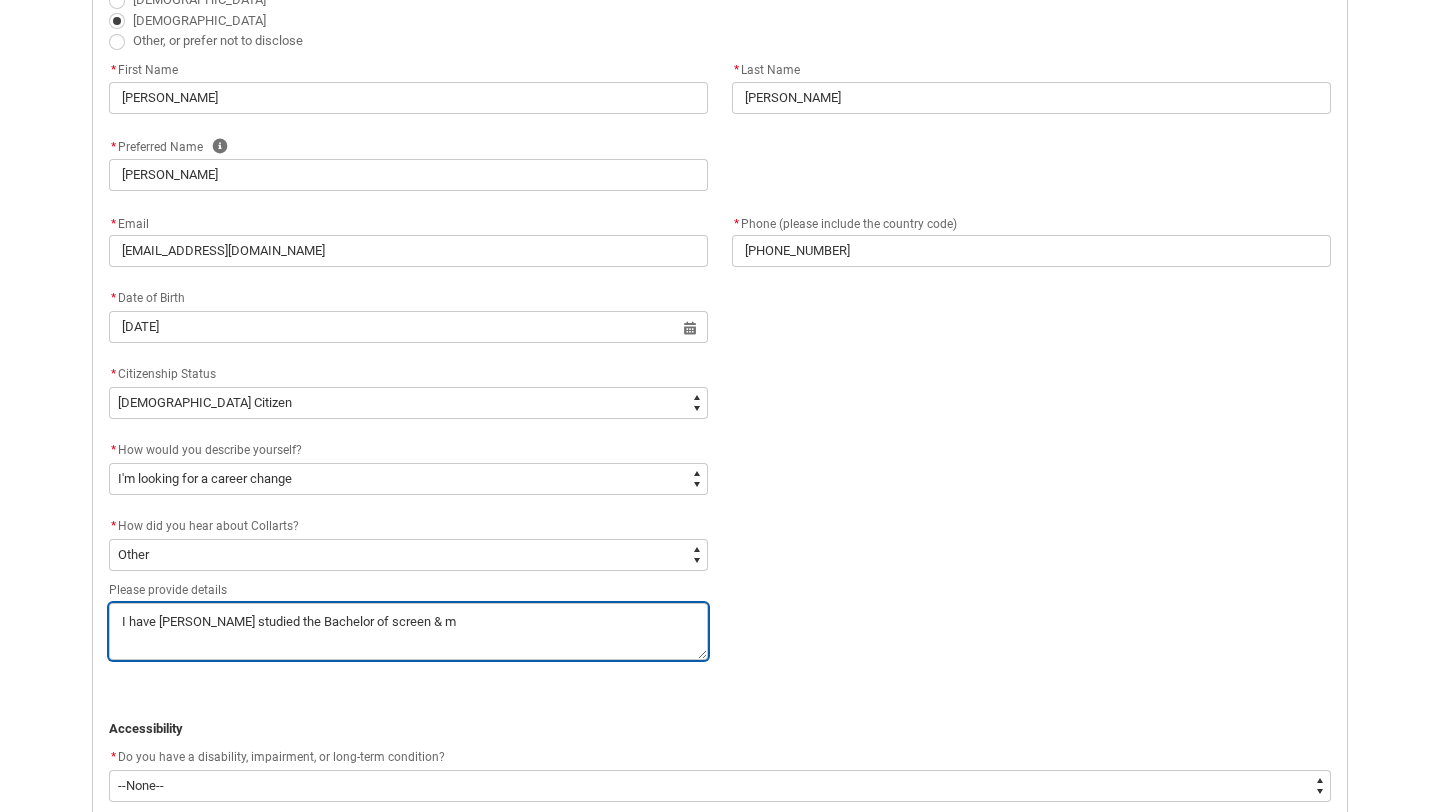 type on "I have [PERSON_NAME] studied the Bachelor of screen & me" 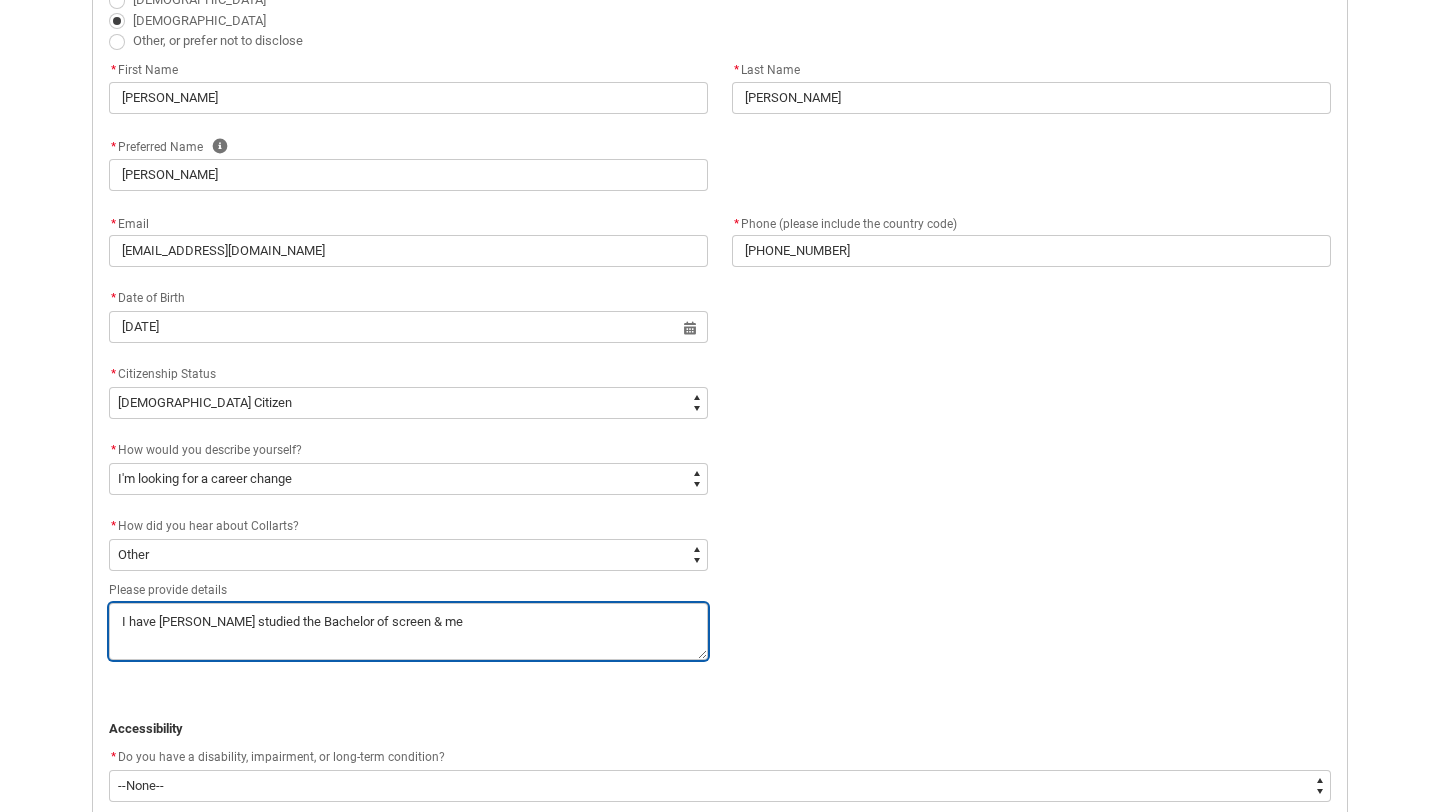 type on "I have [PERSON_NAME] studied the Bachelor of screen & med" 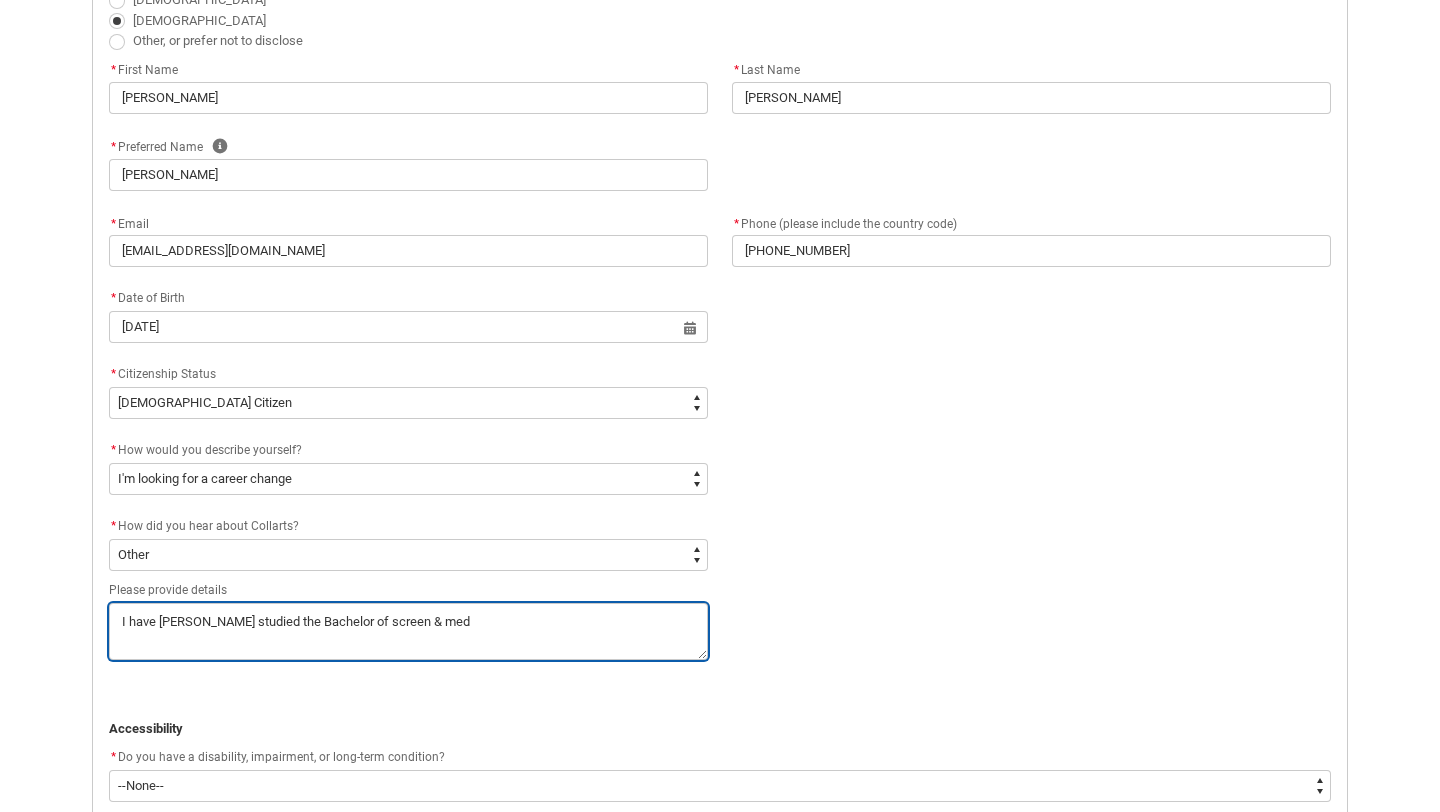 type on "I have [PERSON_NAME] studied the Bachelor of screen & medi" 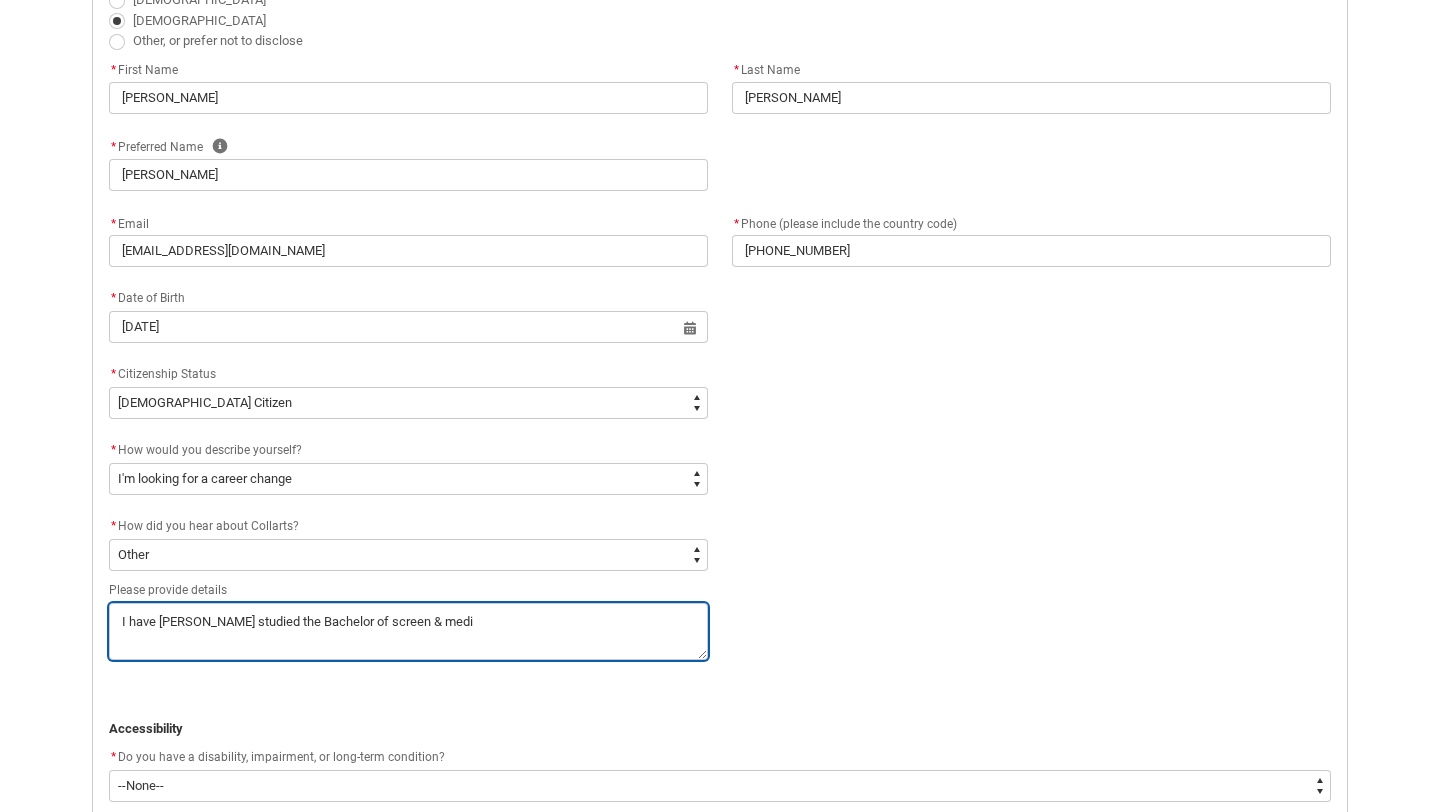 type on "I have [PERSON_NAME] studied the Bachelor of screen & media" 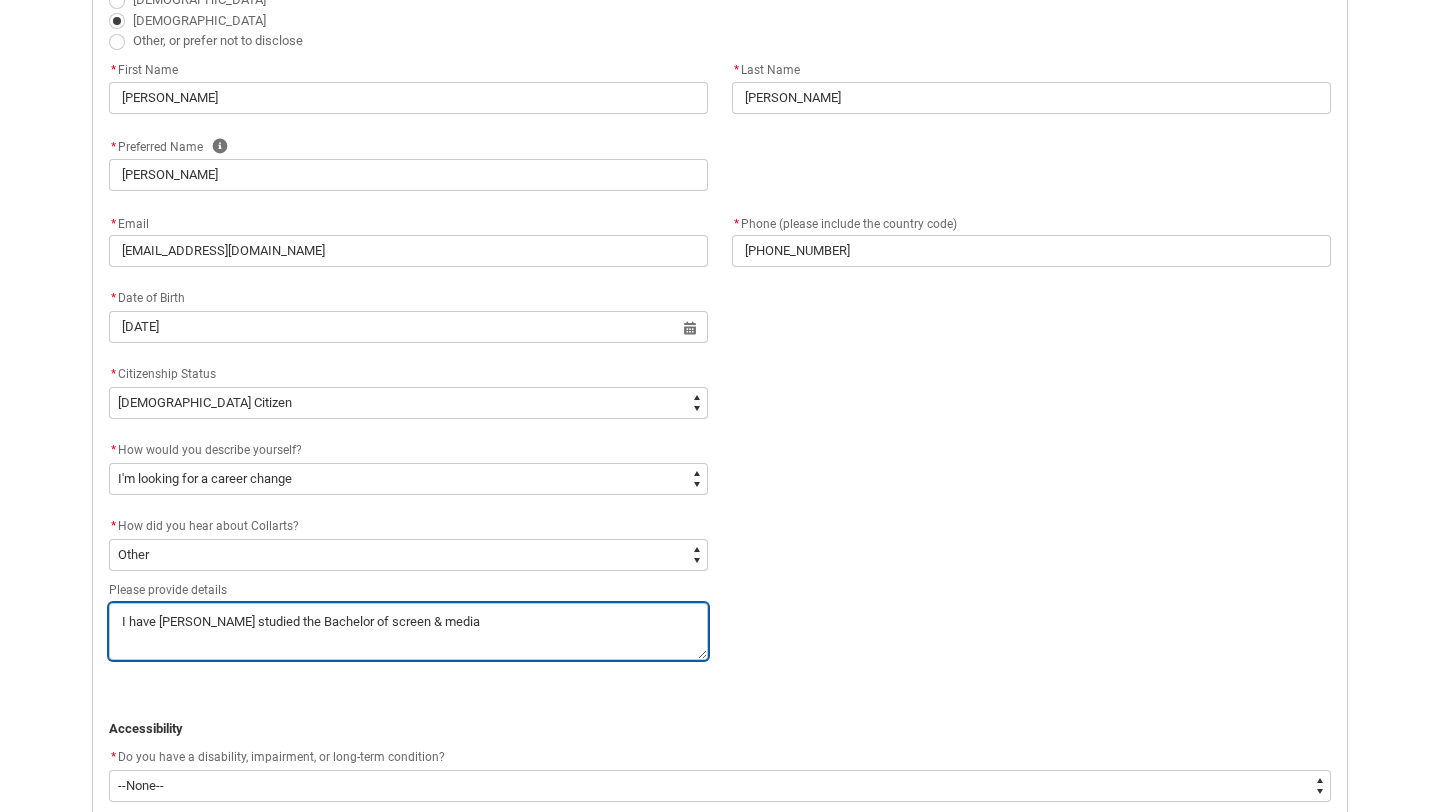 type on "I have [PERSON_NAME] studied the Bachelor of screen & media" 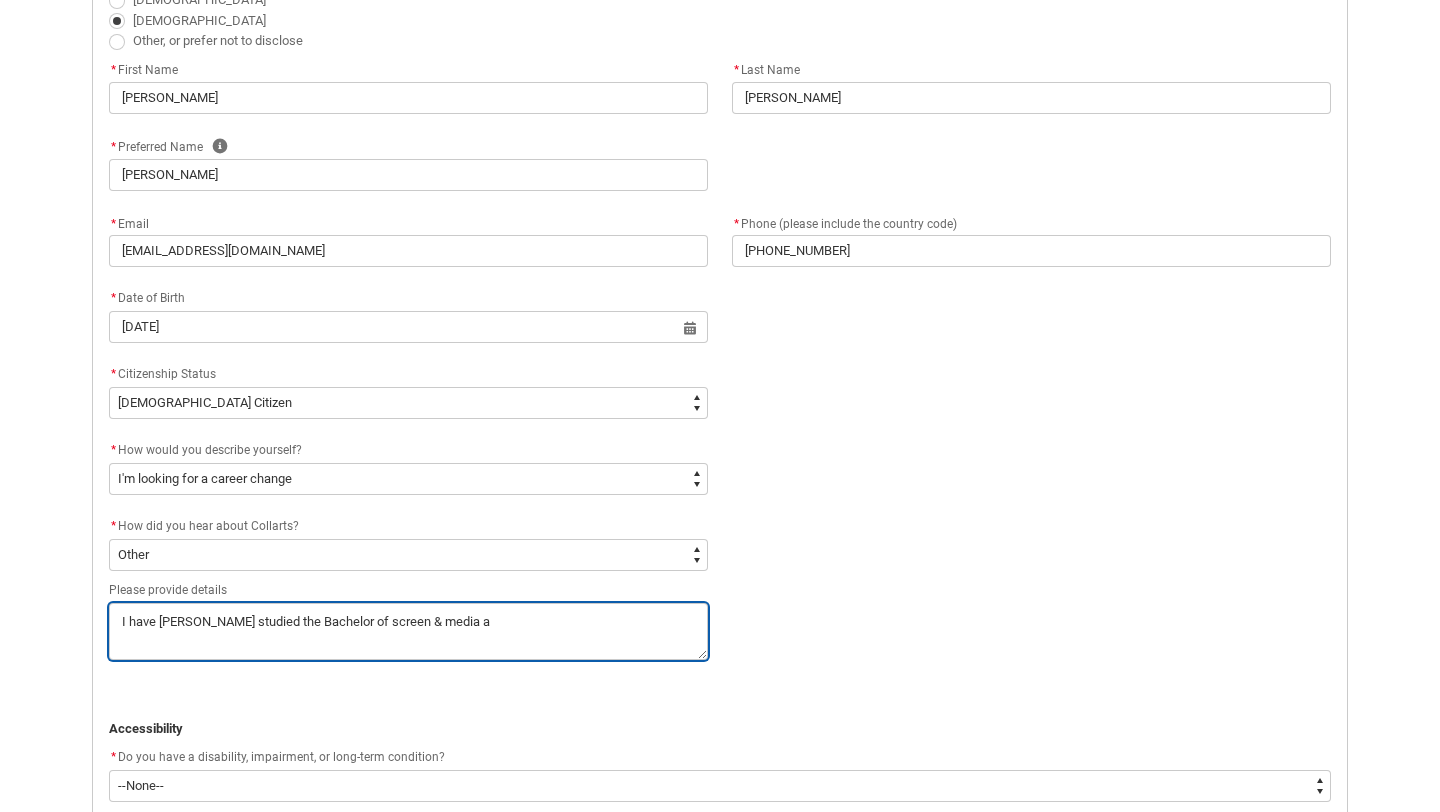 type on "I have [PERSON_NAME] studied the Bachelor of screen & media at" 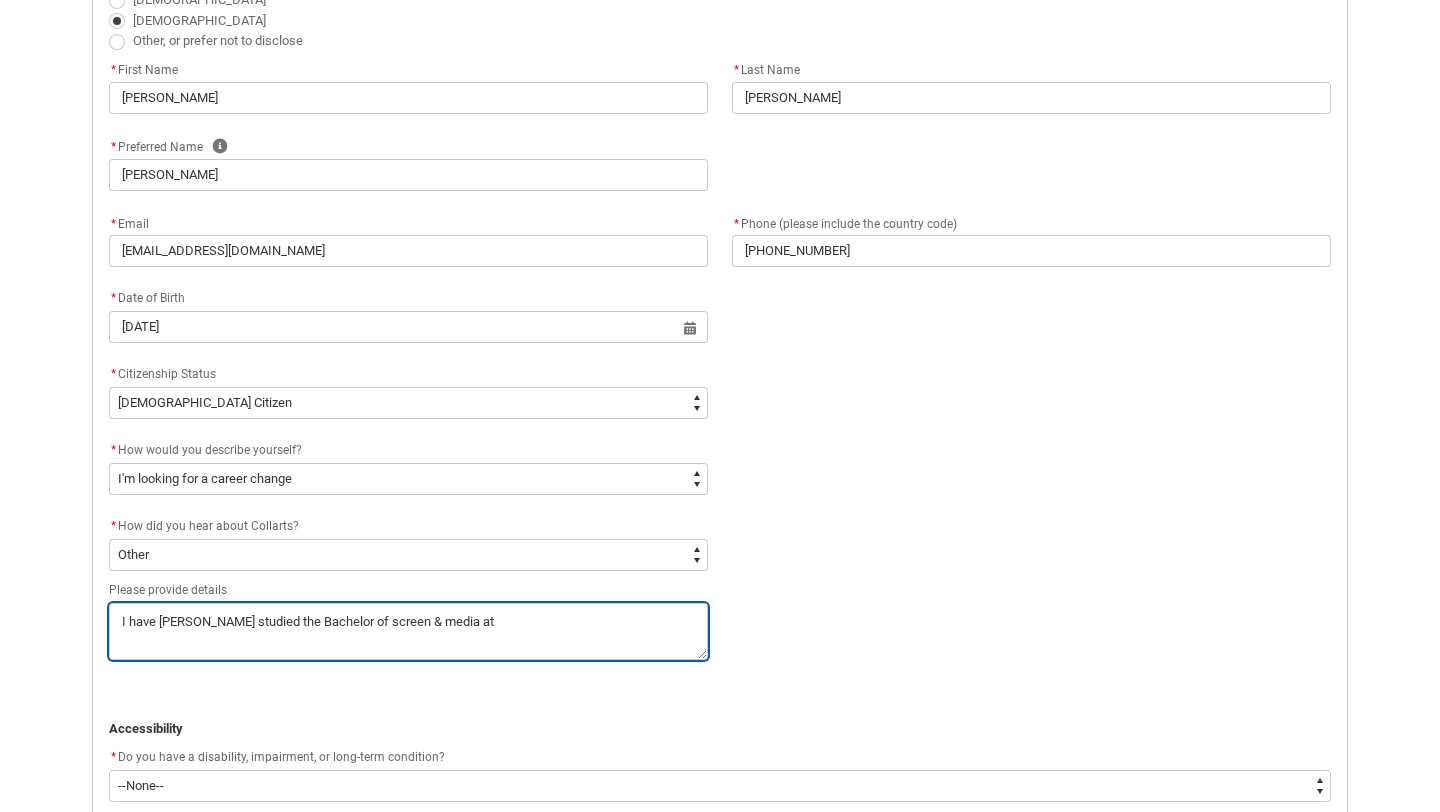 type on "I have [PERSON_NAME] studied the Bachelor of screen & media at" 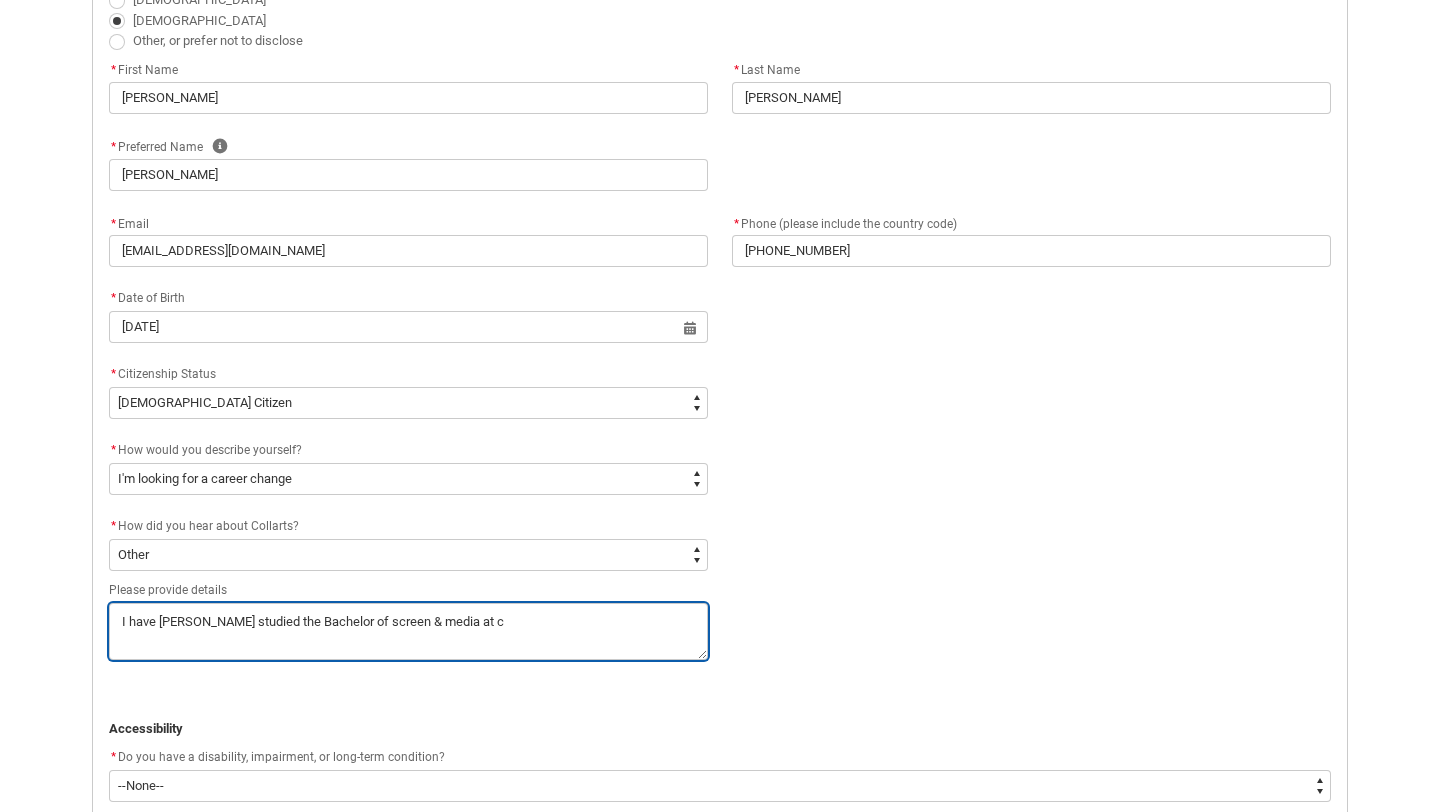 type on "I have [PERSON_NAME] studied the Bachelor of screen & media at co" 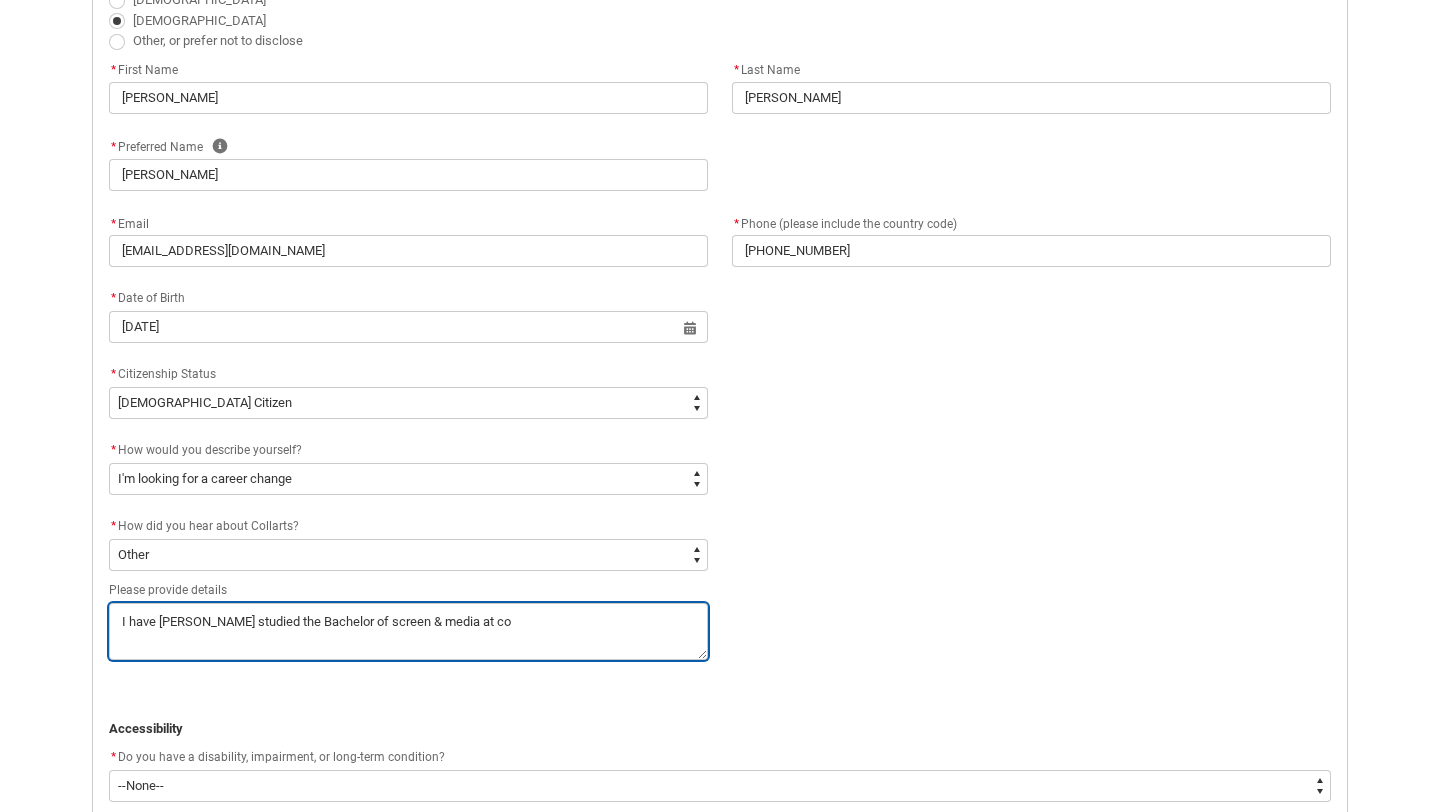 type on "I have [PERSON_NAME] studied the Bachelor of screen & media at col" 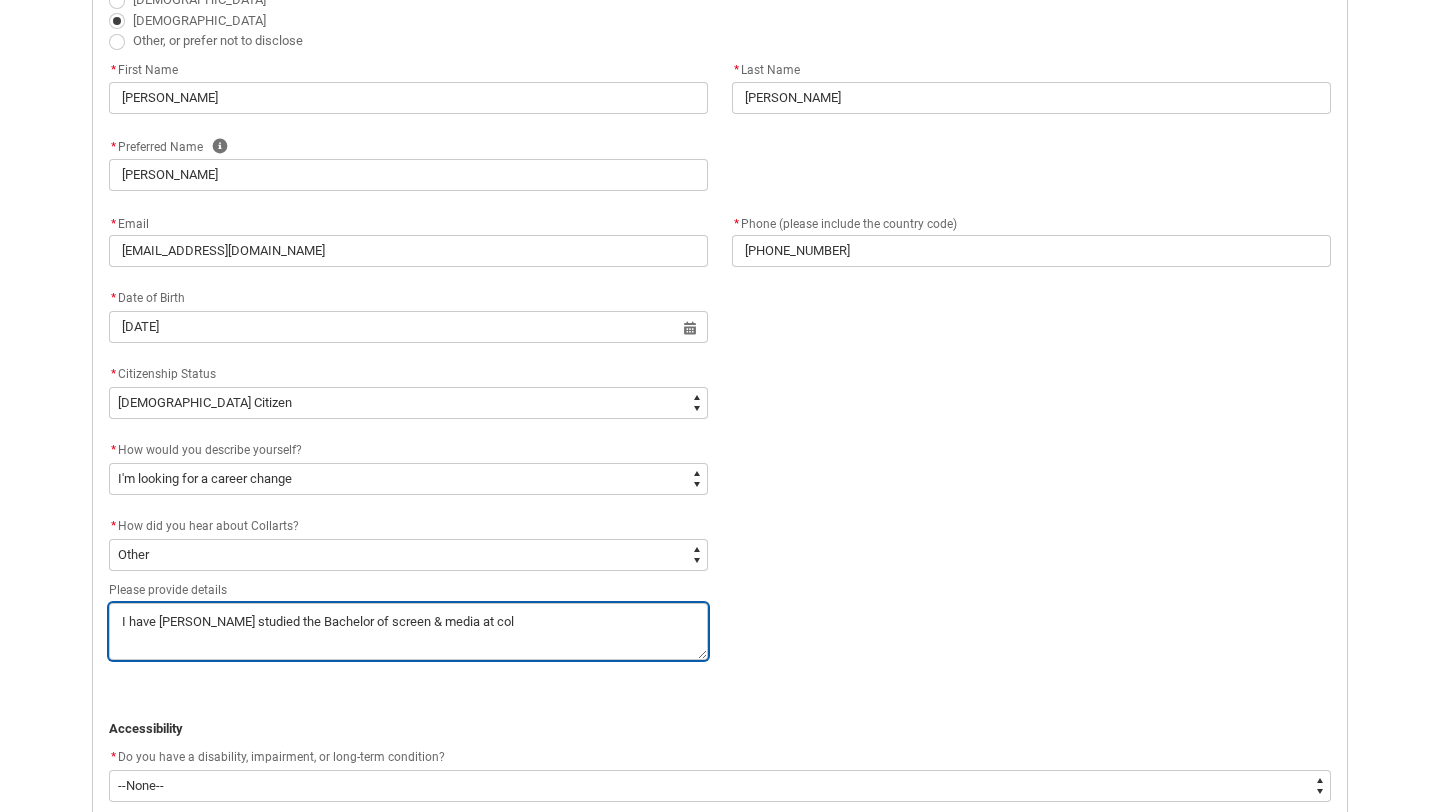 type on "I have [PERSON_NAME] studied the Bachelor of screen & media at coll" 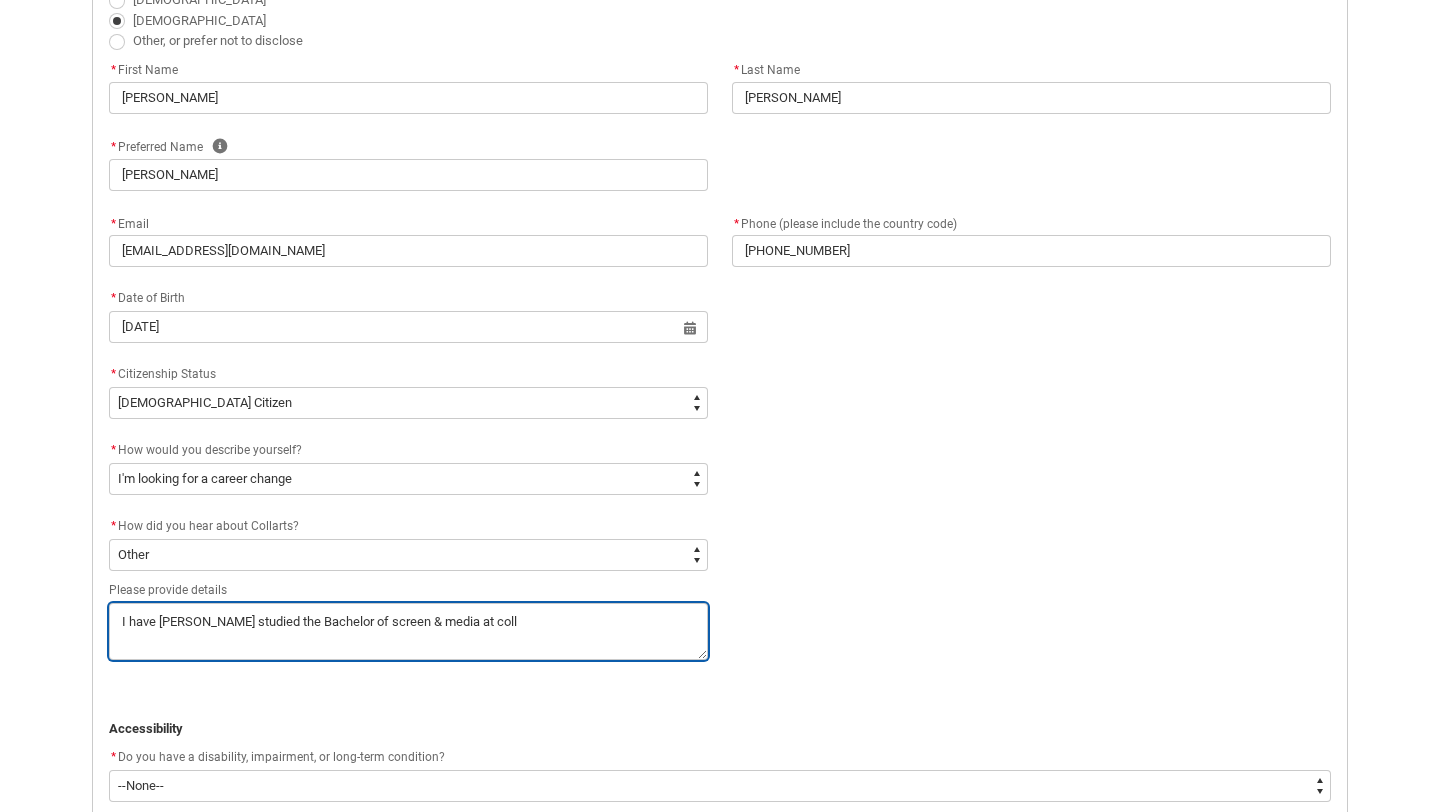 type on "I have [PERSON_NAME] studied the Bachelor of screen & media at colla" 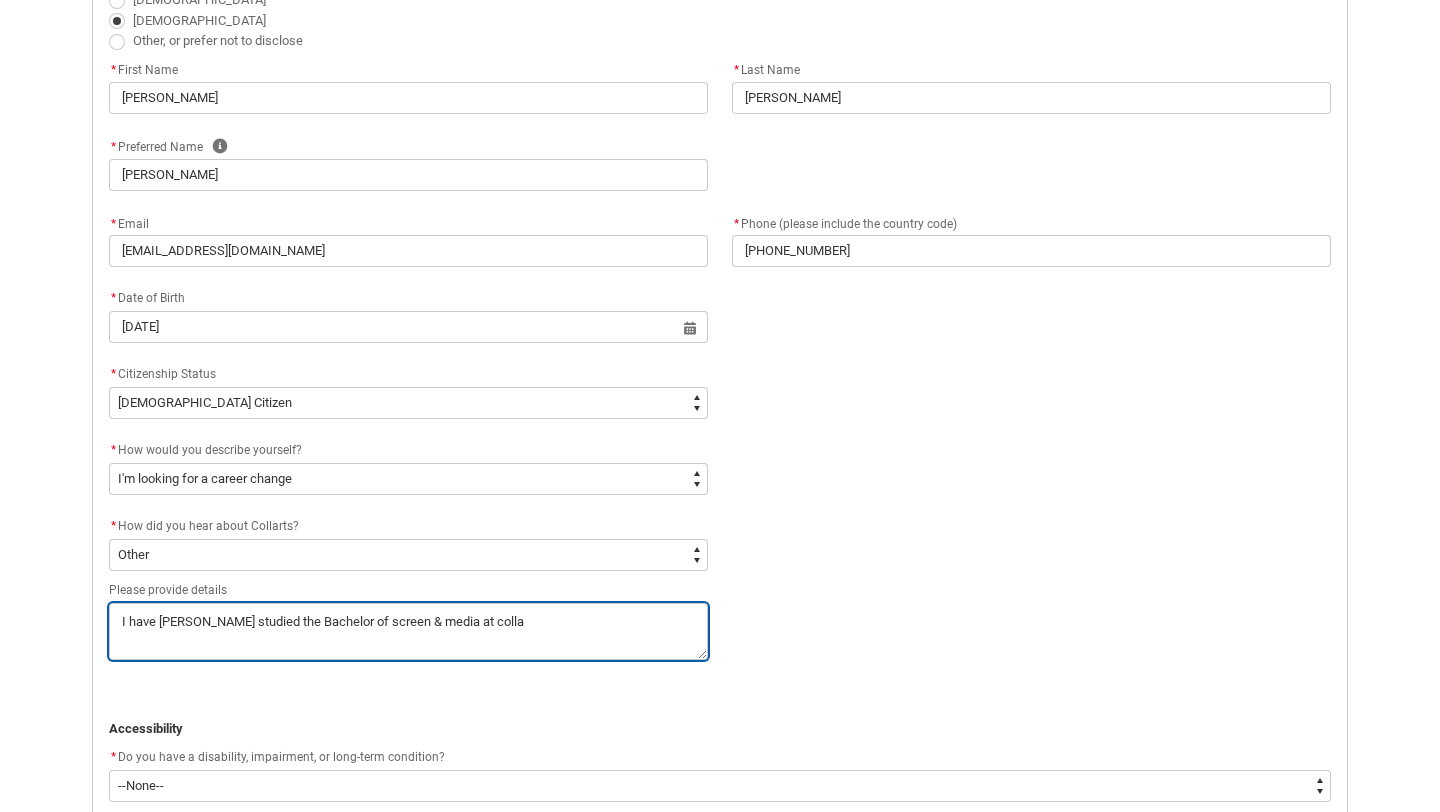 type on "I have [PERSON_NAME] studied the Bachelor of screen & media at collar" 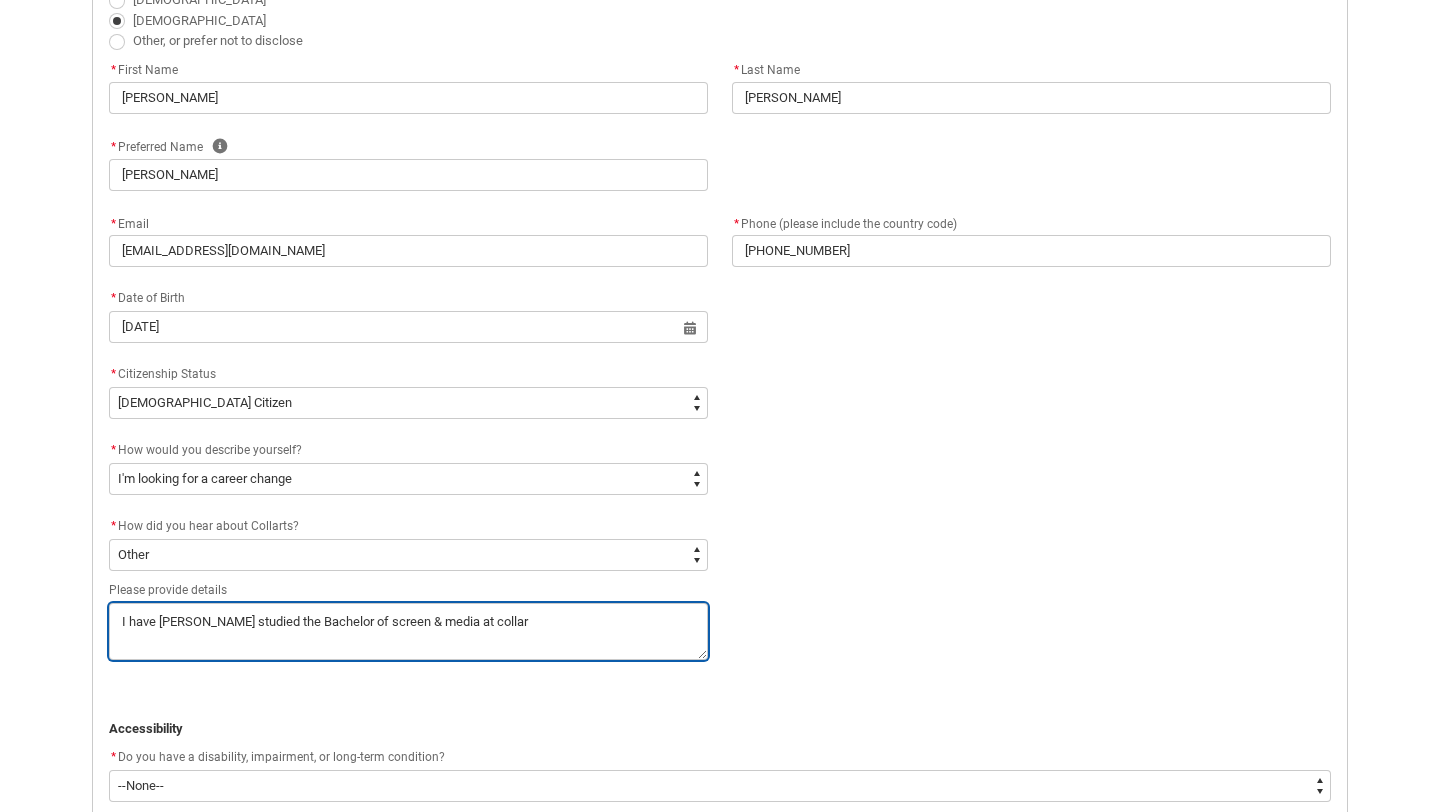type on "I have [PERSON_NAME] studied the Bachelor of screen & media at collart" 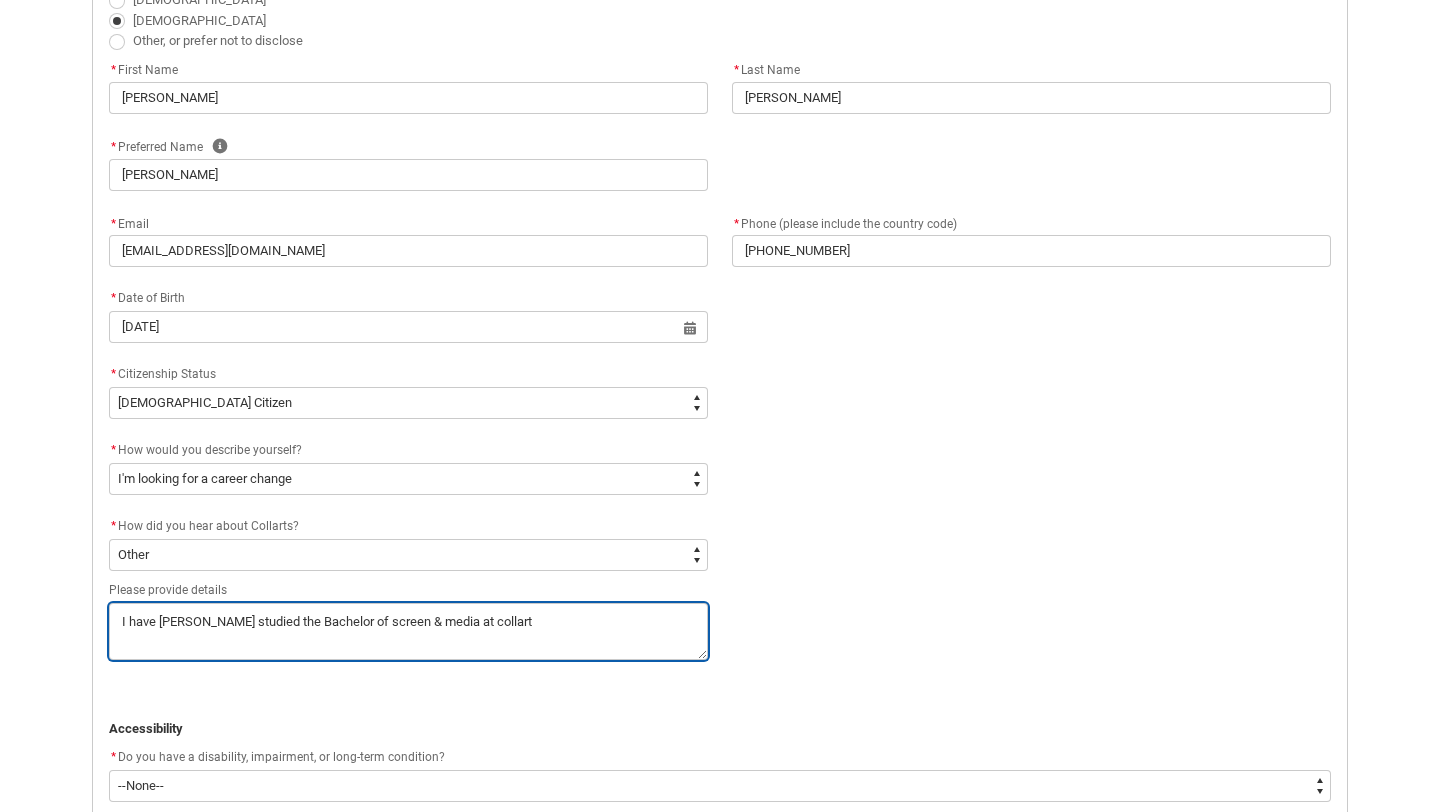 type on "I have [PERSON_NAME] studied the Bachelor of screen & media at collartd" 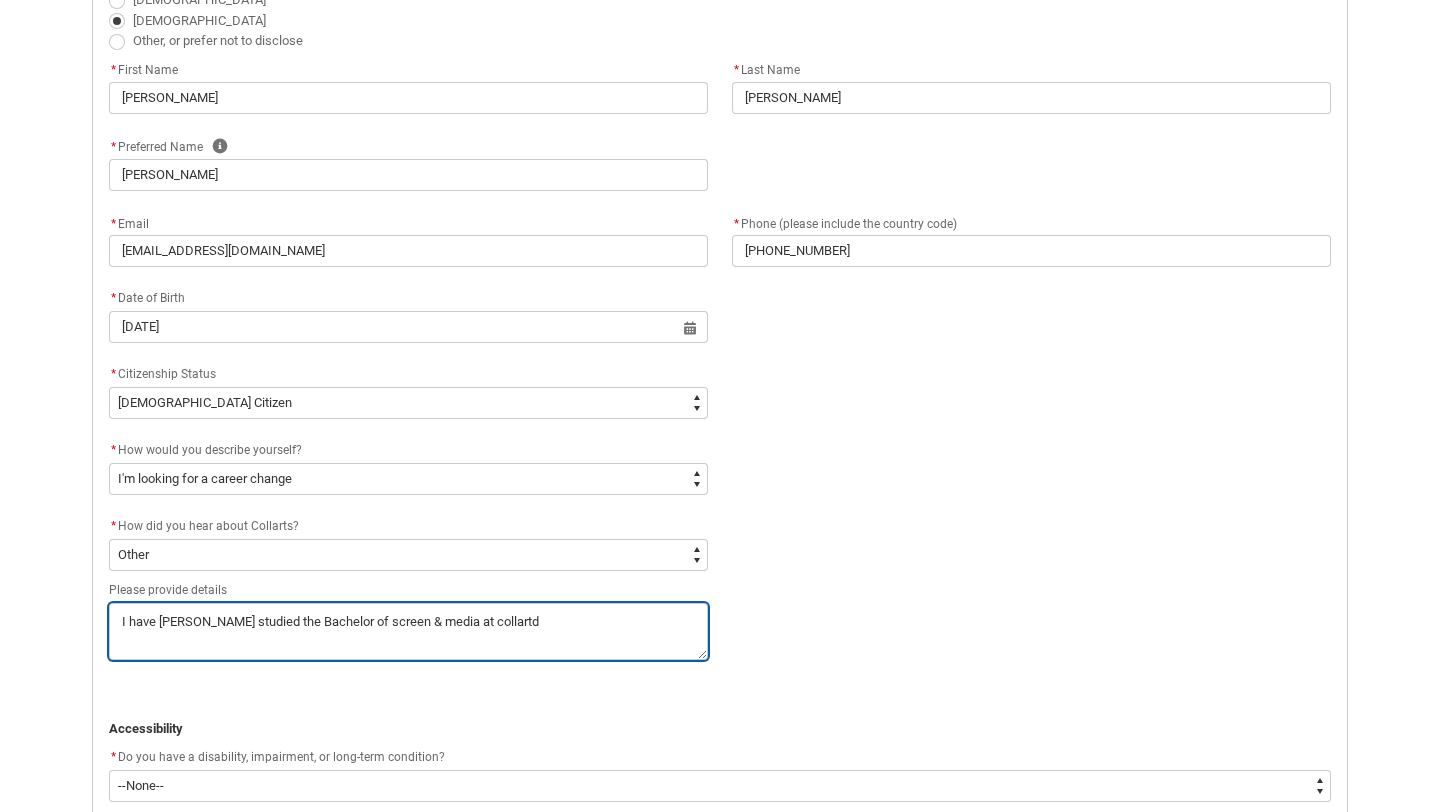 type on "I have [PERSON_NAME] studied the Bachelor of screen & media at collartds" 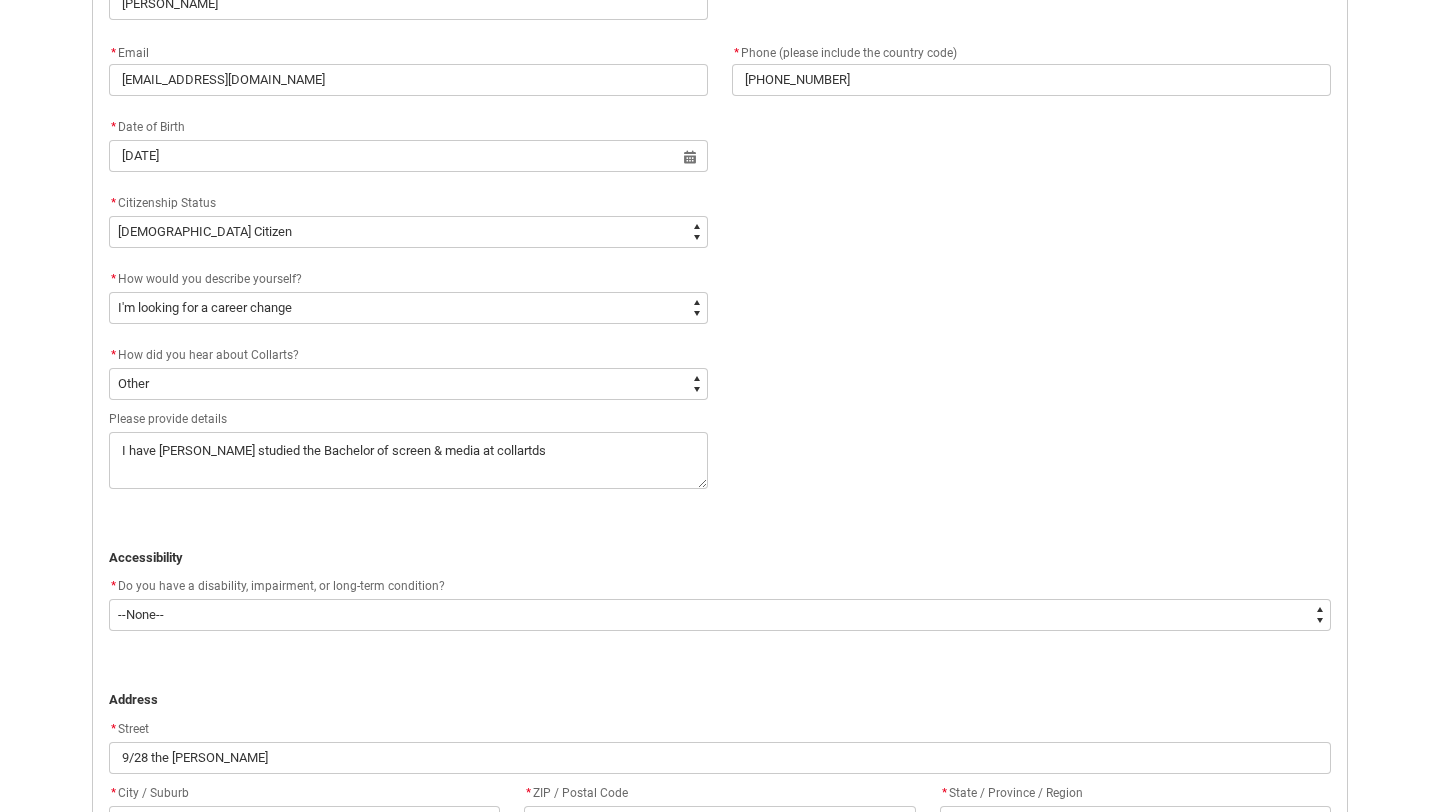 click on "Do you have a disability, impairment, or long-term condition?" at bounding box center [281, 586] 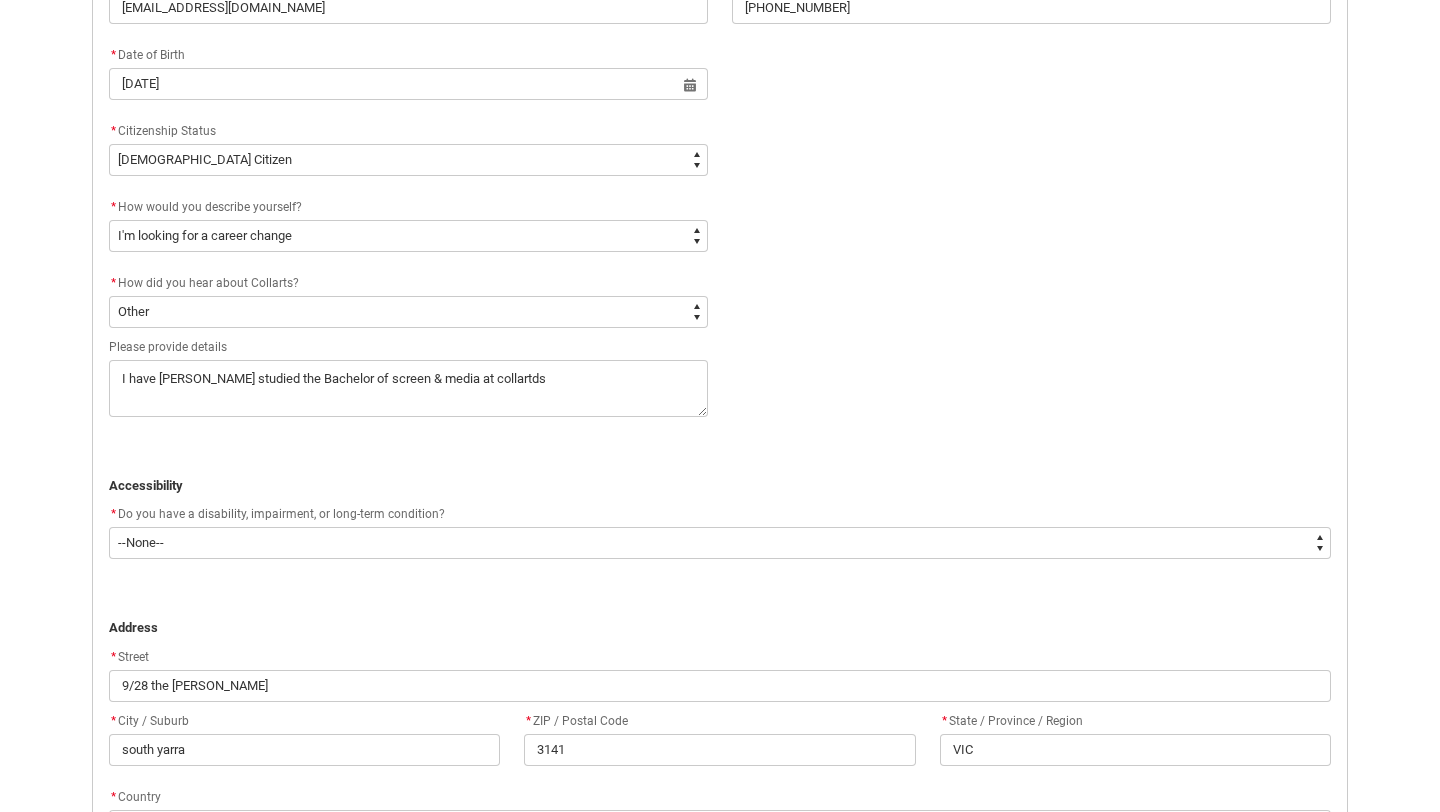 scroll, scrollTop: 839, scrollLeft: 0, axis: vertical 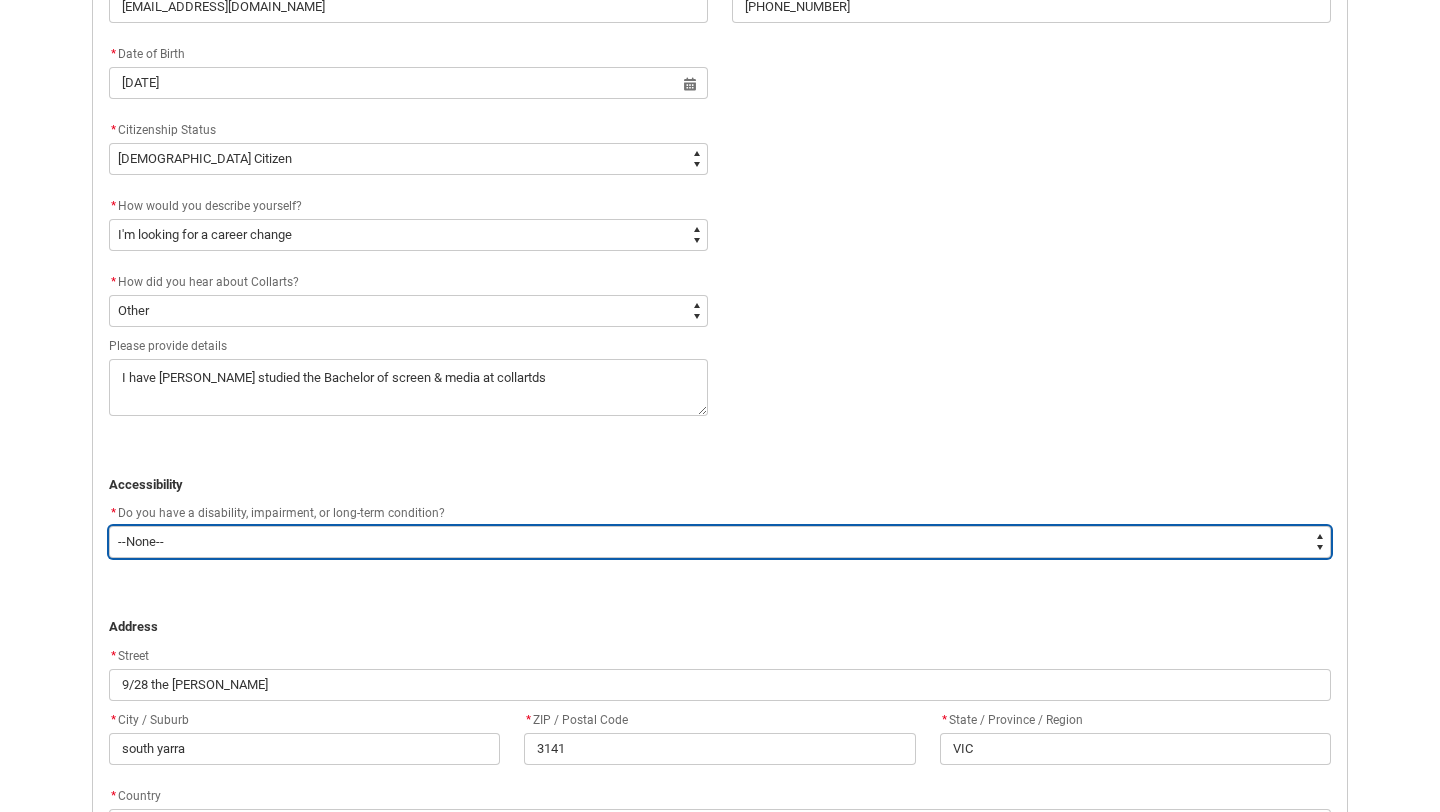 click on "--None-- Yes No" at bounding box center (720, 542) 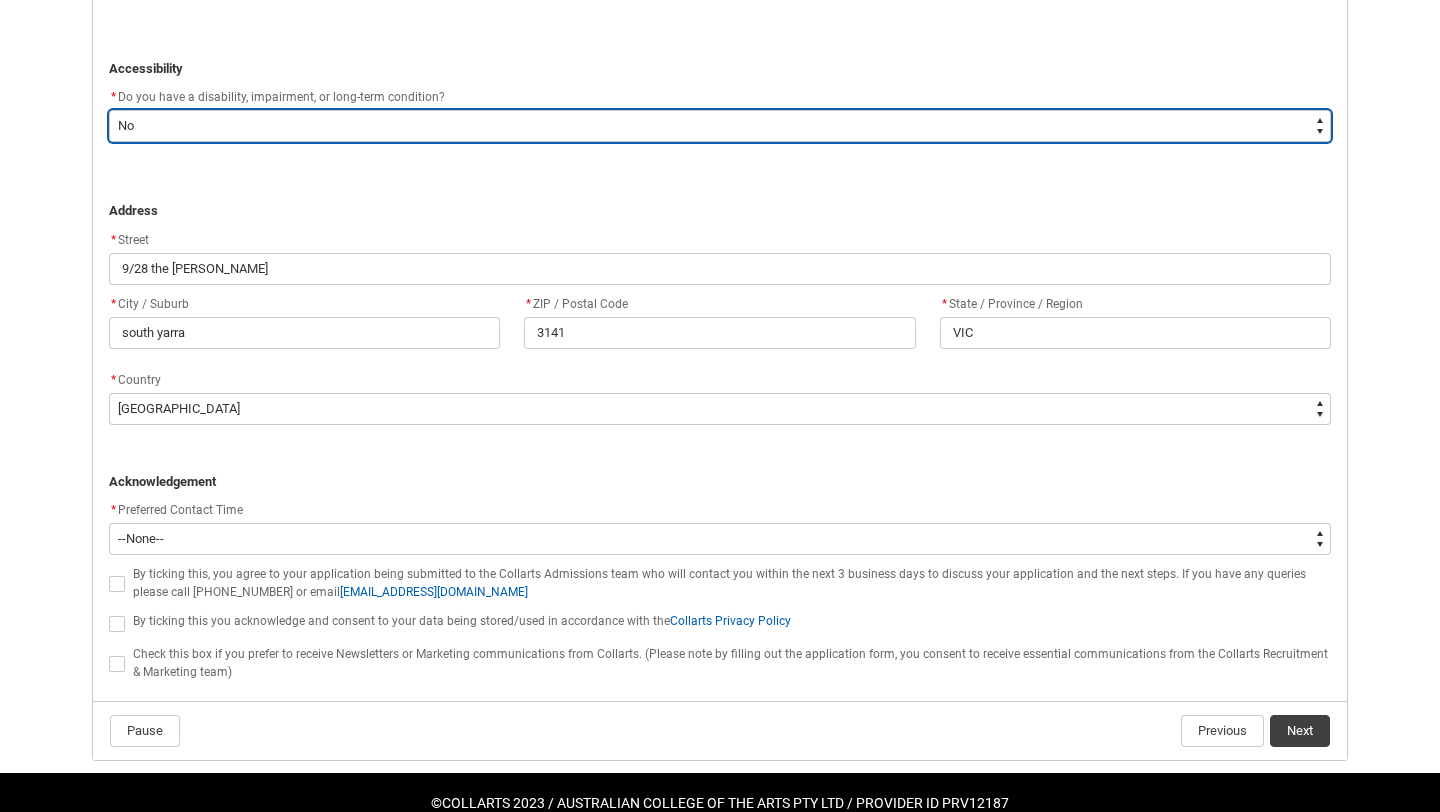scroll, scrollTop: 1260, scrollLeft: 0, axis: vertical 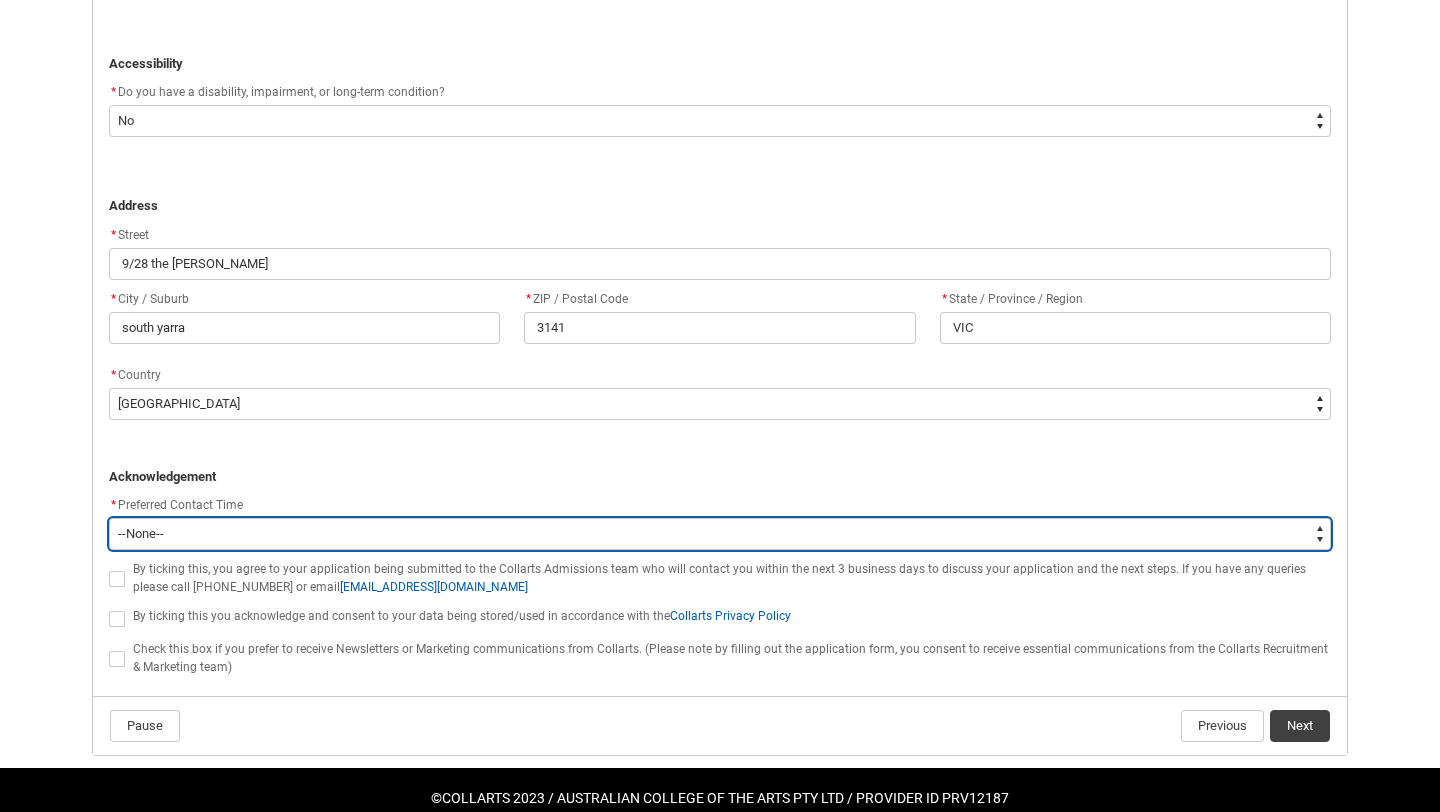 click on "--None-- Morning (9:00AM-12:00PM) Afternoon (12:00PM-5:00PM)" at bounding box center (720, 534) 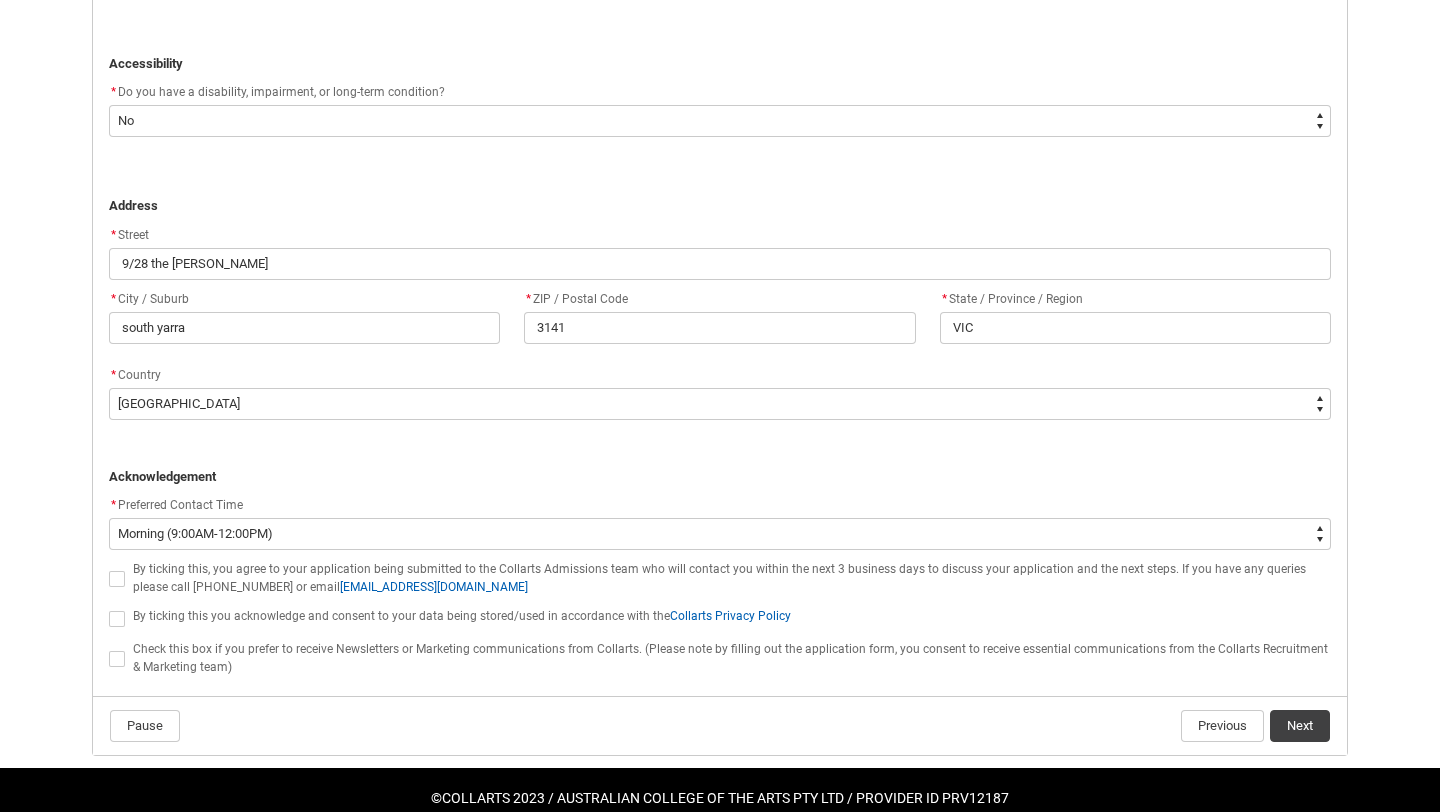 click on "﻿ Acknowledgement" 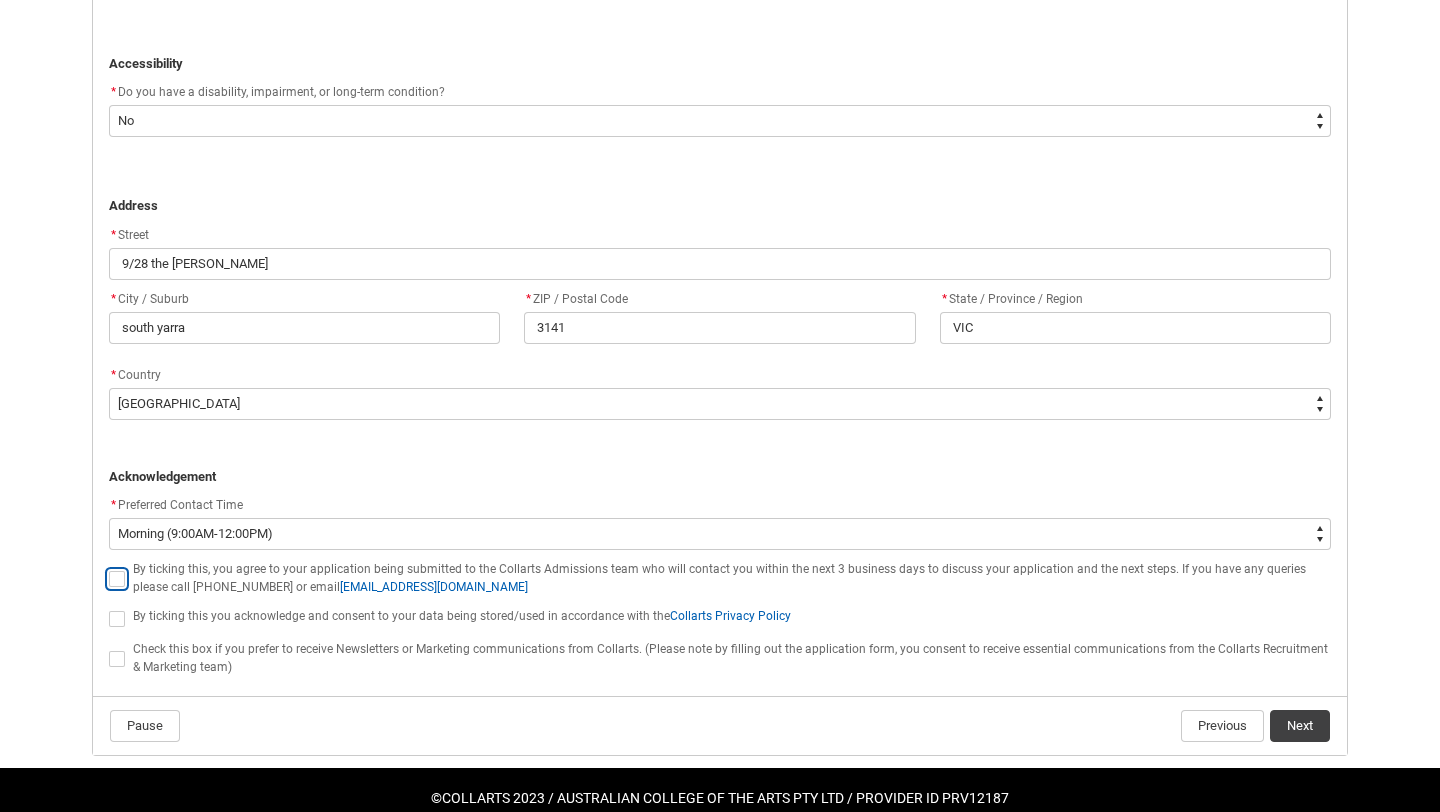 click at bounding box center [108, 568] 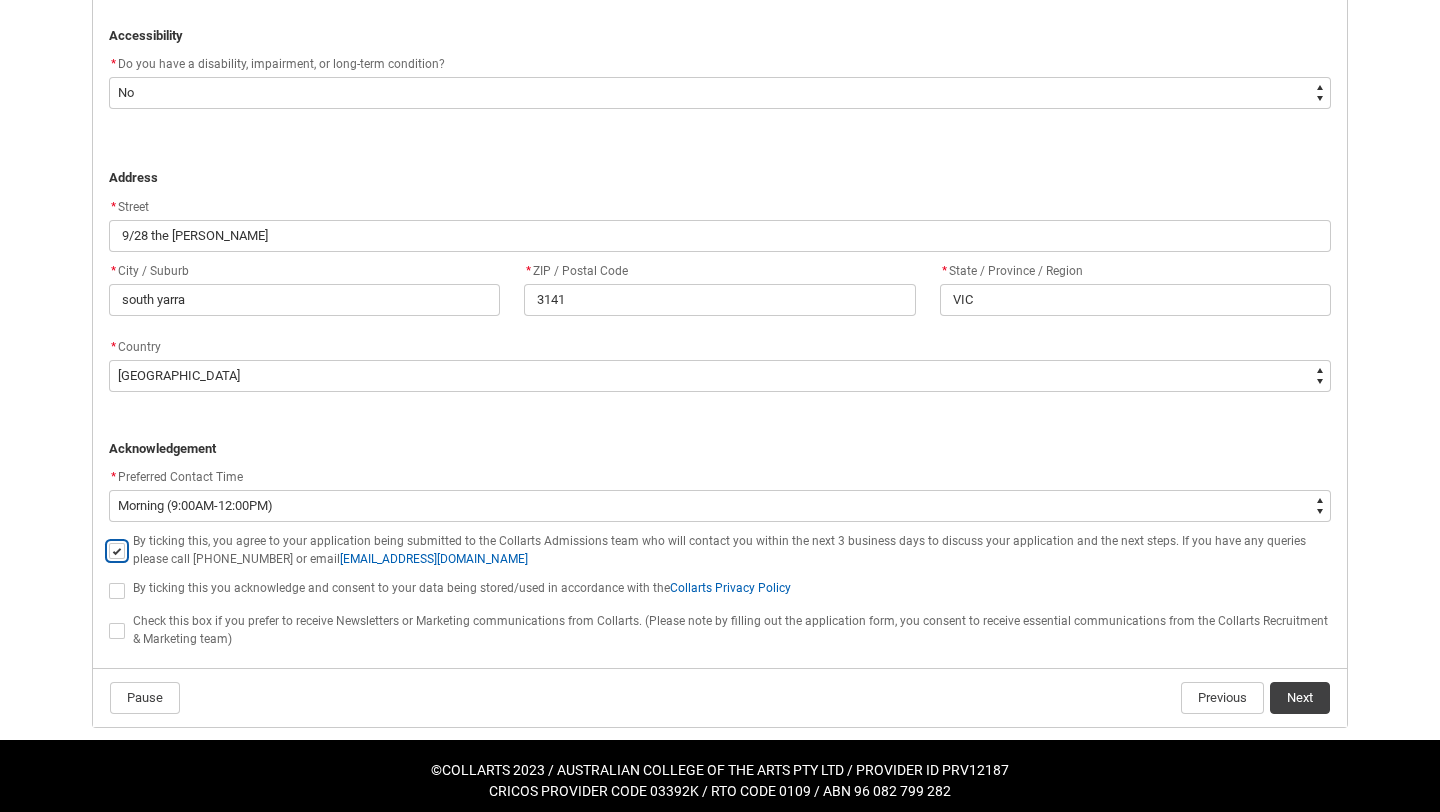 scroll, scrollTop: 1297, scrollLeft: 0, axis: vertical 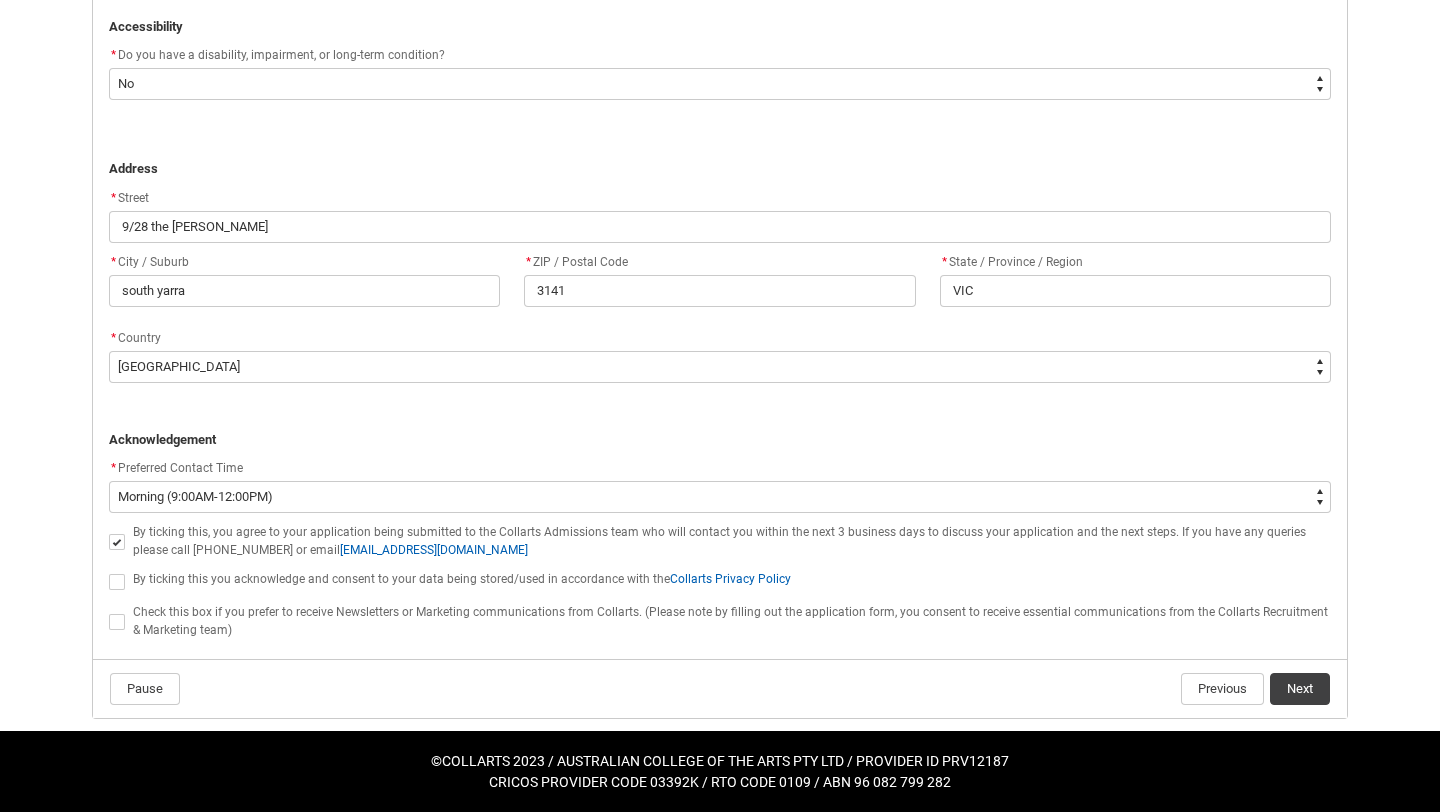 click 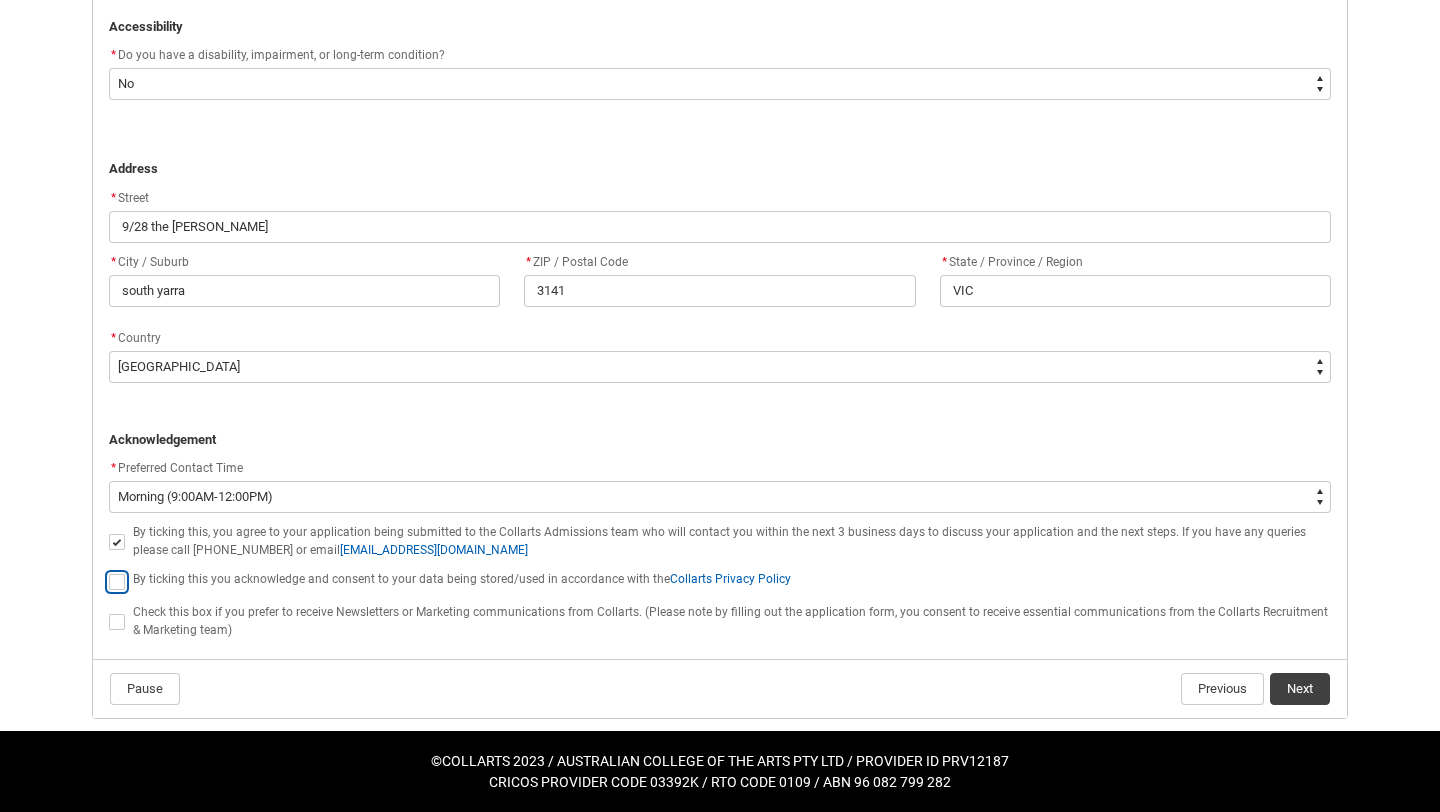 click at bounding box center [108, 570] 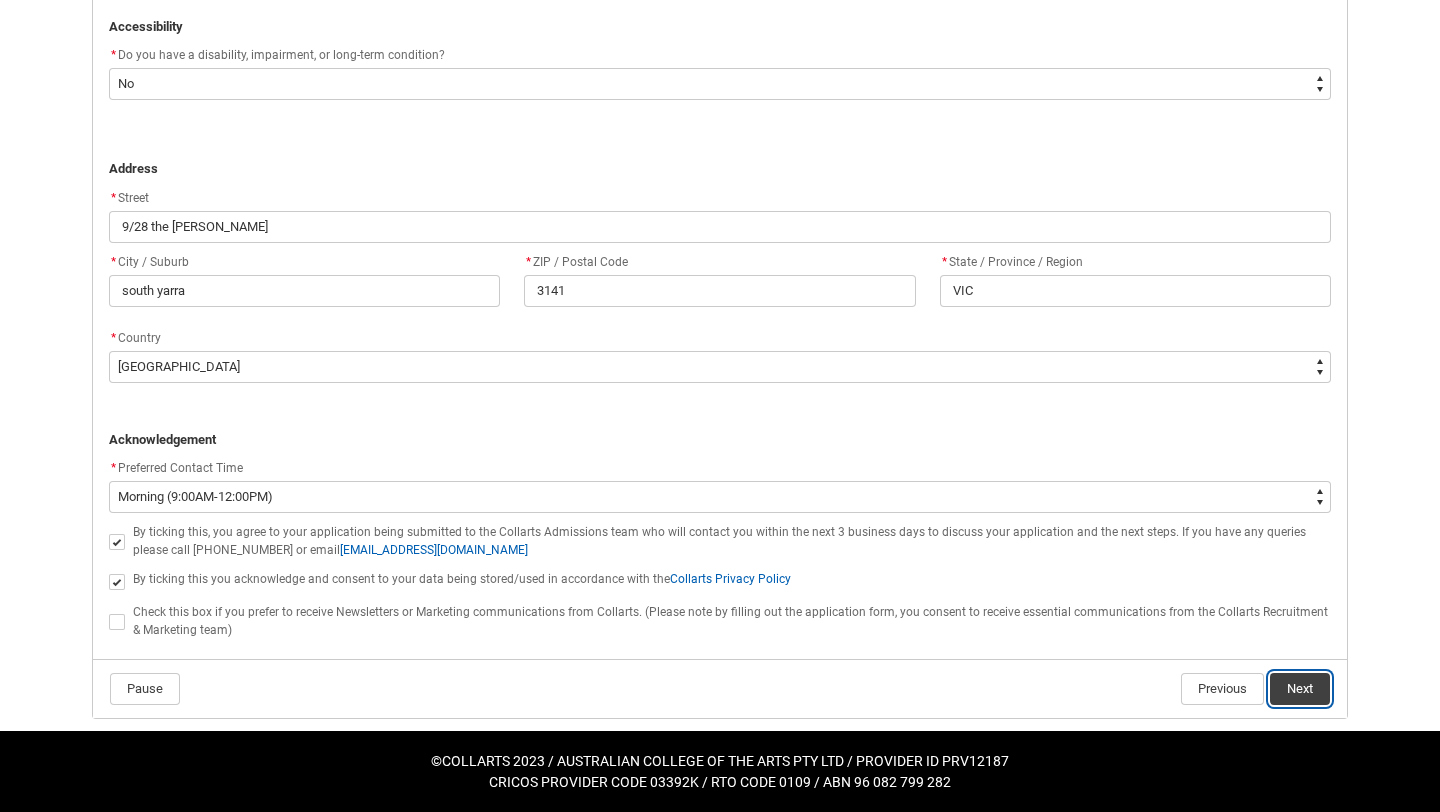 click on "Next" 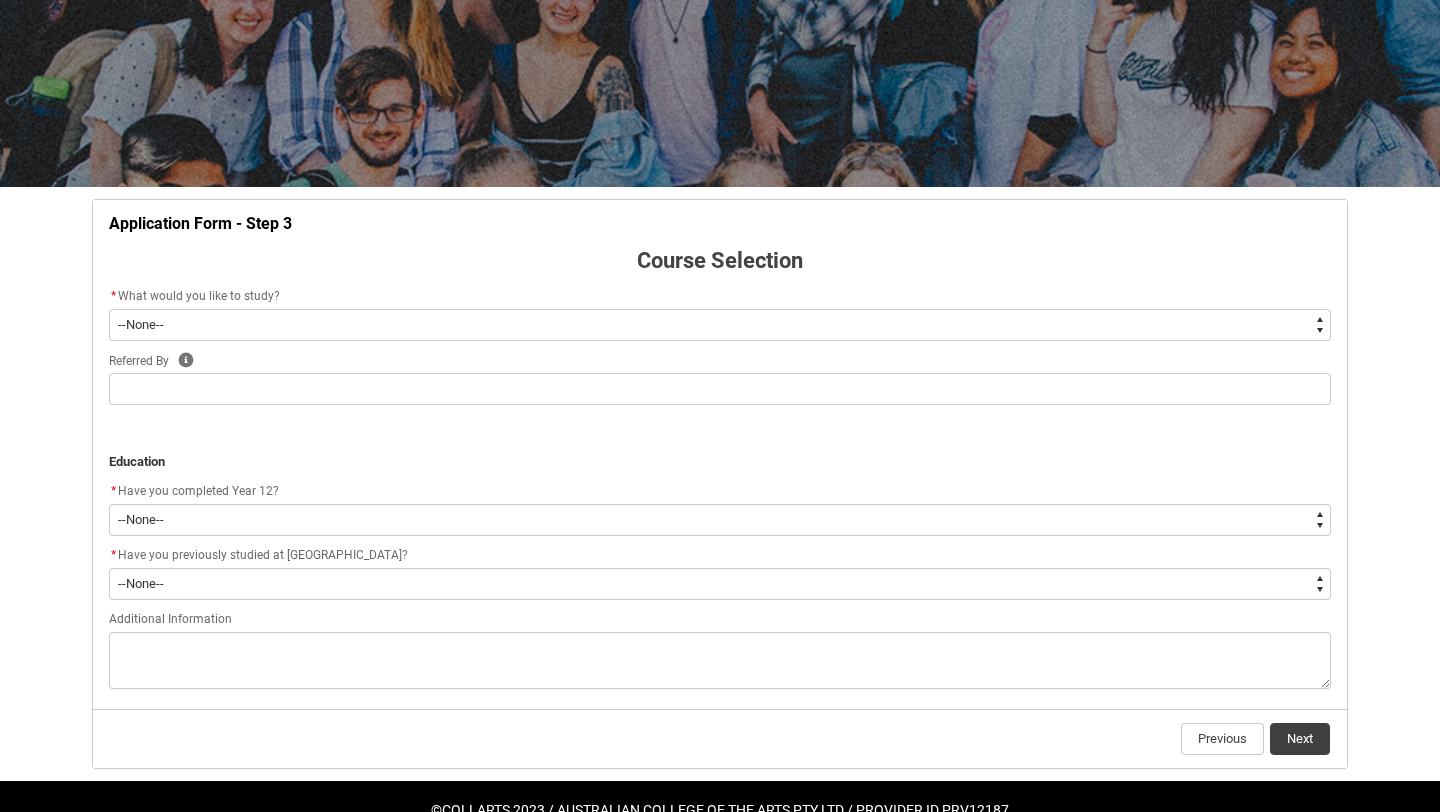 scroll, scrollTop: 222, scrollLeft: 0, axis: vertical 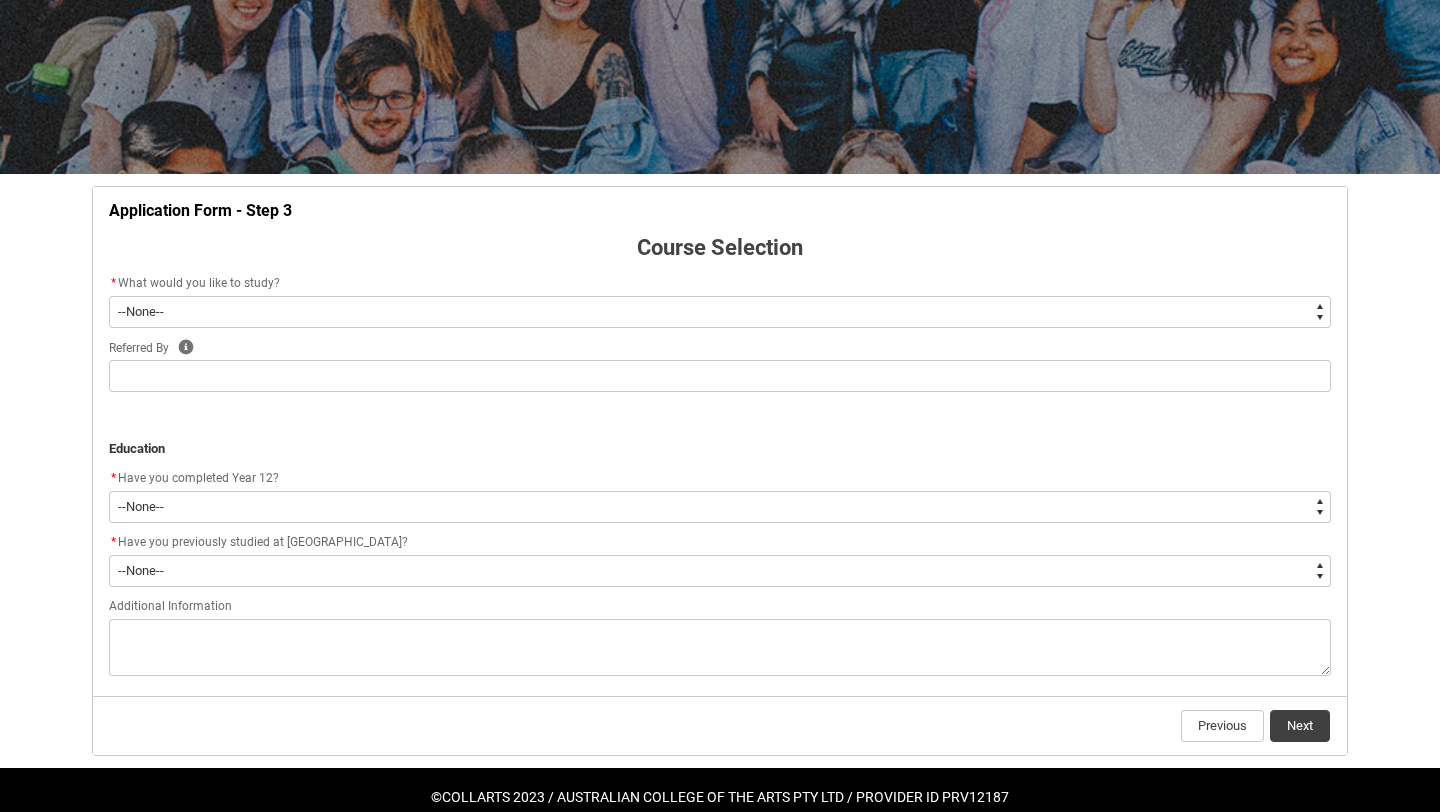 click on "--None-- Diploma Bachelor Post Graduate" at bounding box center (720, 312) 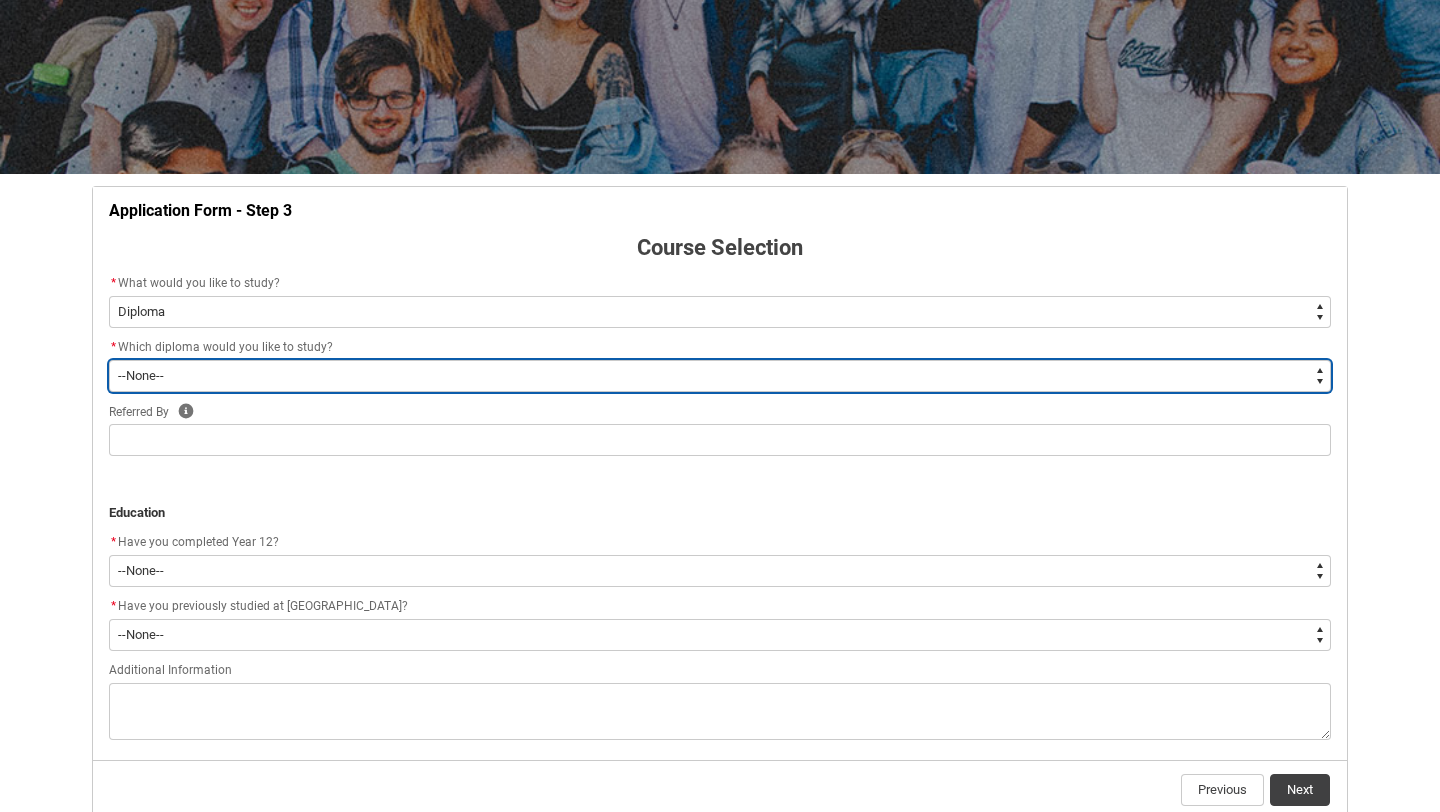 click on "--None-- Diploma of 2D Animation Diploma of Applied Business (Entertainment Management) Diploma of Arts (Interior Design) Diploma of Audio Production Diploma of Design (Fashion & Sustainability) Diploma of Digital and Social Media Diploma of Entertainment Journalism Diploma of Event Management Diploma of Fashion Marketing Diploma of Game Design Diploma of Graphic and Digital Design Diploma of Music Performance Diploma of Music Production Diploma of Performing Arts Diploma of Performing Arts (Comedy) Diploma of Photography Diploma of Screen & Media" at bounding box center (720, 376) 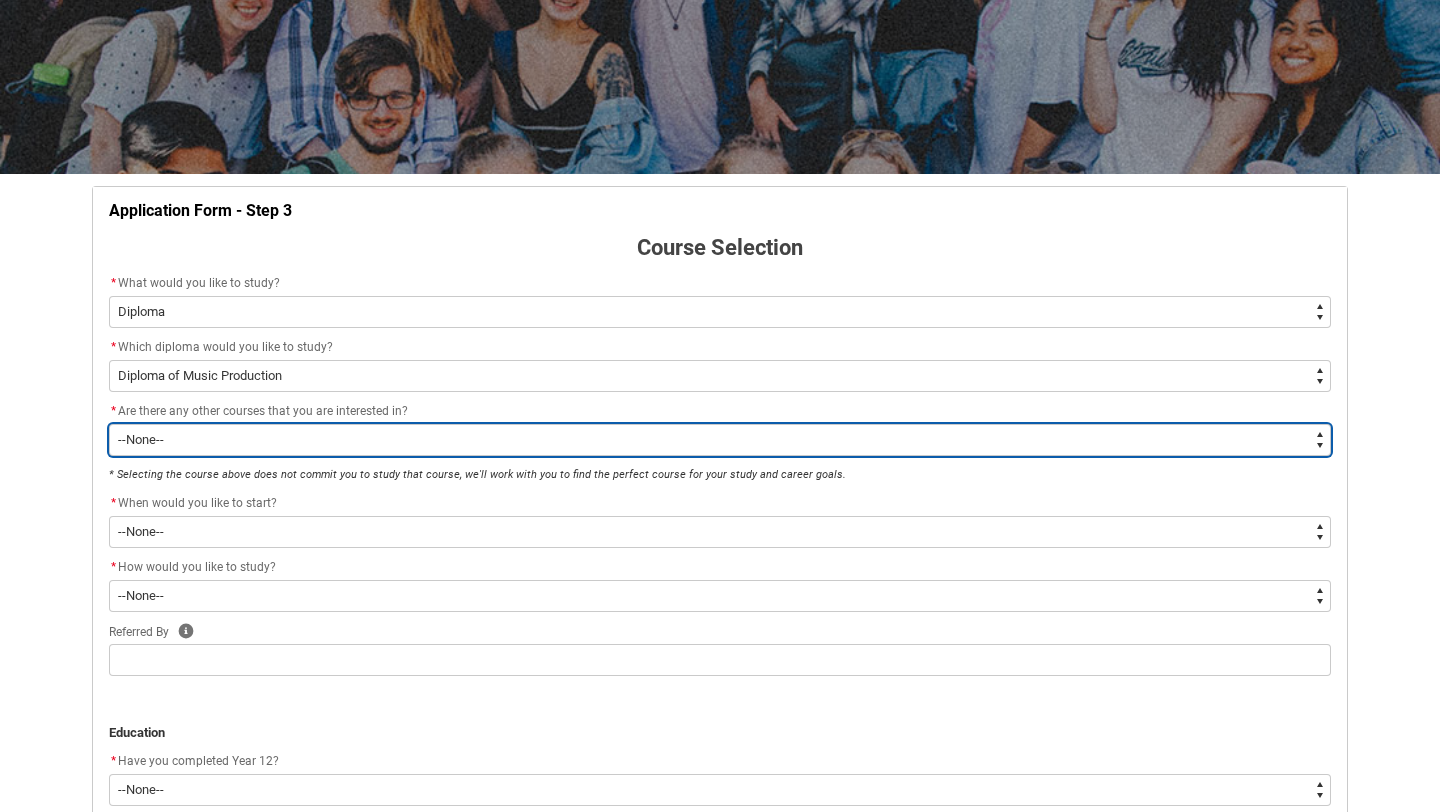 click on "--None-- Yes No" at bounding box center [720, 440] 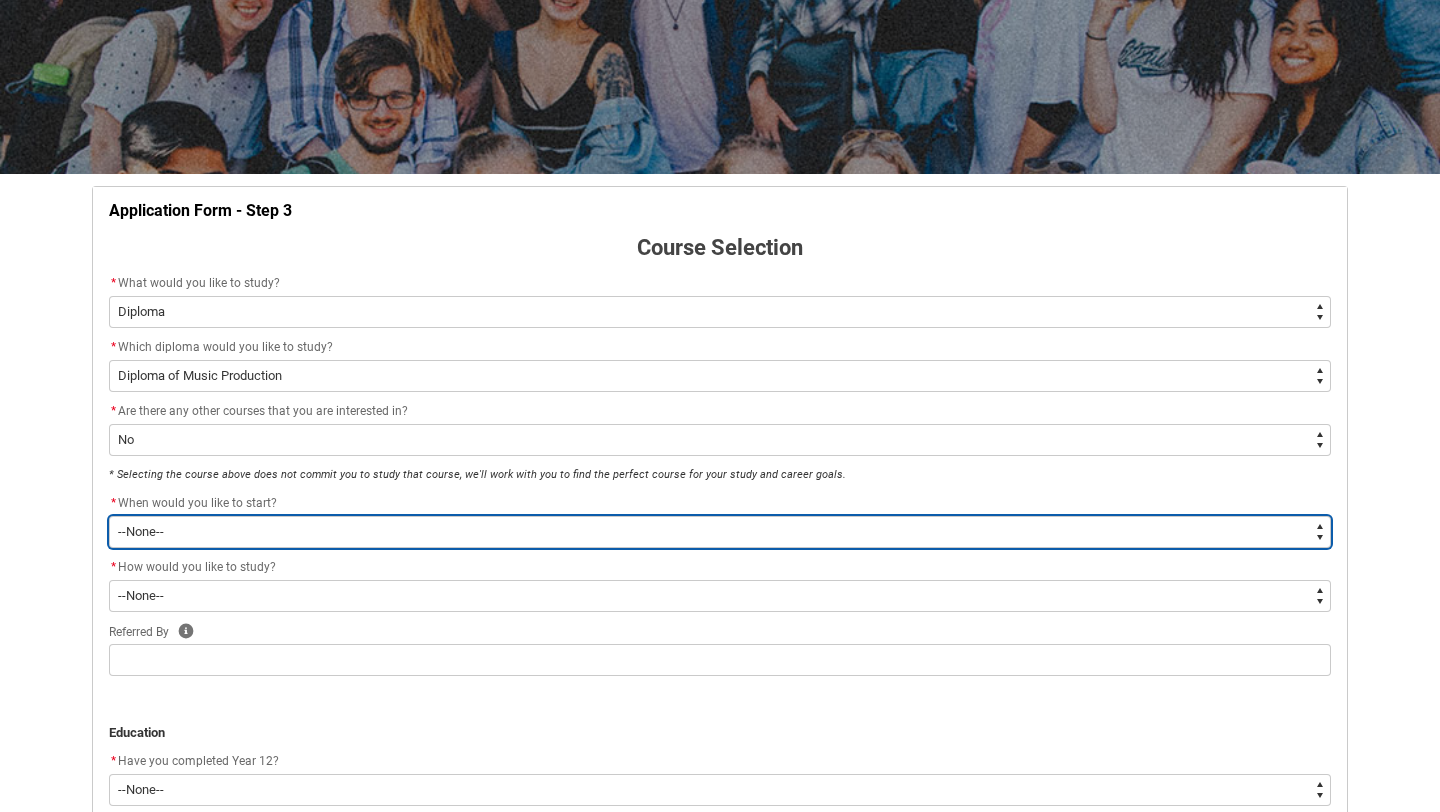 click on "--None-- Trimester 3 2025, starting [DATE]" at bounding box center [720, 532] 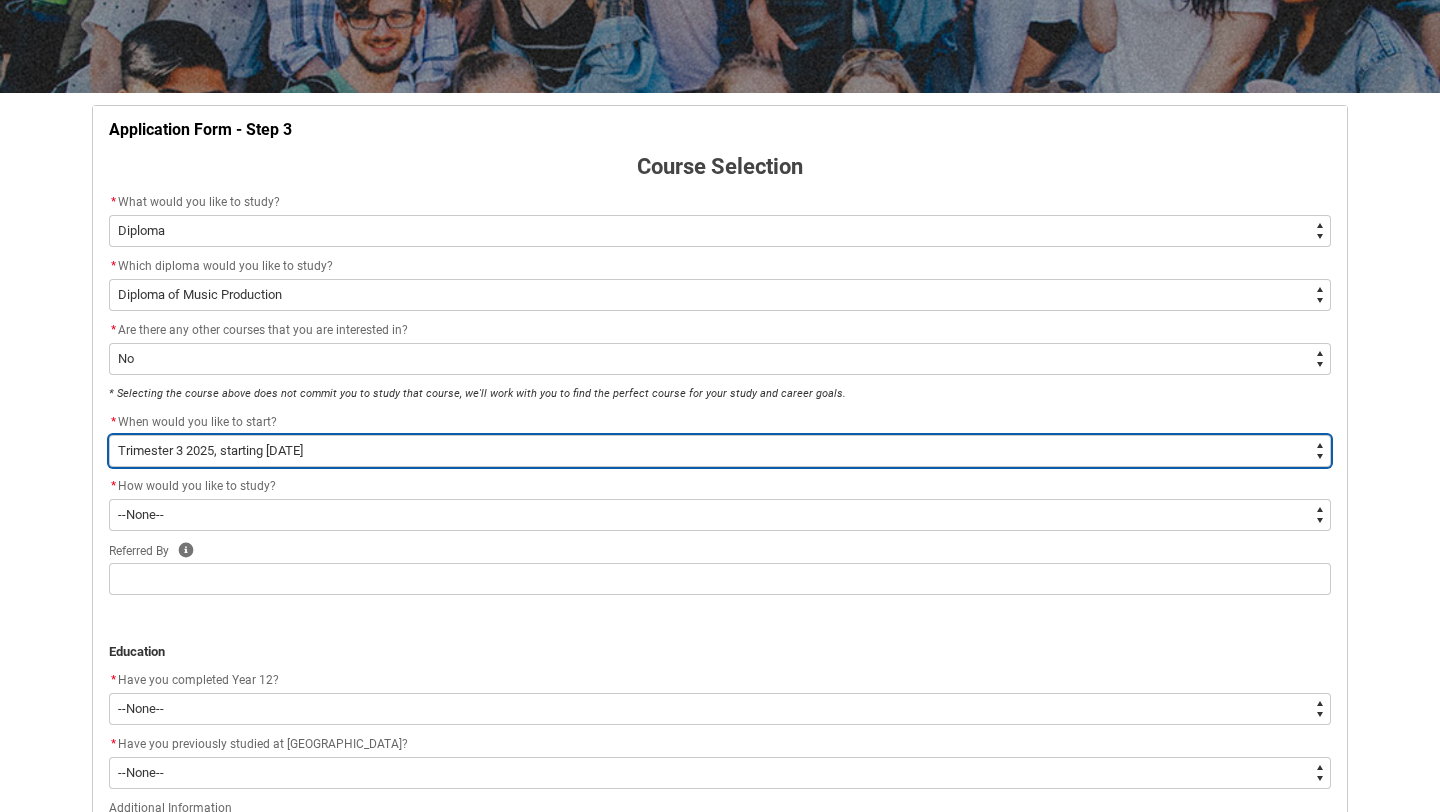 scroll, scrollTop: 306, scrollLeft: 0, axis: vertical 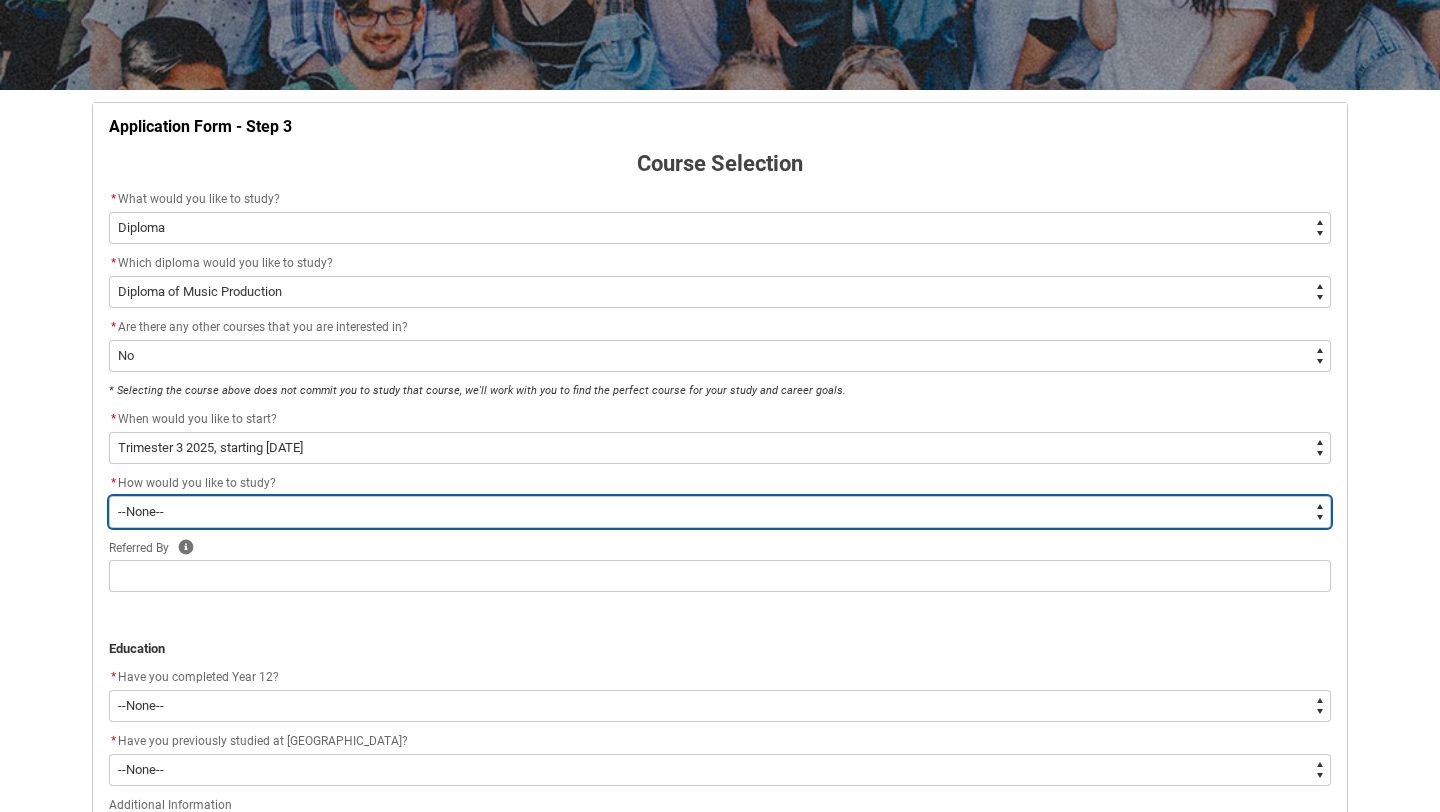 click on "--None-- On-campus Online" at bounding box center [720, 512] 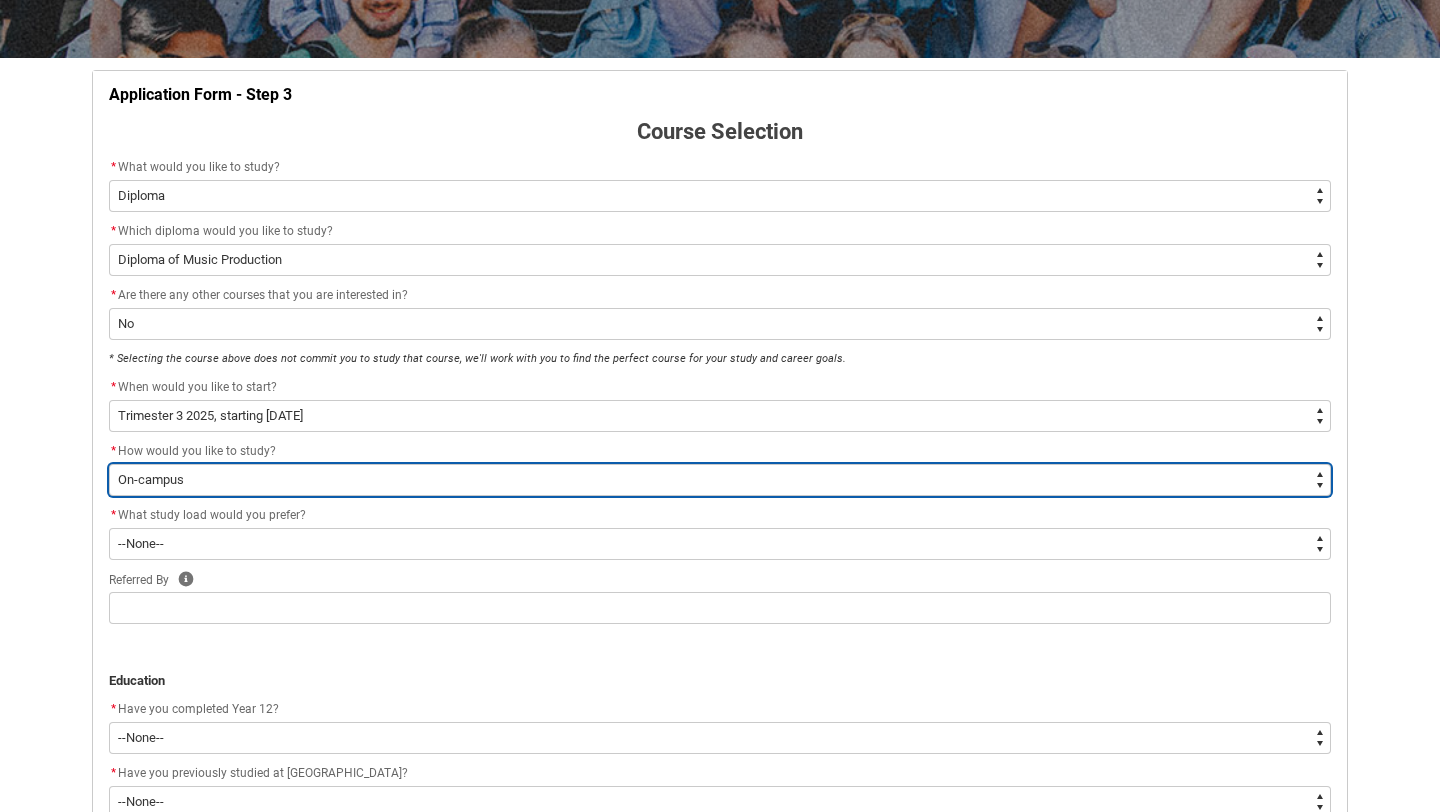 scroll, scrollTop: 343, scrollLeft: 0, axis: vertical 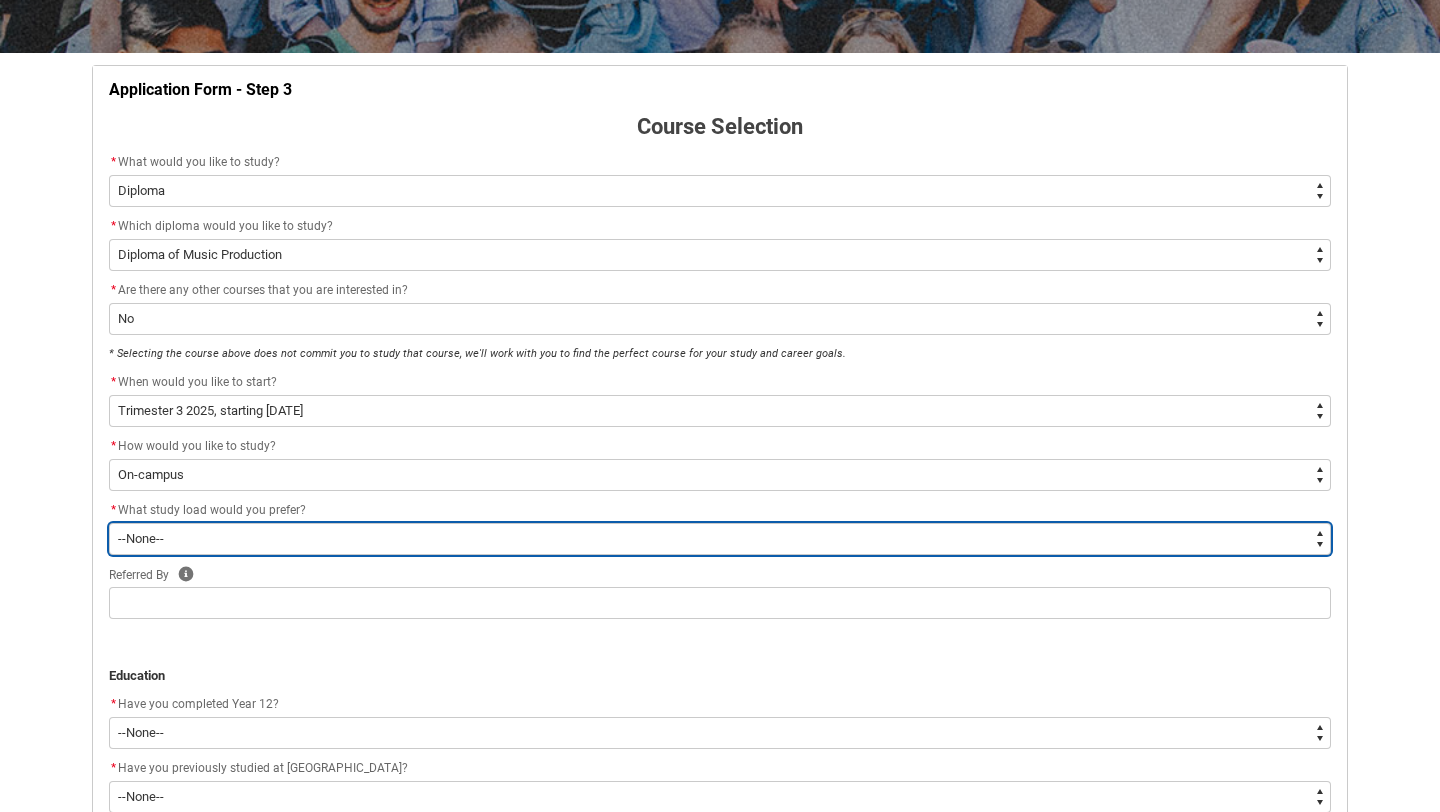 click on "--None-- Full-time Part-time" at bounding box center (720, 539) 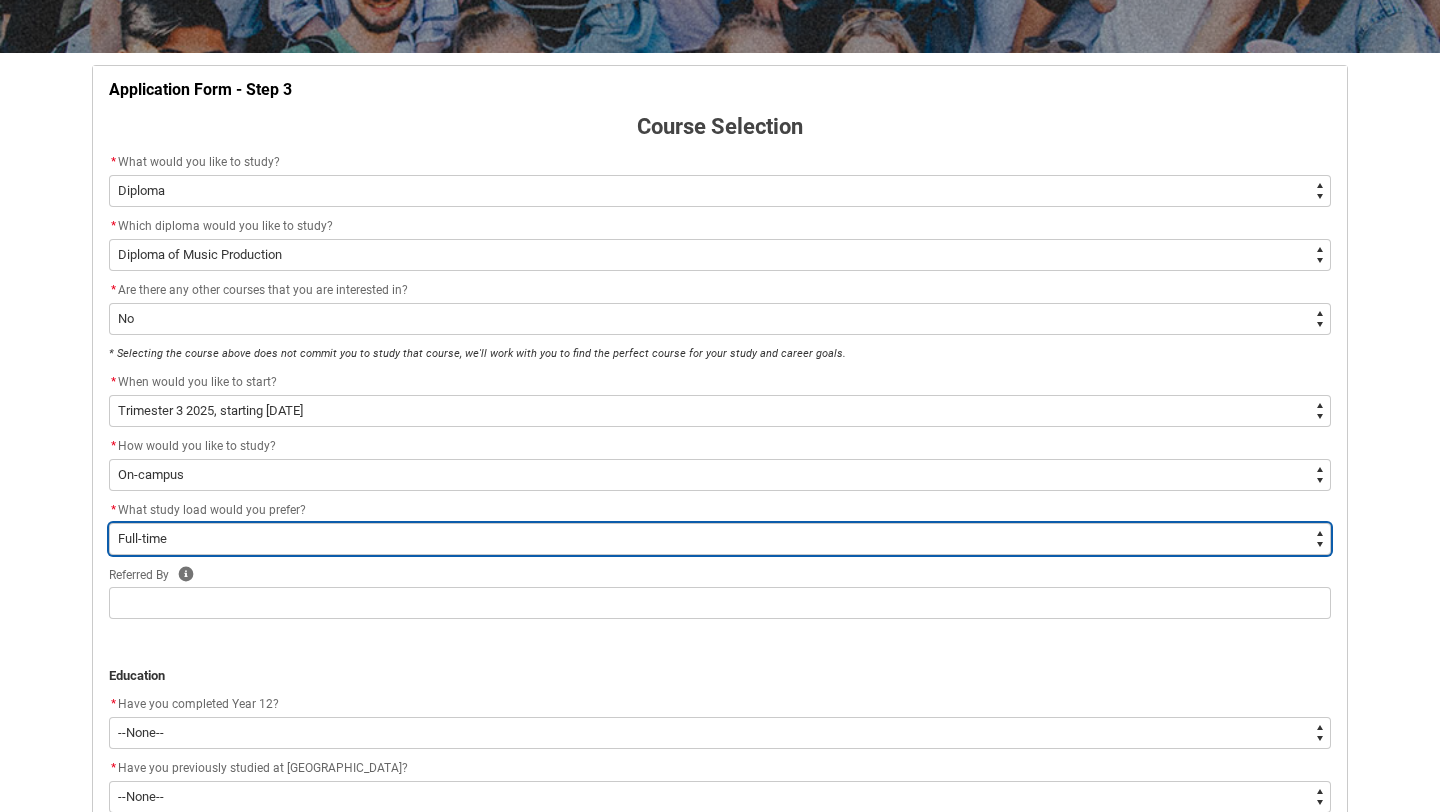 scroll, scrollTop: 480, scrollLeft: 0, axis: vertical 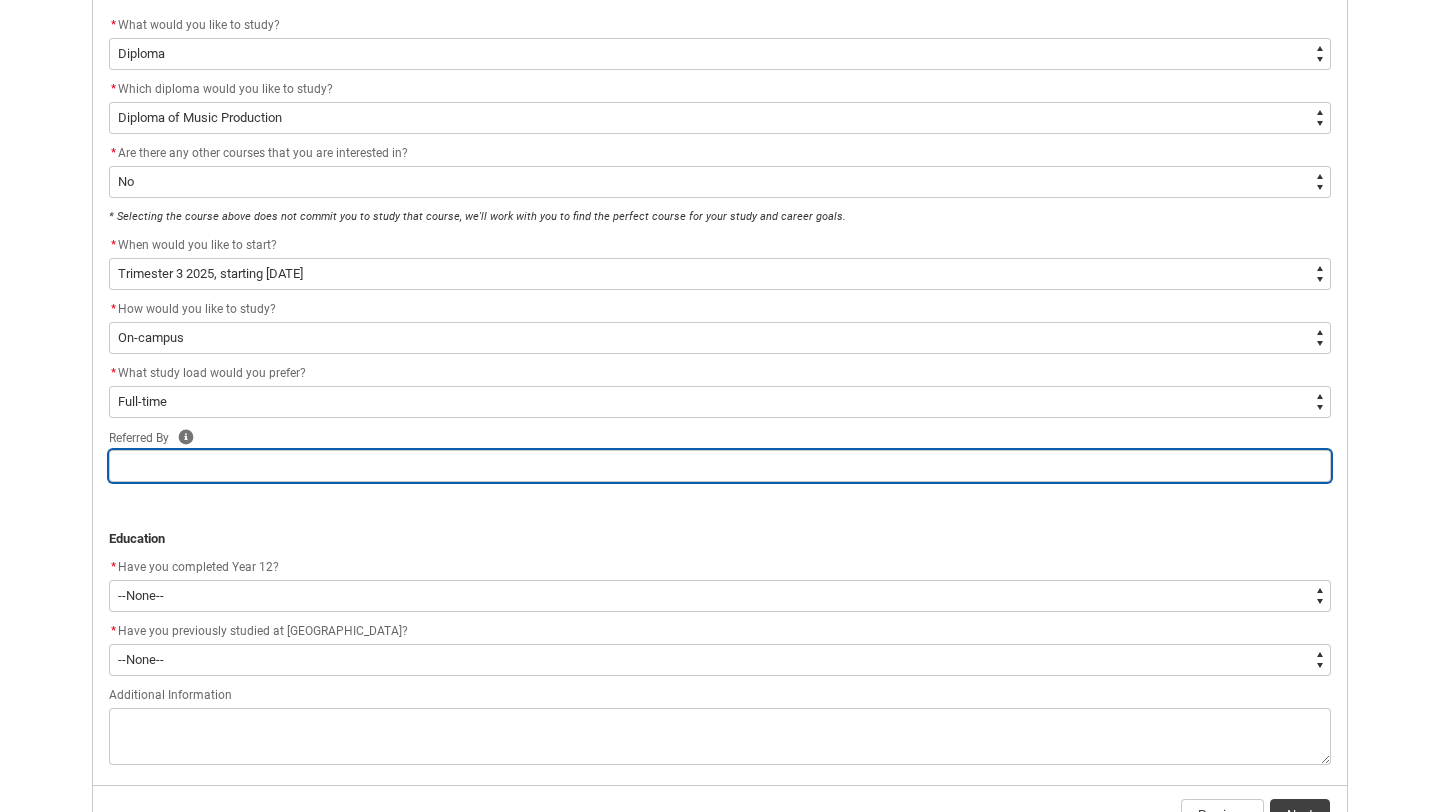 click at bounding box center [720, 466] 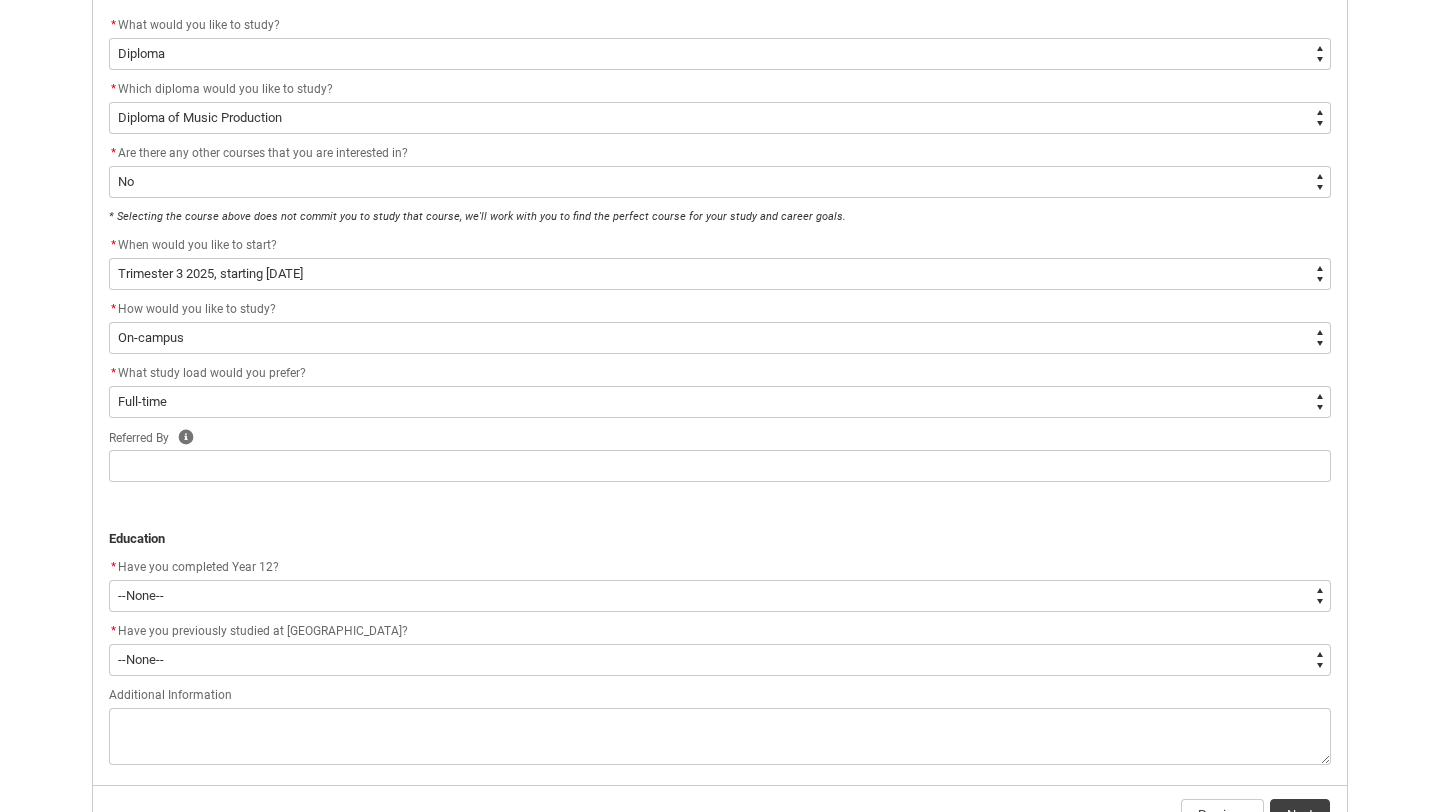type 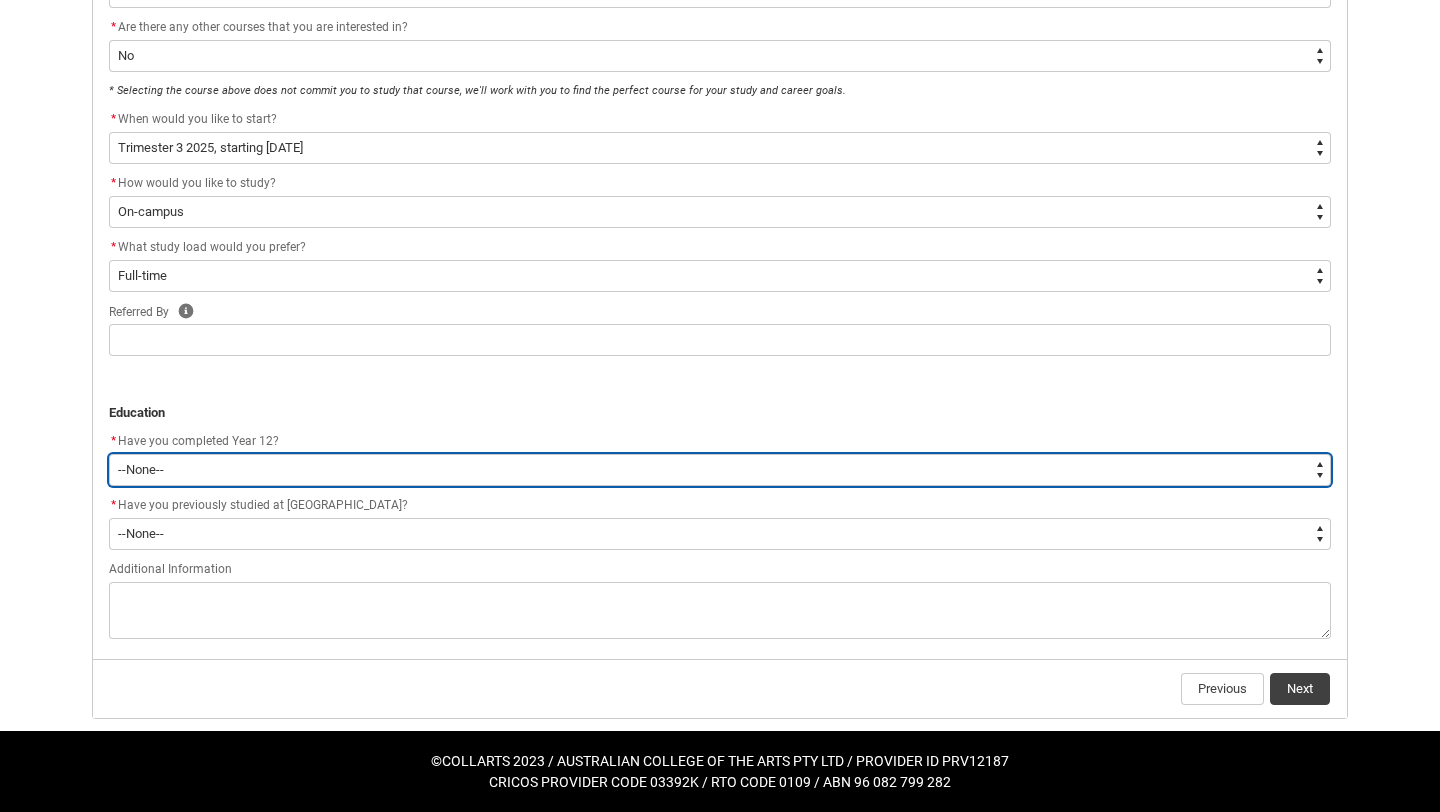 click on "--None-- Yes No Other" at bounding box center (720, 470) 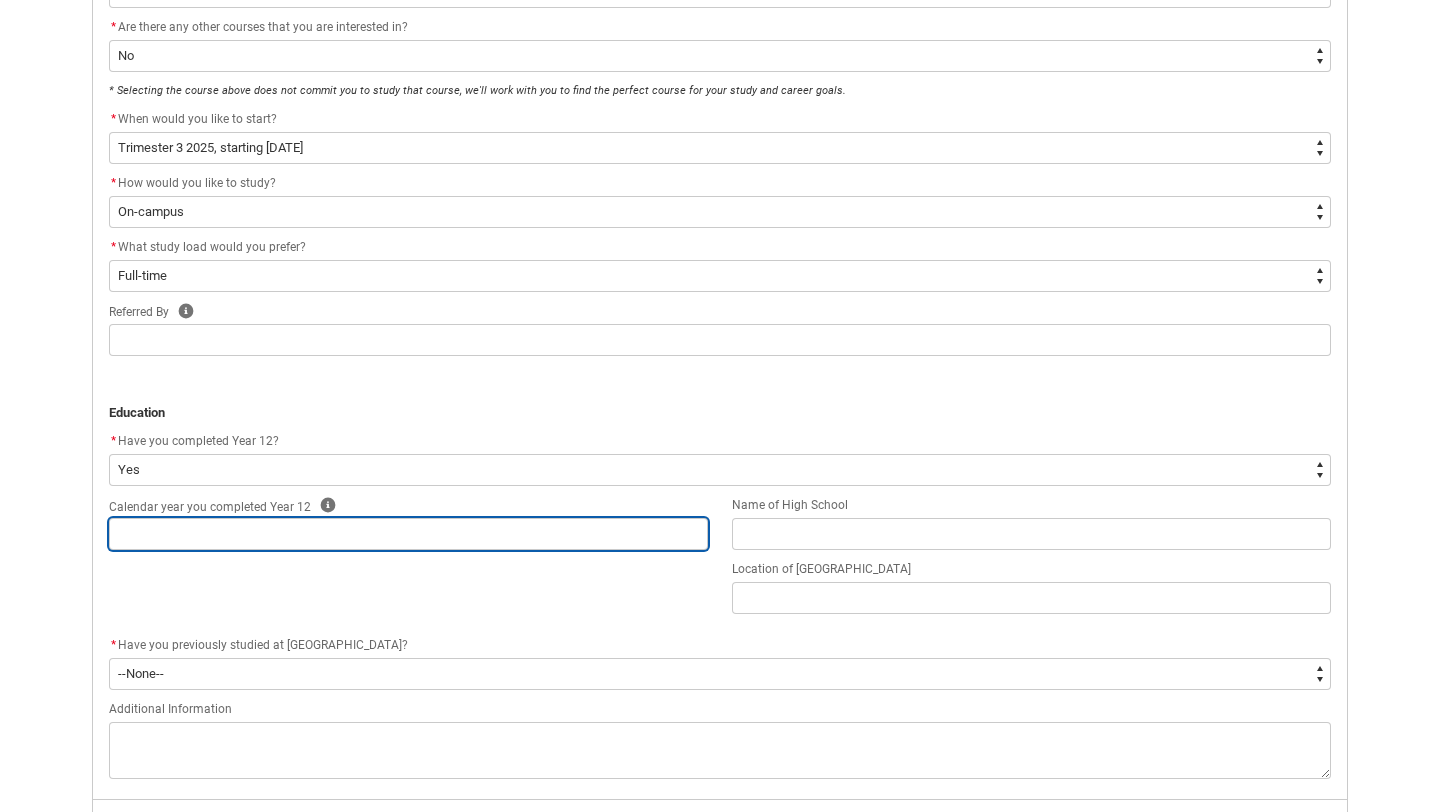 click at bounding box center (408, 534) 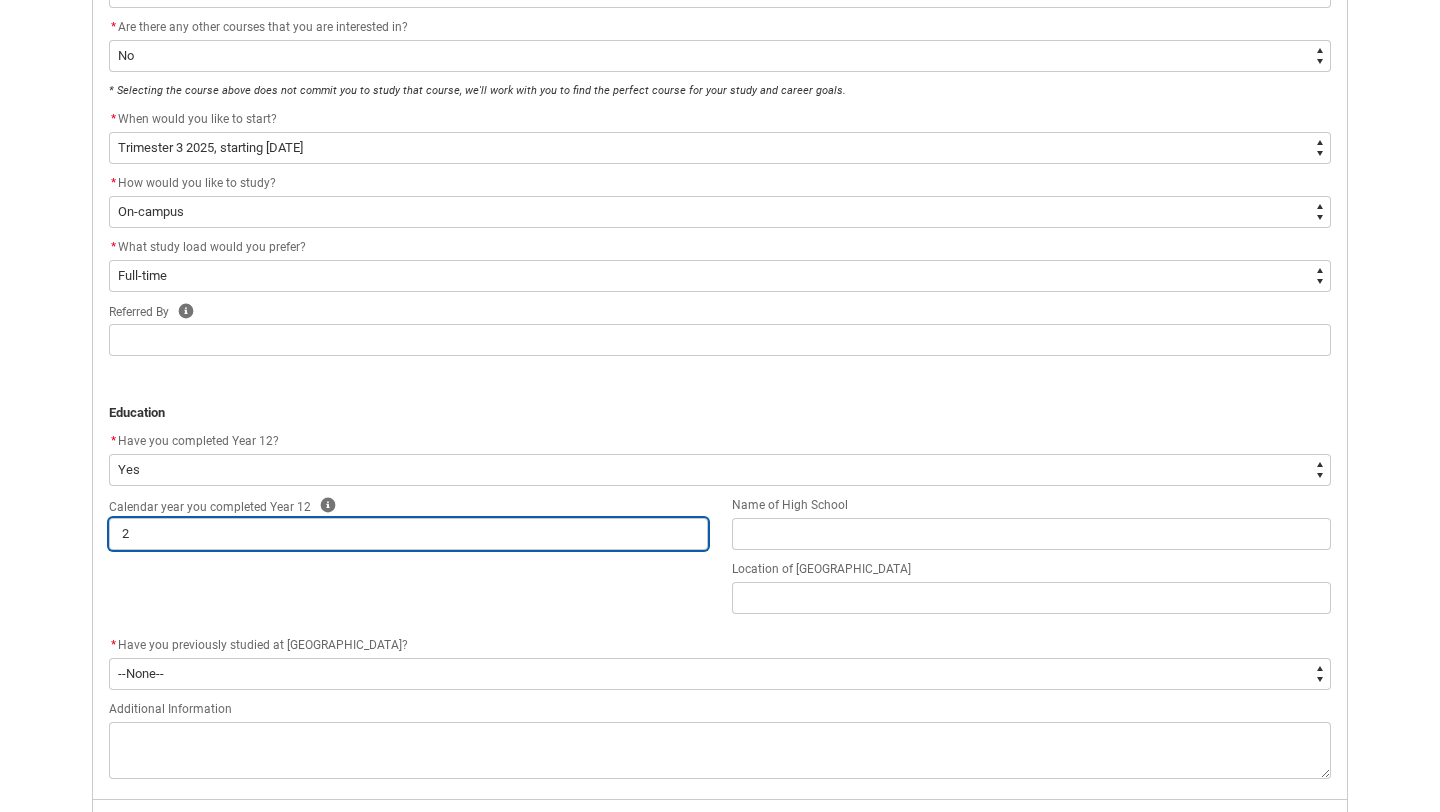 type on "20" 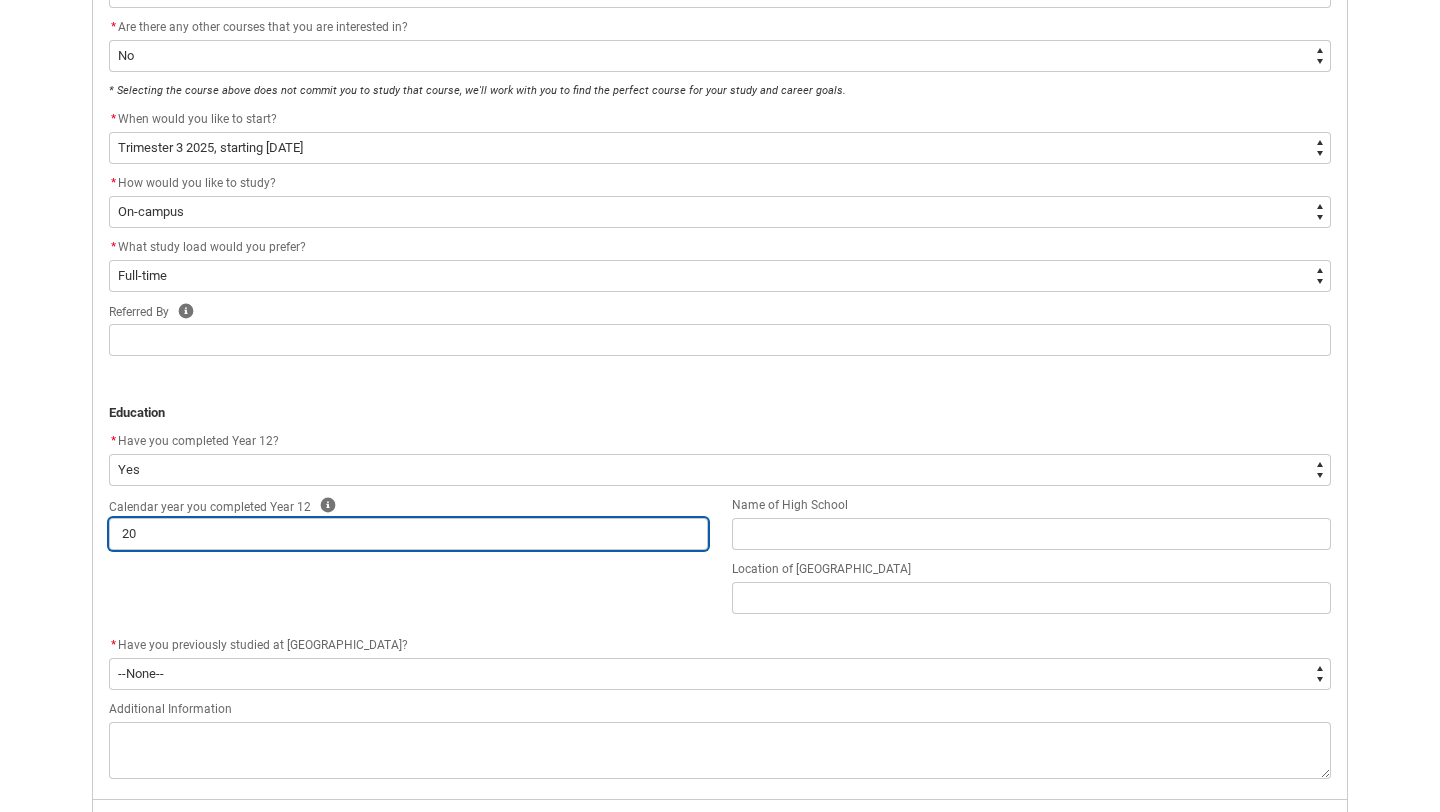 type on "201" 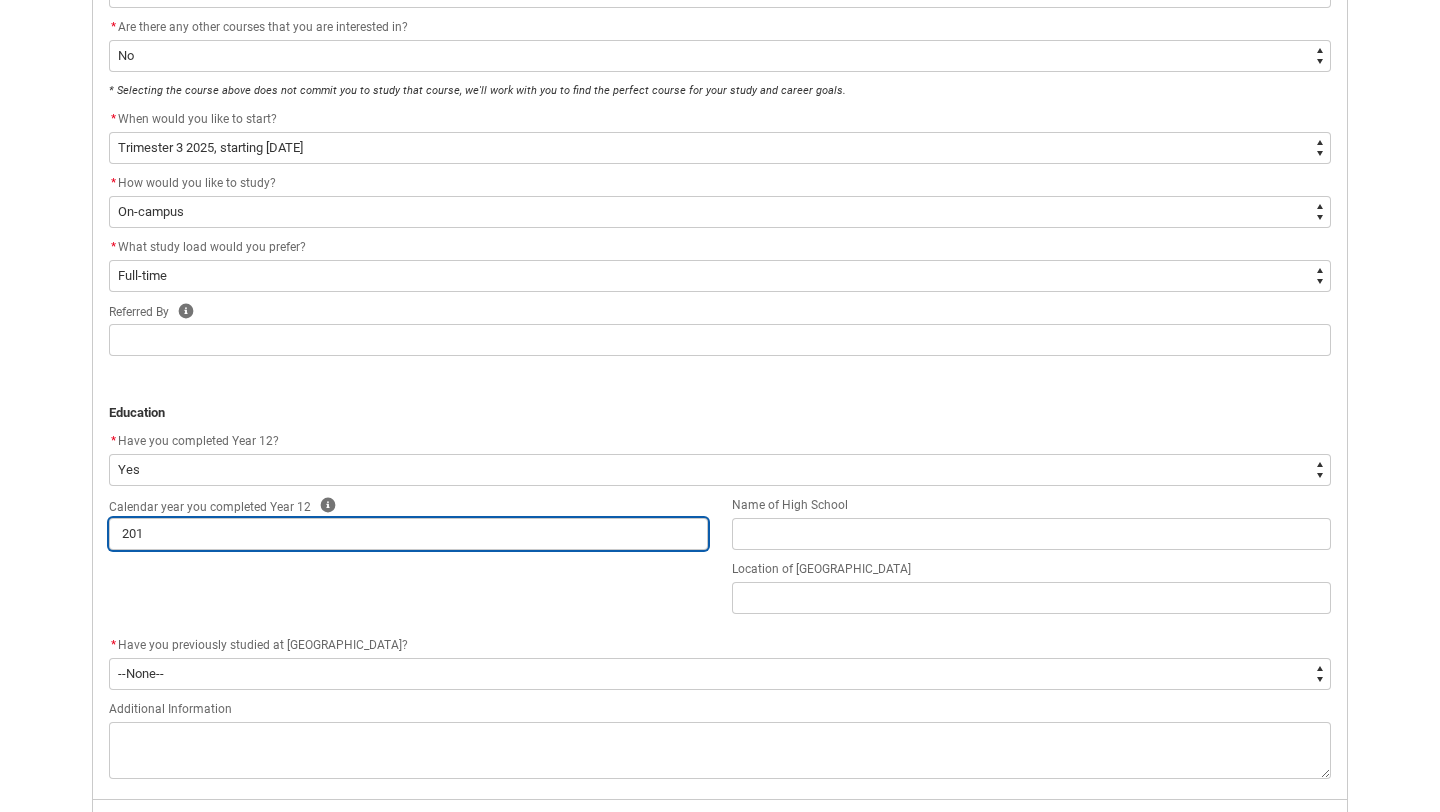 type on "2019" 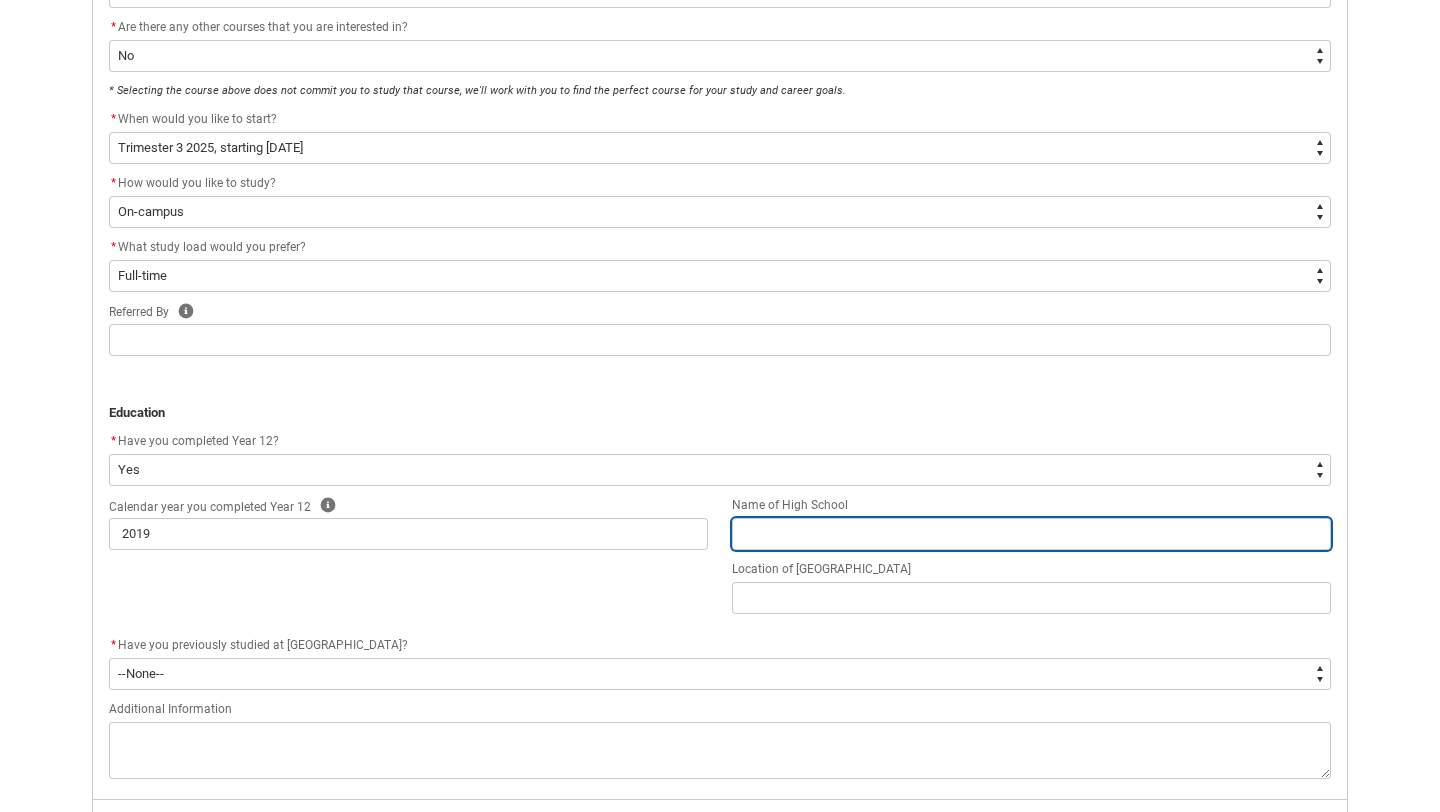 click at bounding box center (1031, 534) 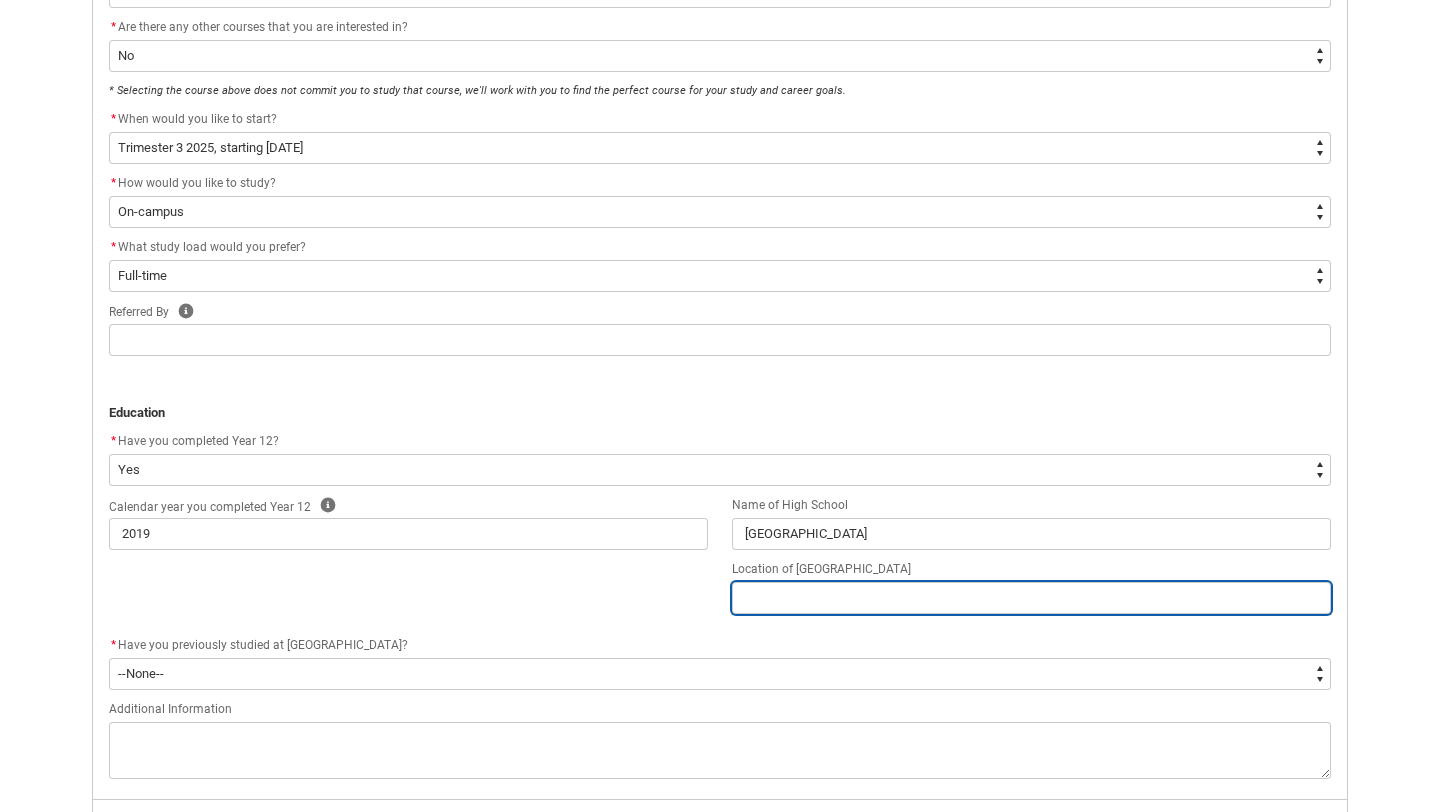 click at bounding box center [1031, 598] 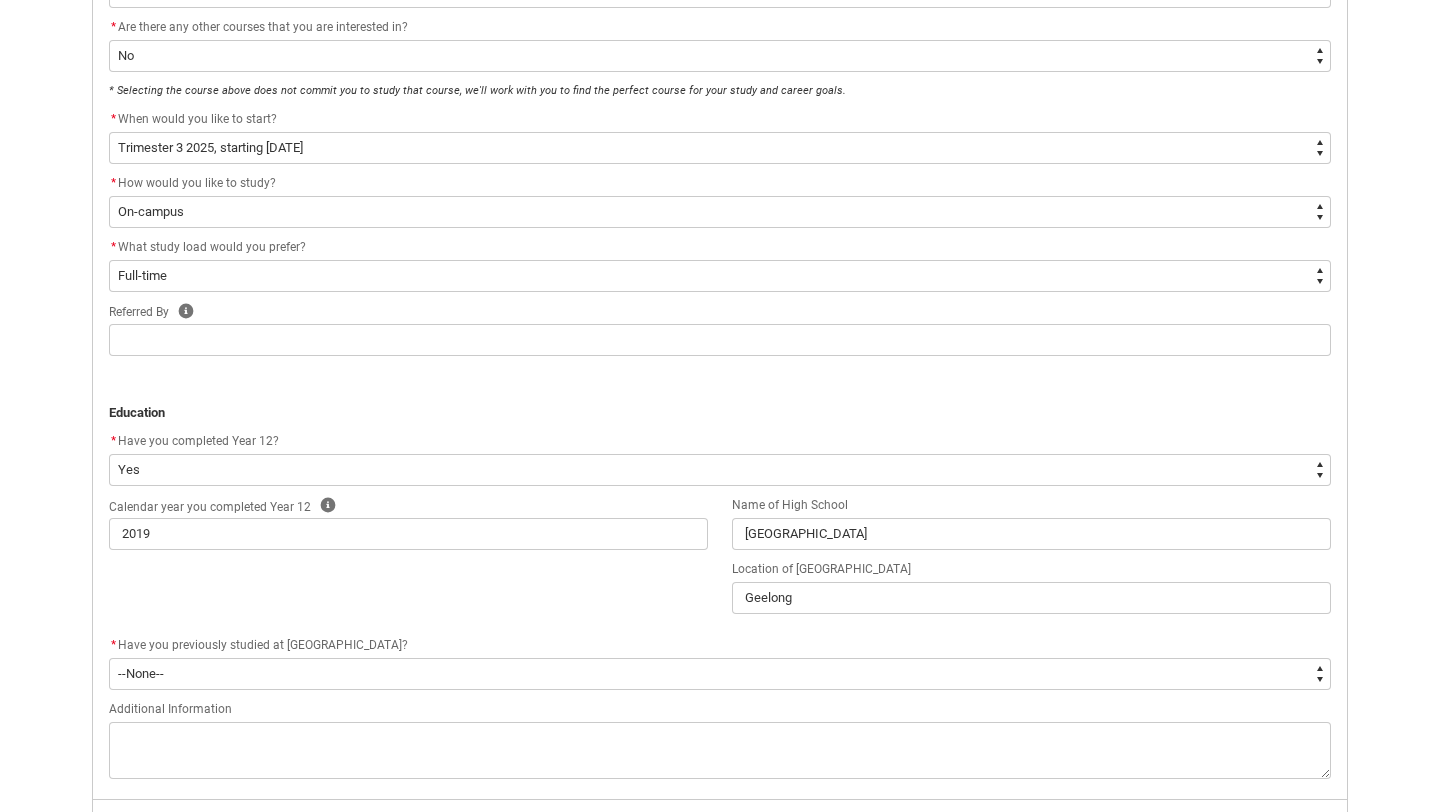 click on "Calendar year you completed Year 12 Help 2019 Name of [GEOGRAPHIC_DATA] [GEOGRAPHIC_DATA] Location of [GEOGRAPHIC_DATA] [GEOGRAPHIC_DATA]" 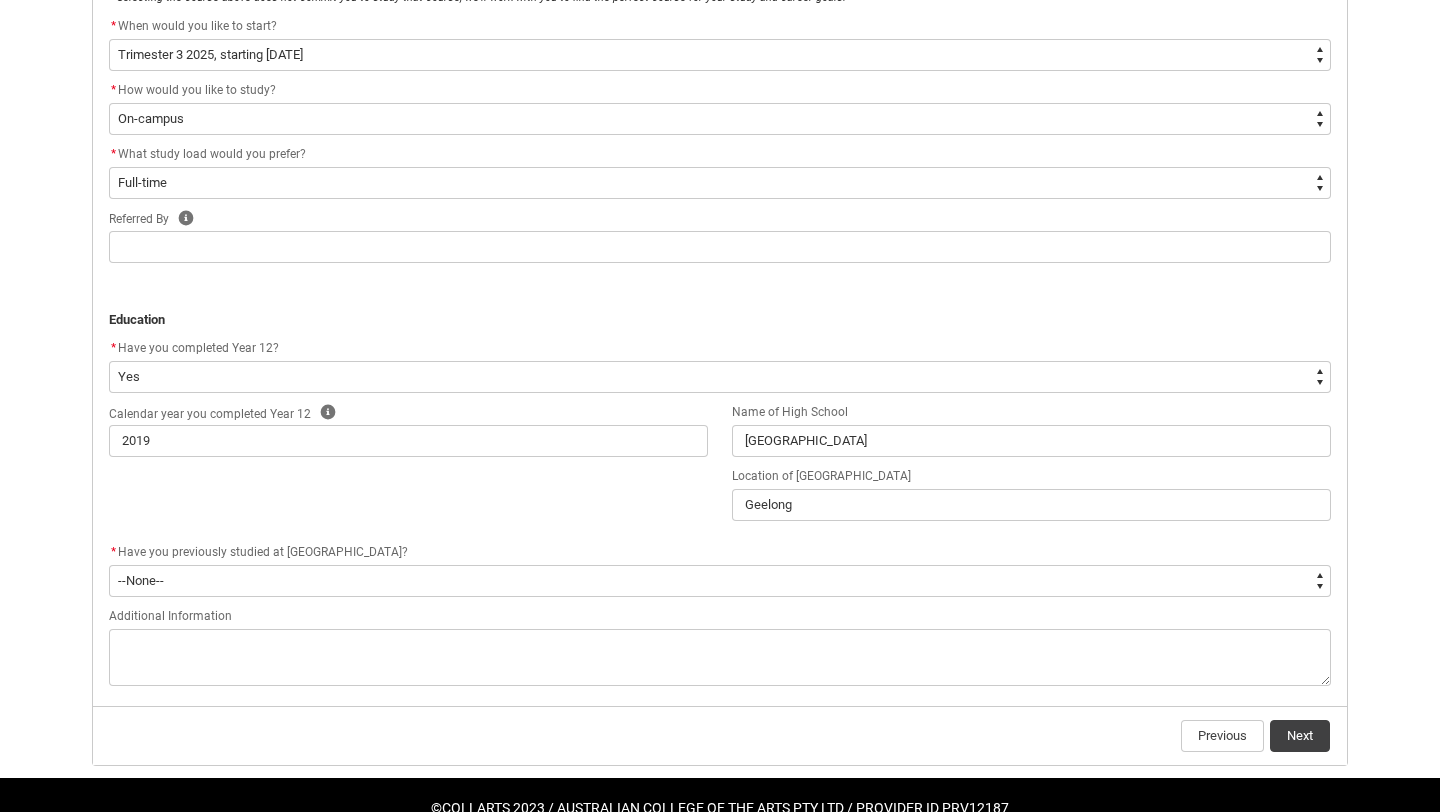 scroll, scrollTop: 703, scrollLeft: 0, axis: vertical 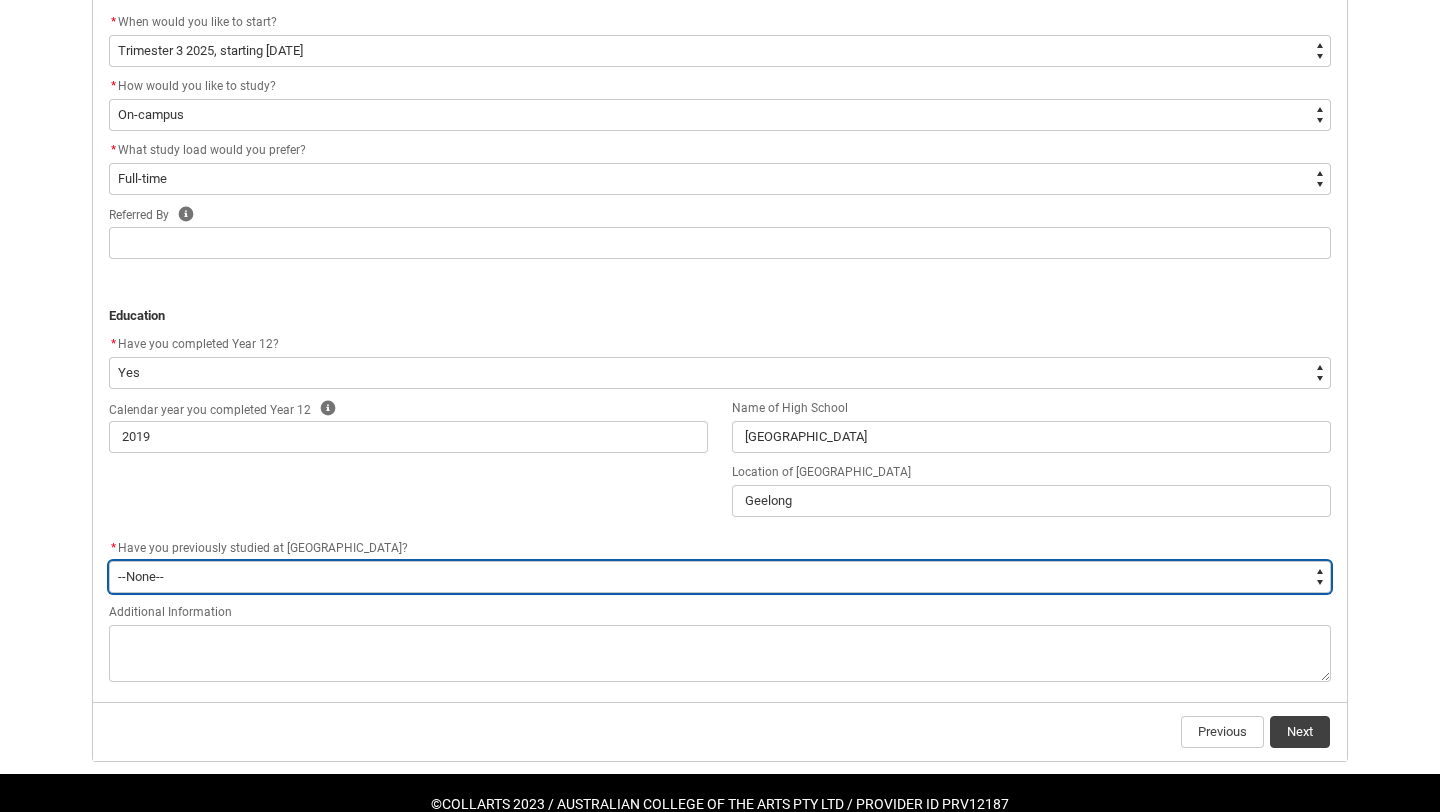 click on "--None-- Yes No" at bounding box center [720, 577] 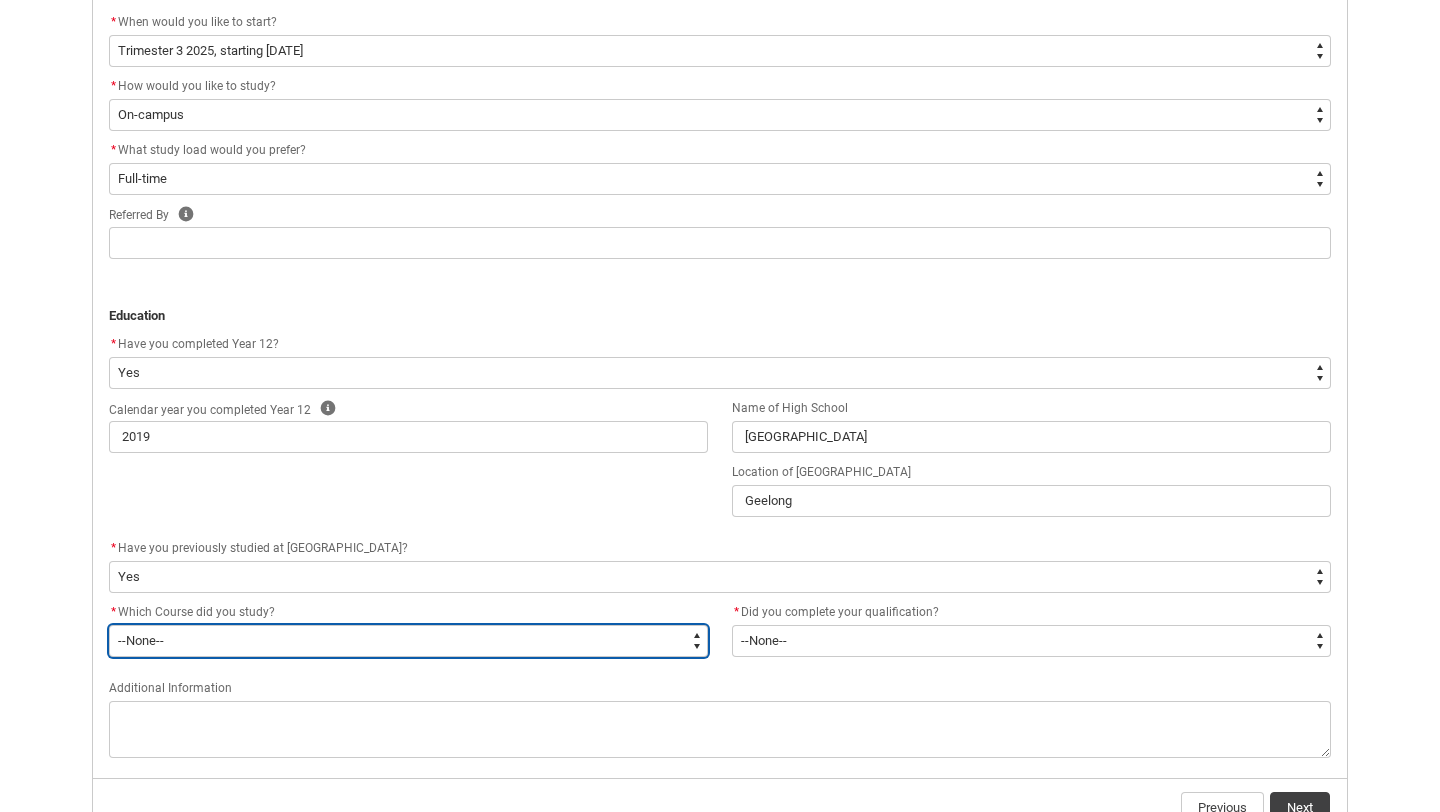 click on "--None-- Bachelor of Arts (Music Production) Bachelor of Fashion & Sustainability Bachelor of Screen & Media Bachelor of Animation & VFX Bachelor of Arts (Music) Bachelor of Performing Arts(Comedy) Bachelor of Arts (Digital & Social Media) Bachelor of Applied Business (Fashion Marketing) Bachelor of Arts (Audio Production) Bachelor of Applied Business (Entertainment Management) Elective Units Bachelor of Advertising Bachelor of Marketing Bachelor of Arts (Interior Design) Bachelor of Photography Diploma of Arts (Music Production) Diploma of Fashion & Sustainability Diploma of Screen & Media Diploma of Animation & VFX Diploma of Arts (Music) Diploma of Performance Arts(Comedy) Diploma of Arts (Digital & Social Media) Diploma of Applied Business (Fashion Marketing) Diploma of Arts (Audio Production) Diploma of Applied Business (Entertainment Management) Diploma of Advertising Diploma of Marketing Diploma of Arts (Interior Design) Diploma of Photography Diploma of Entertainment Journalism" at bounding box center (408, 641) 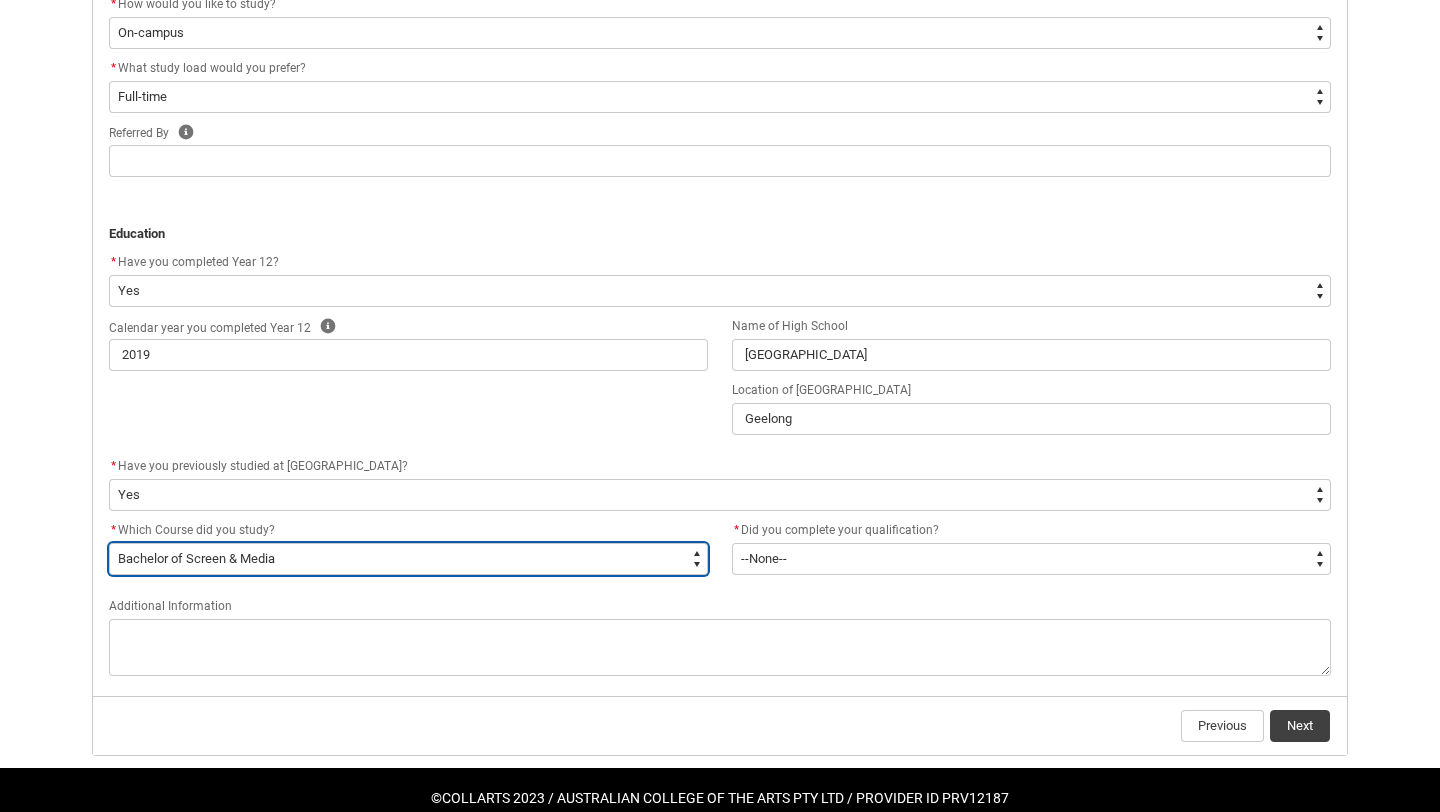 scroll, scrollTop: 802, scrollLeft: 0, axis: vertical 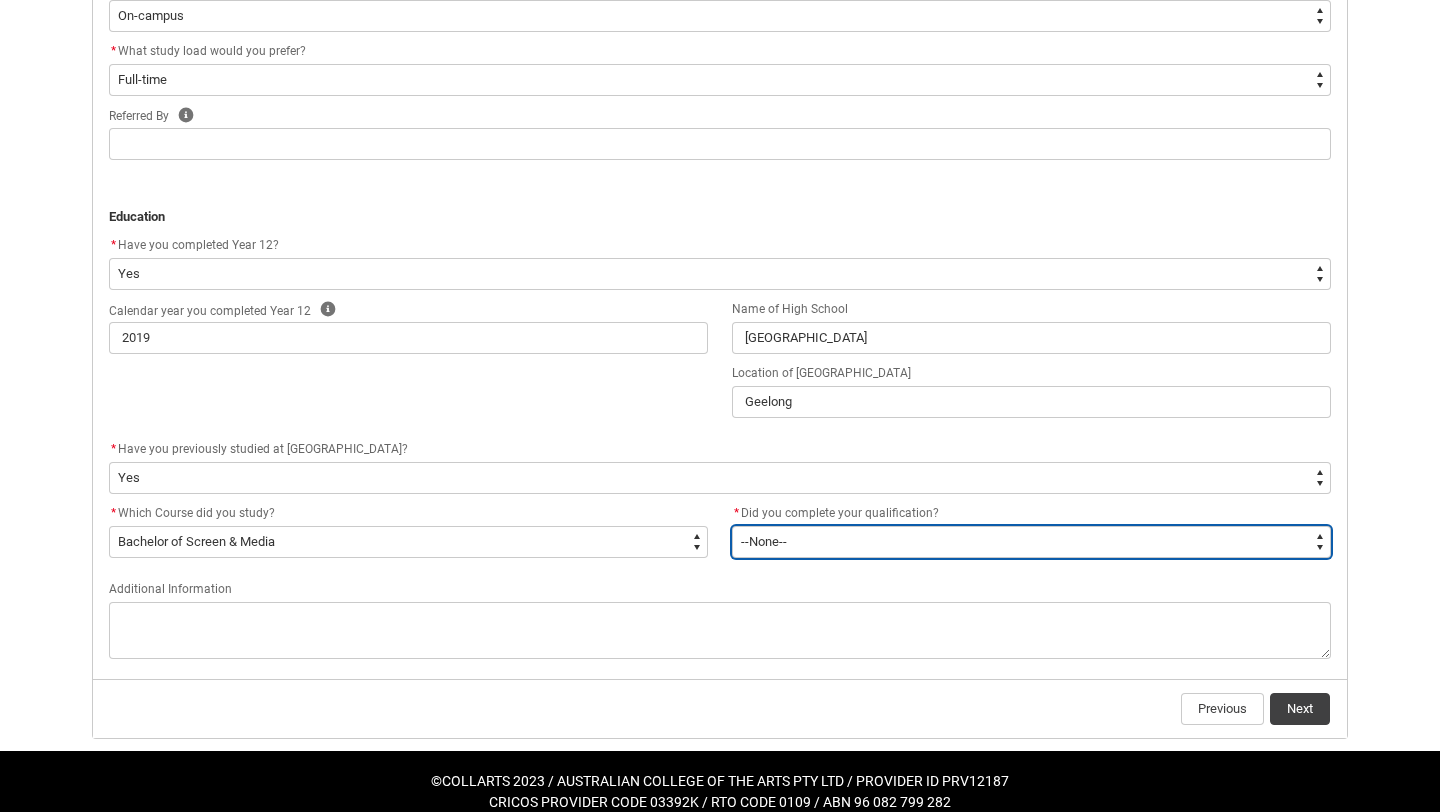 click on "--None-- Yes No" at bounding box center [1031, 542] 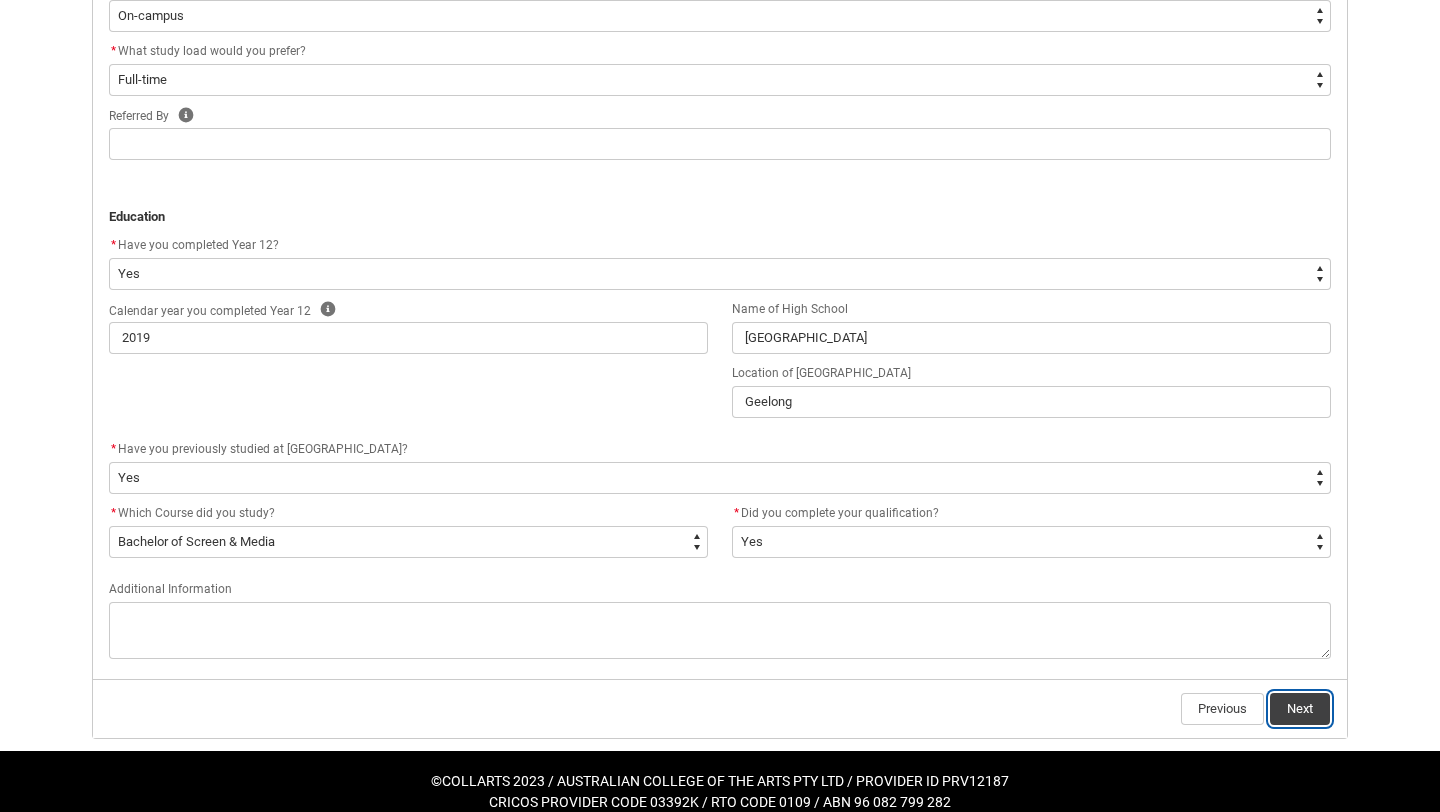 click on "Next" 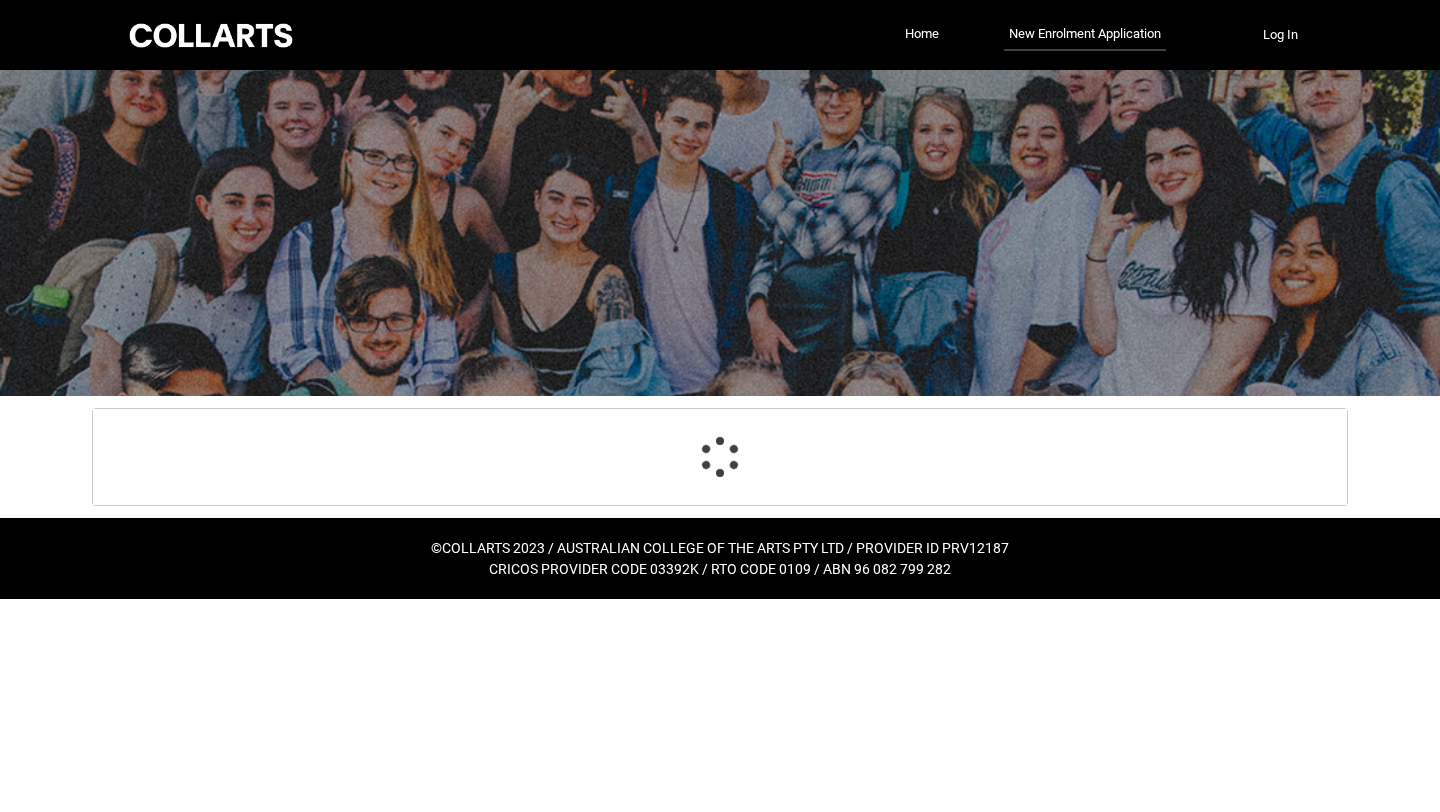 scroll, scrollTop: 0, scrollLeft: 0, axis: both 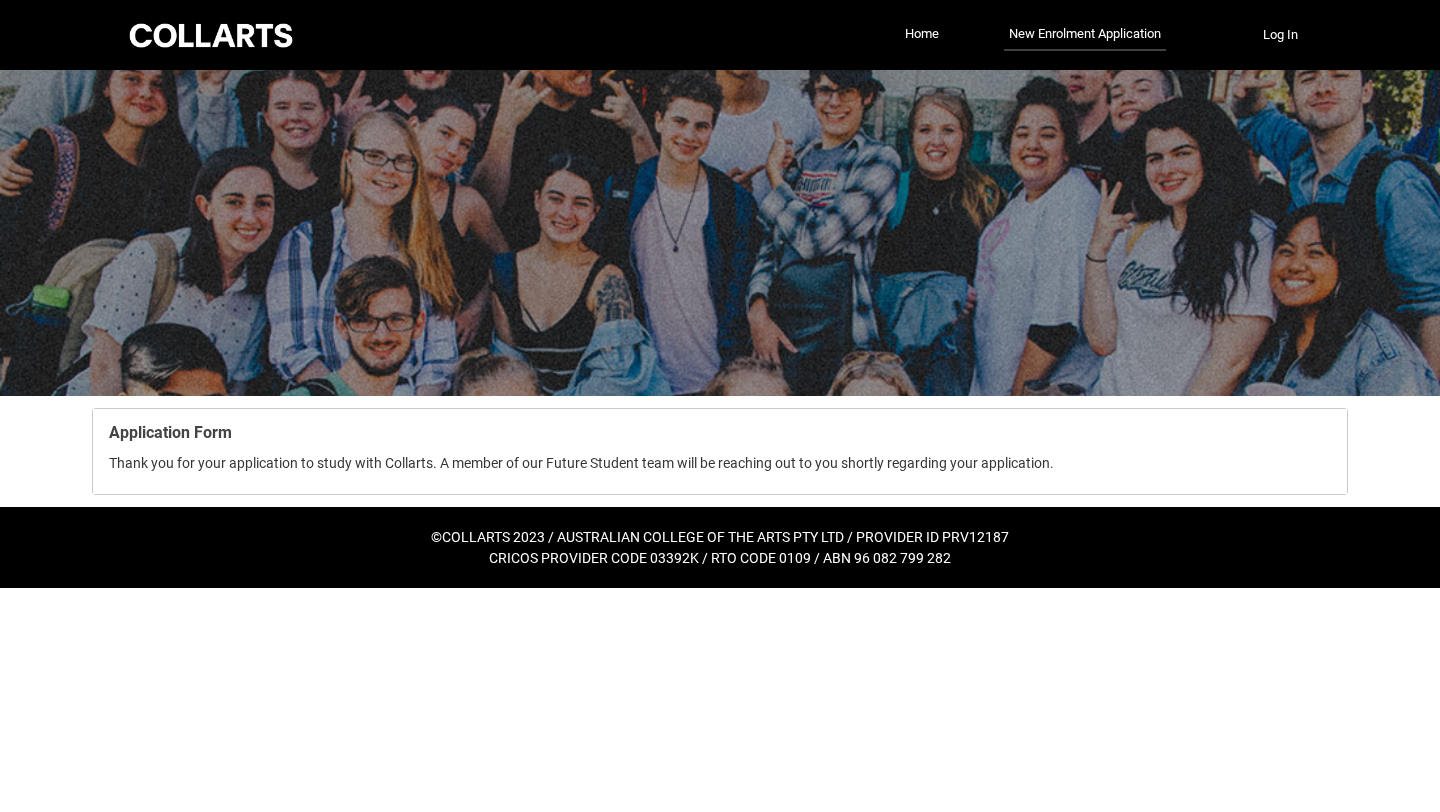 click on "Application Form Thank you for your application to study with Collarts. A member of our Future Student team will be reaching out to you shortly regarding your application." 